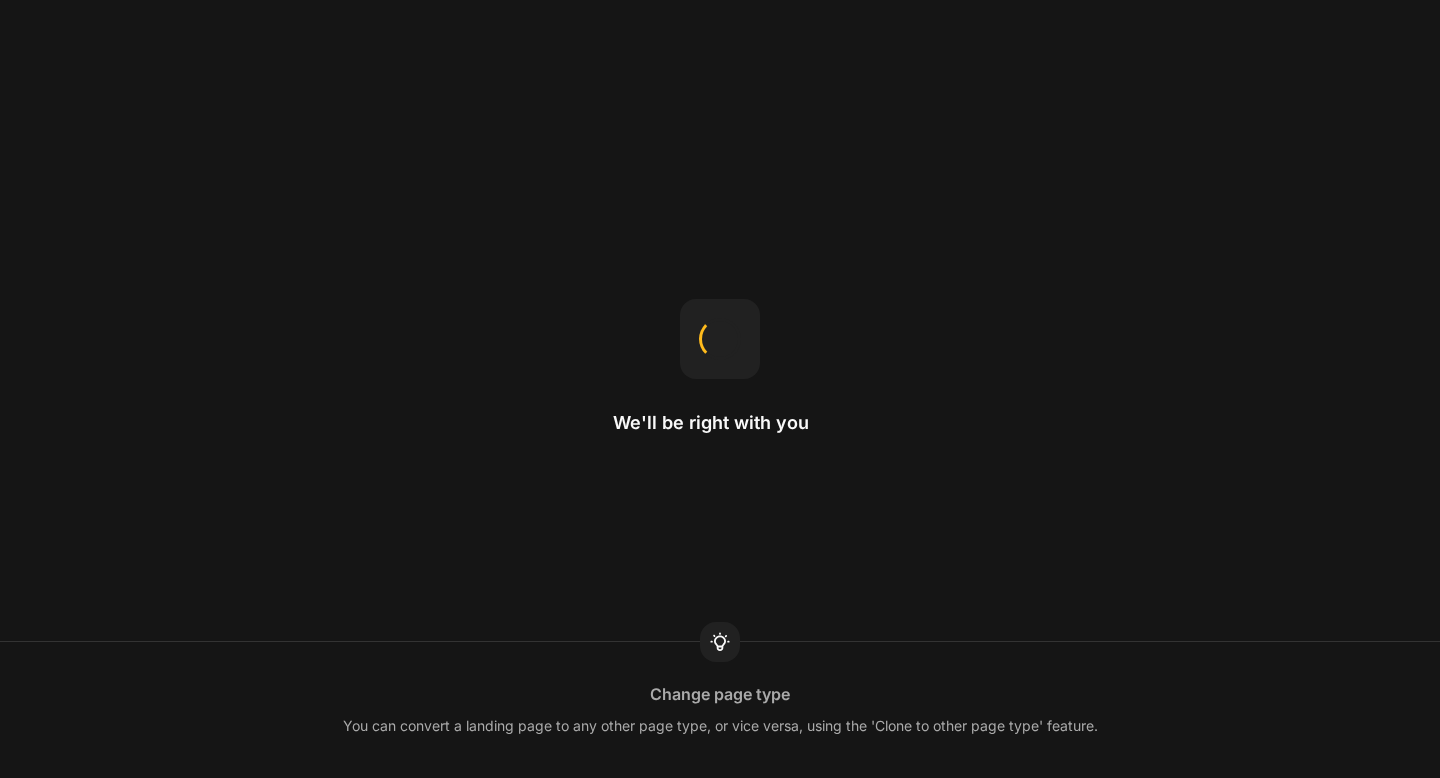 scroll, scrollTop: 0, scrollLeft: 0, axis: both 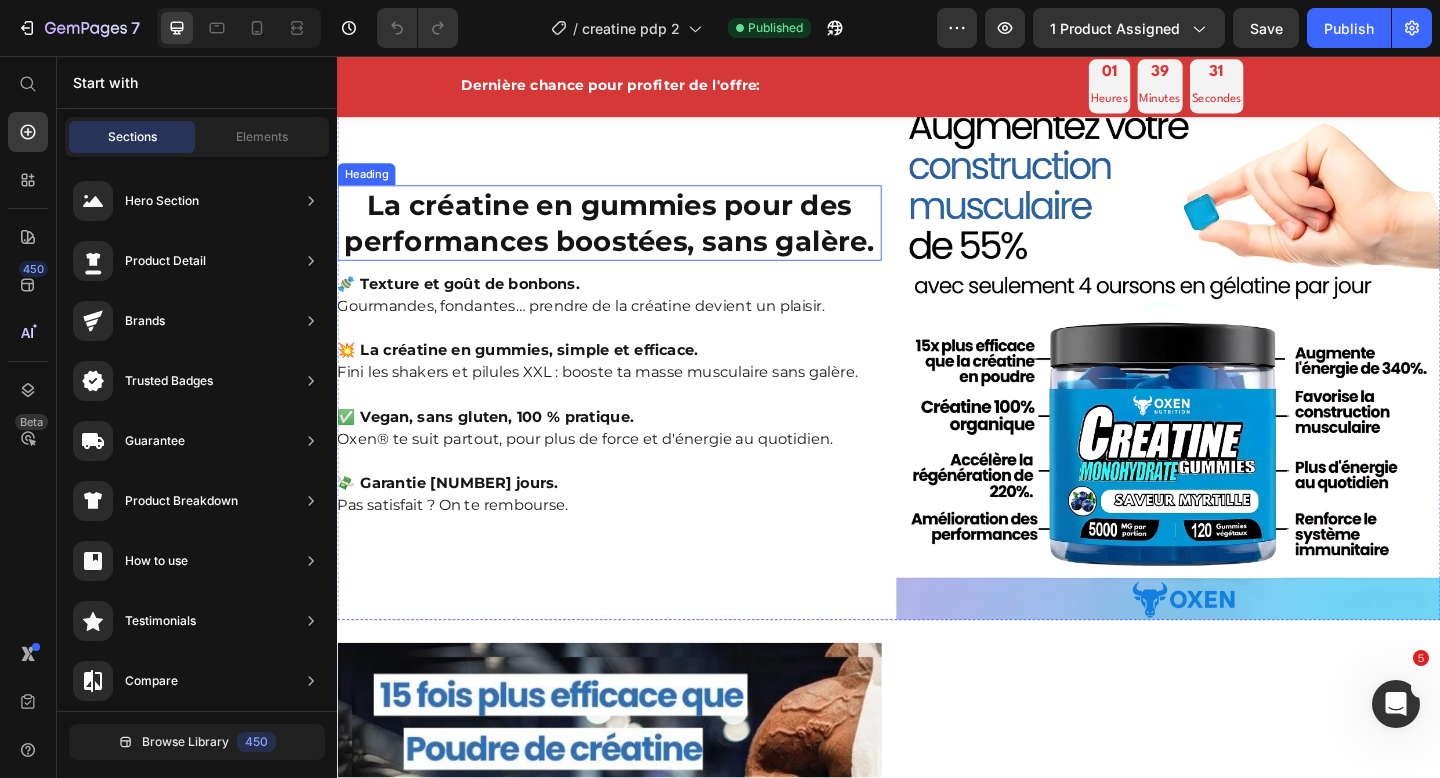 click on "La créatine en gummies pour des performances boostées, sans galère." at bounding box center [633, 238] 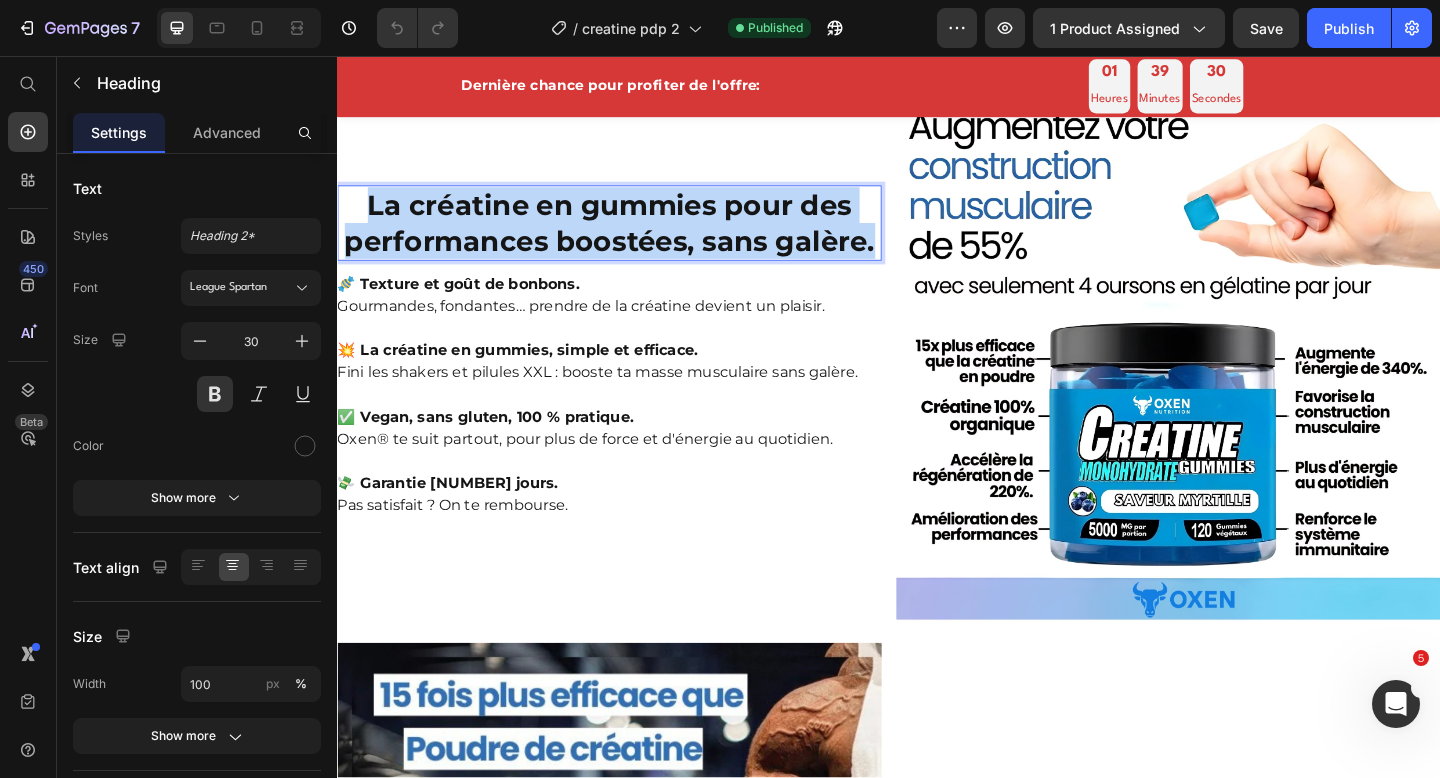 click on "La créatine en gummies pour des performances boostées, sans galère." at bounding box center [633, 238] 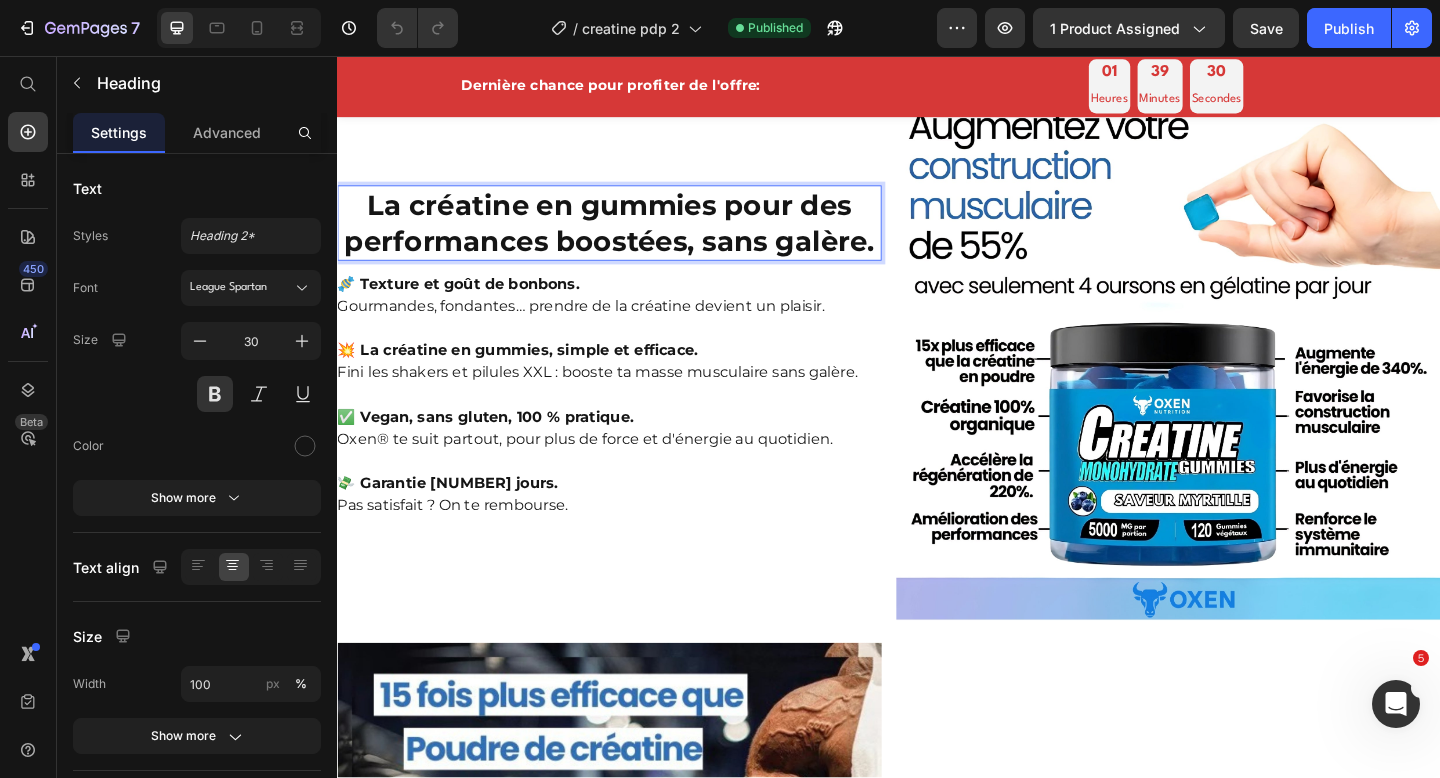 scroll, scrollTop: 1509, scrollLeft: 0, axis: vertical 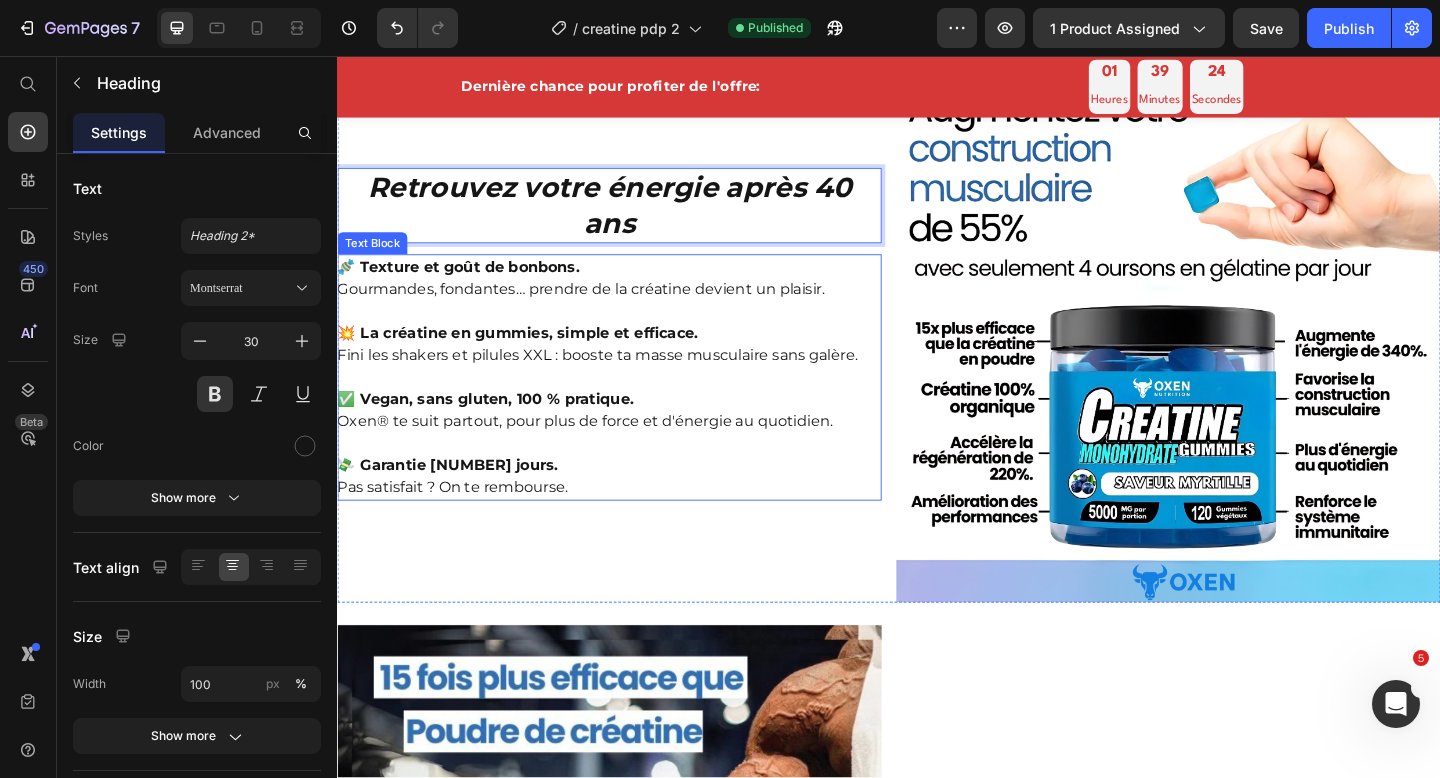 click at bounding box center (632, 406) 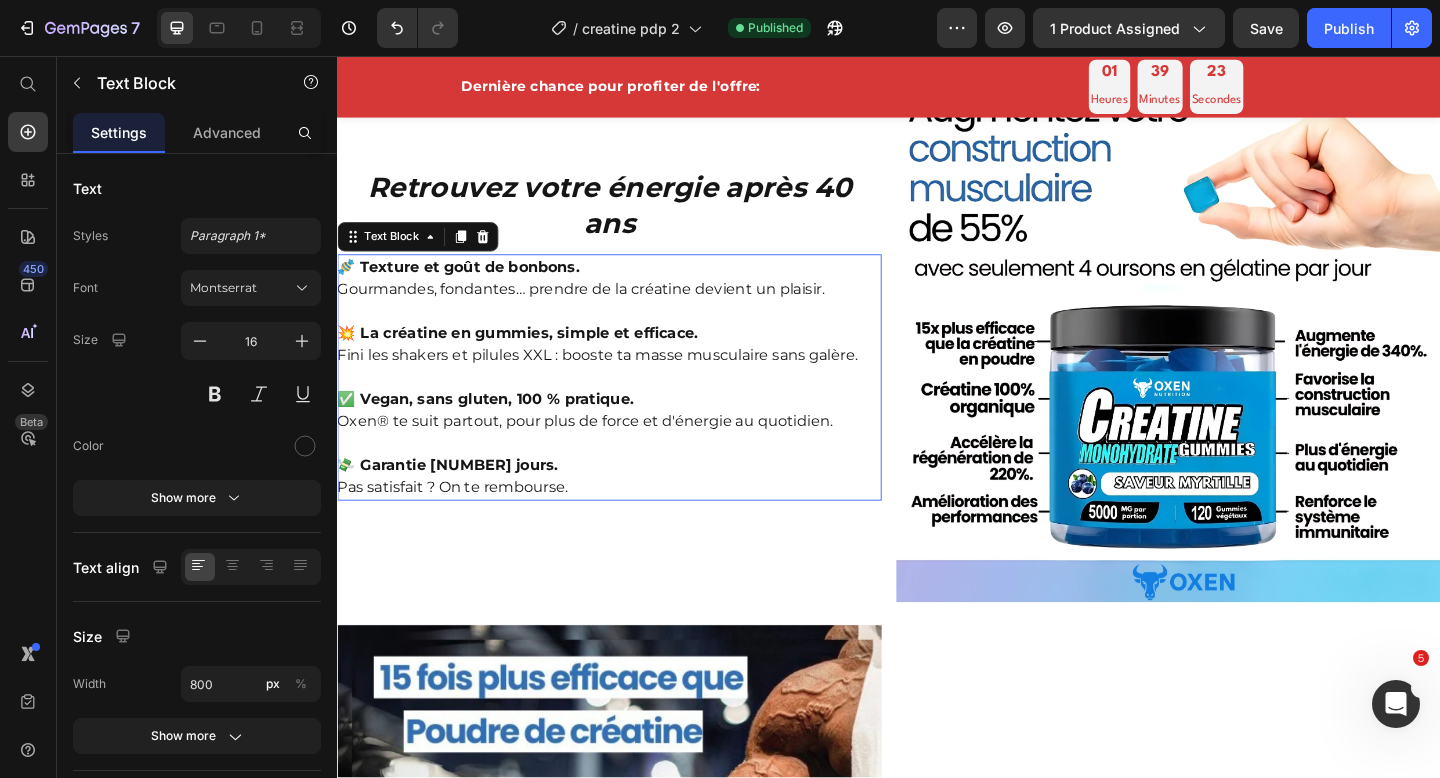 click at bounding box center [632, 406] 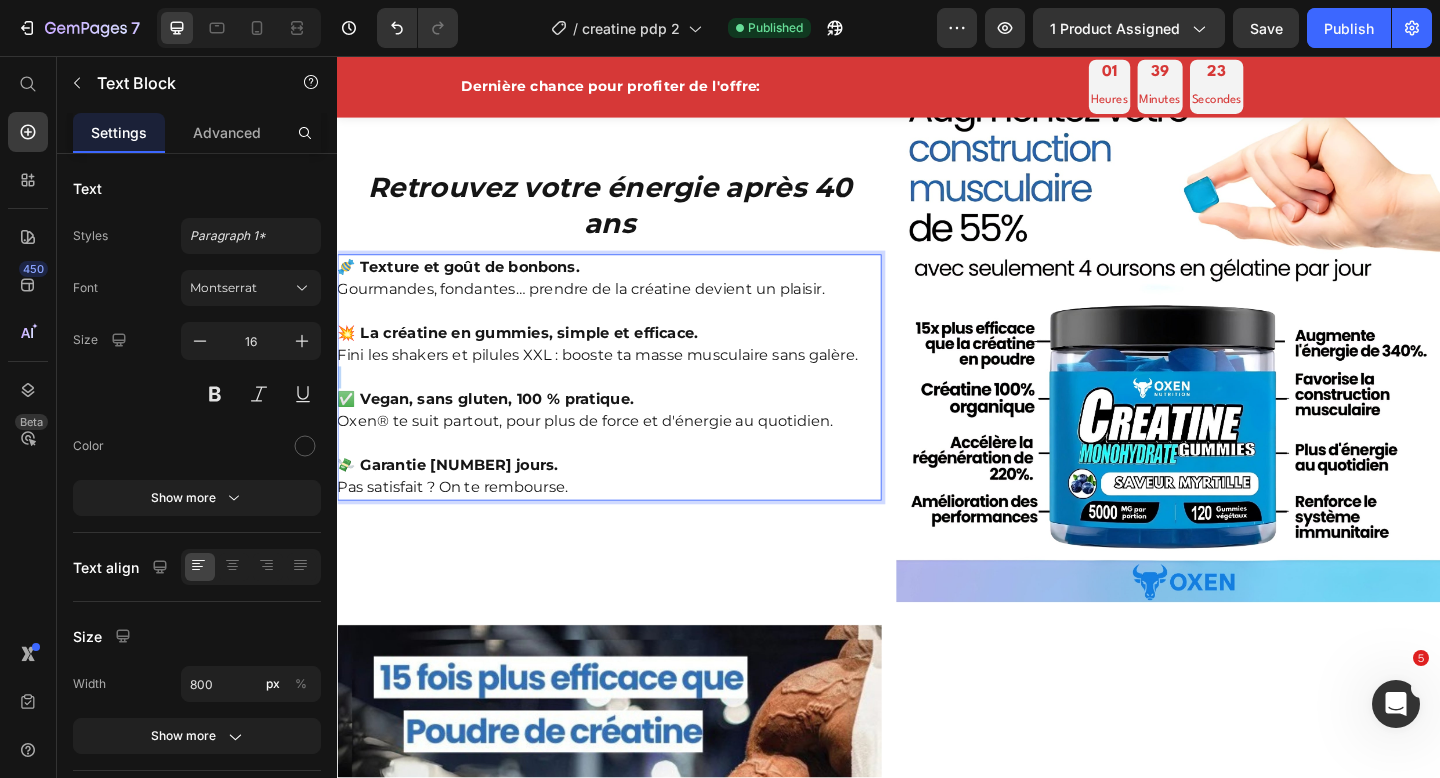 click at bounding box center [632, 406] 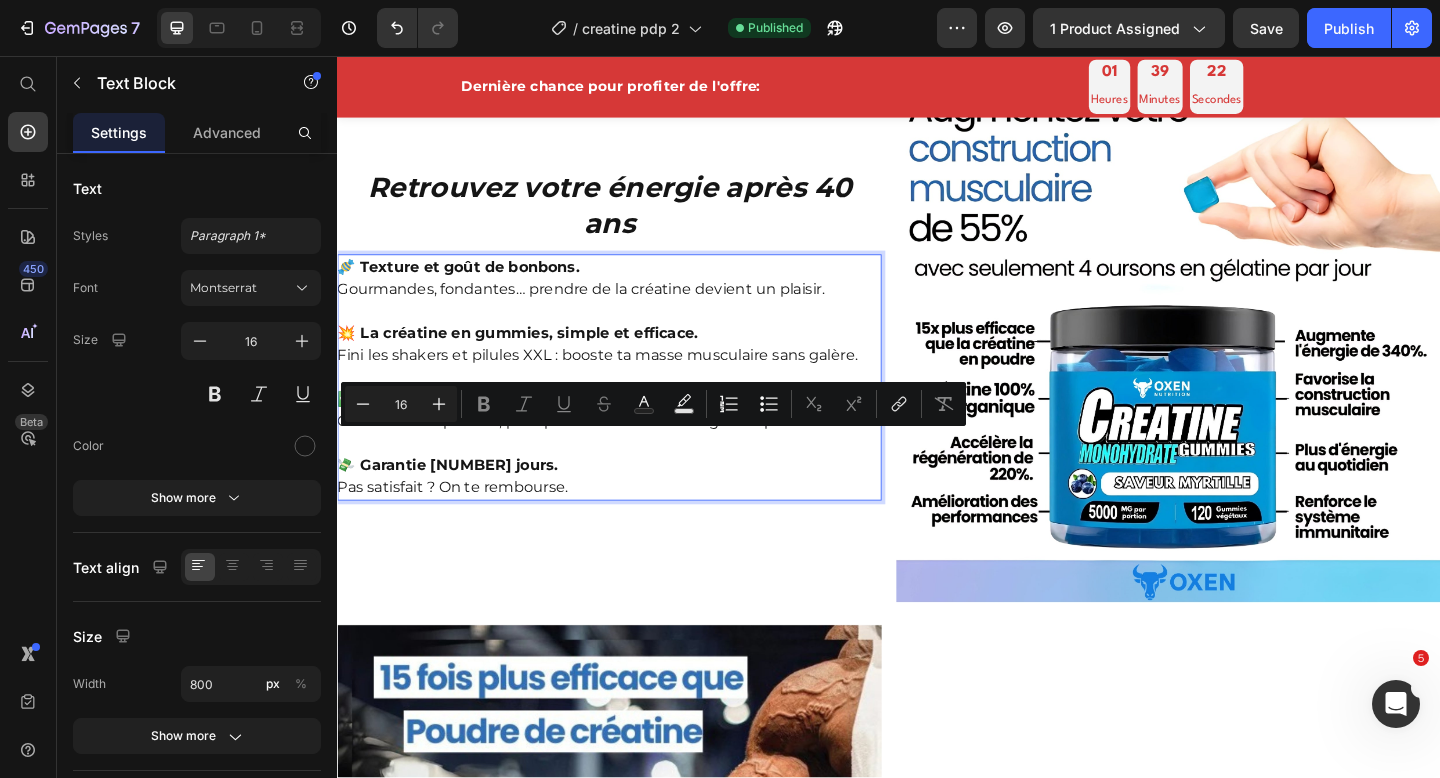 click on "💸 Garantie [NUMBER] jours. Pas satisfait ? On te rembourse." at bounding box center (632, 514) 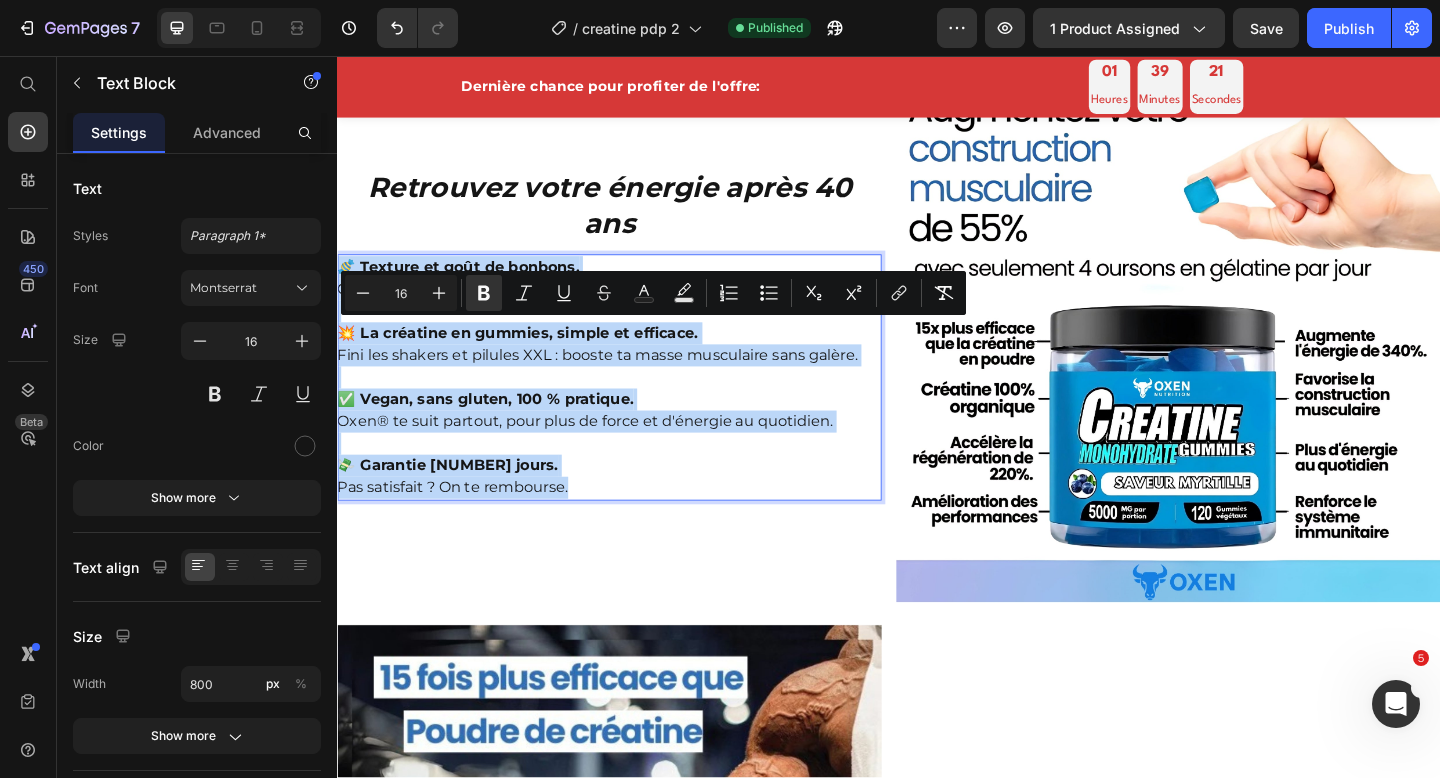 drag, startPoint x: 626, startPoint y: 592, endPoint x: 340, endPoint y: 362, distance: 367.00952 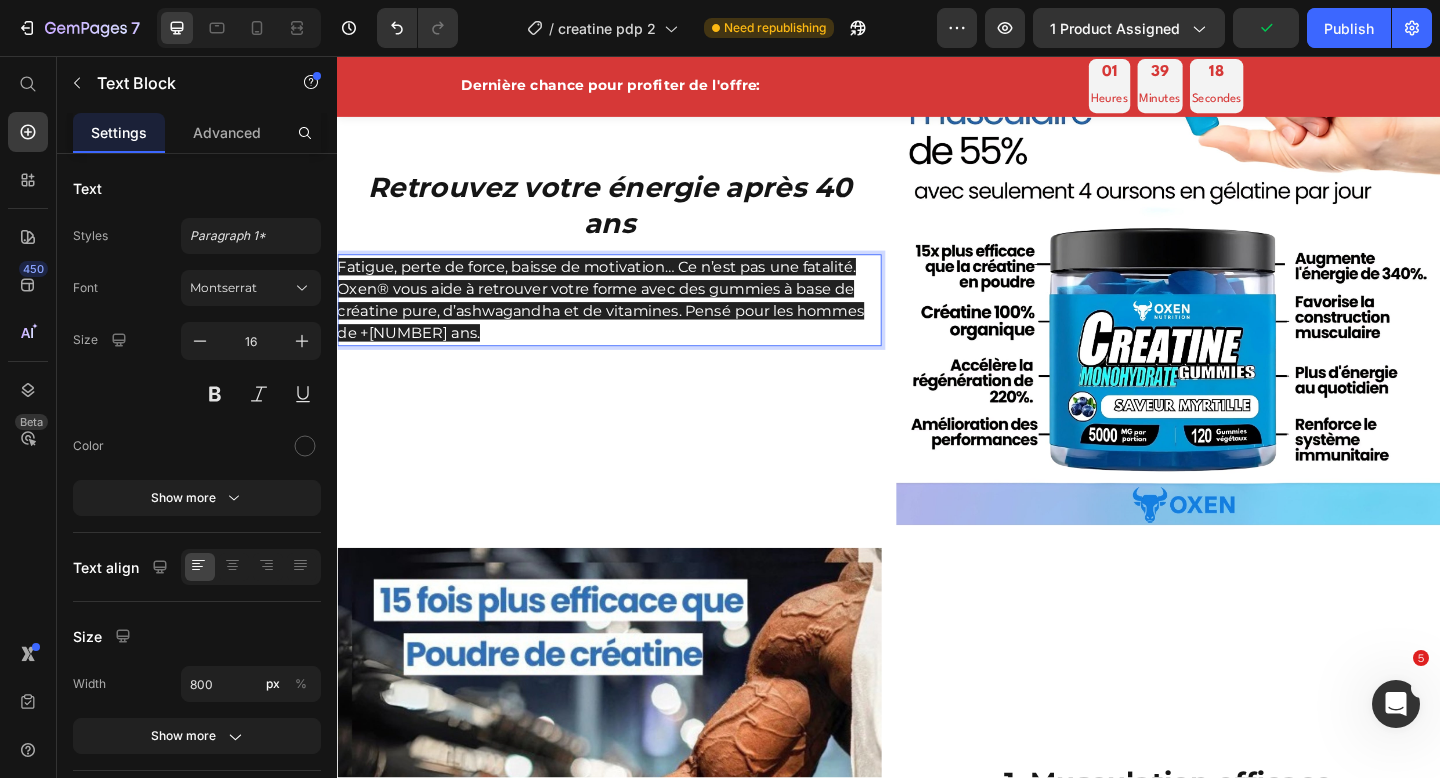scroll, scrollTop: 1509, scrollLeft: 0, axis: vertical 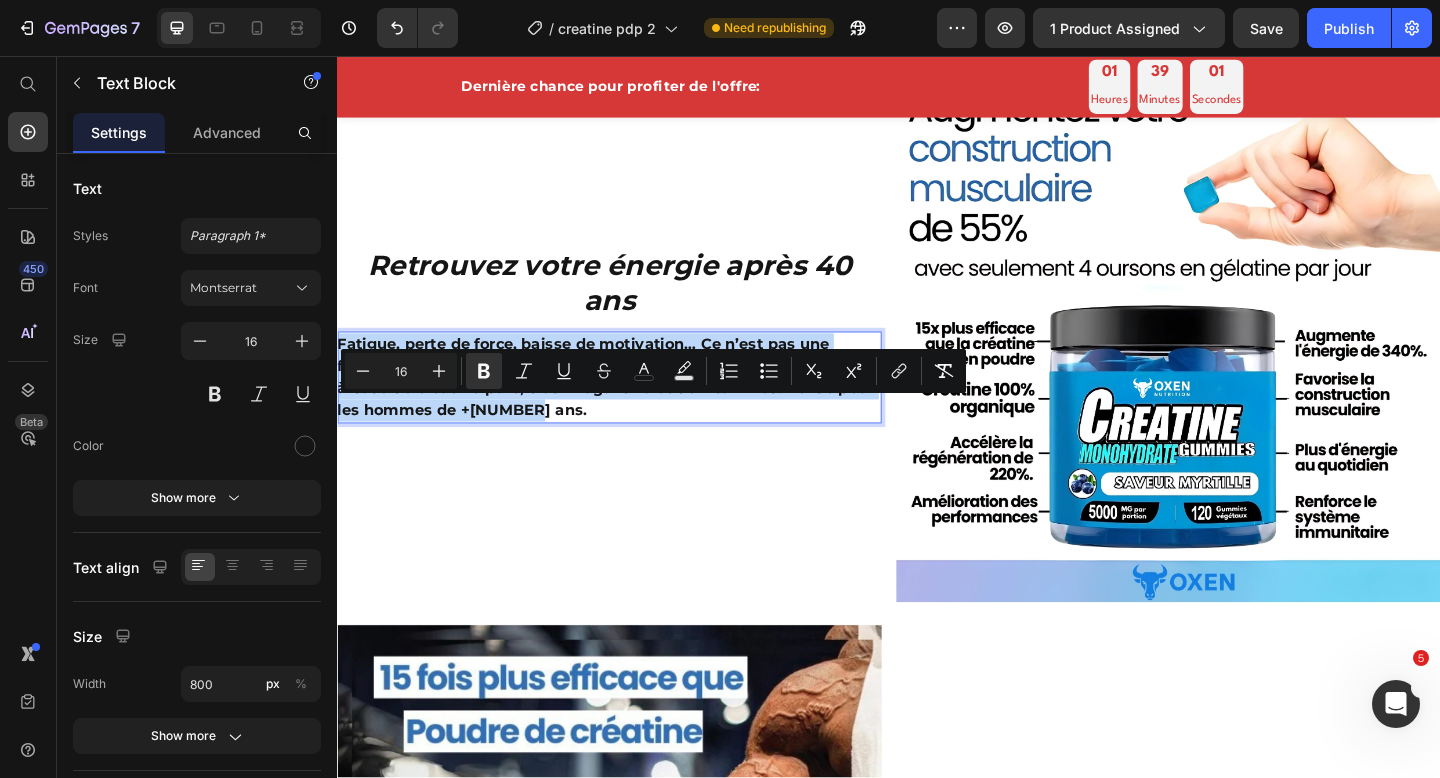 drag, startPoint x: 579, startPoint y: 516, endPoint x: 337, endPoint y: 441, distance: 253.35548 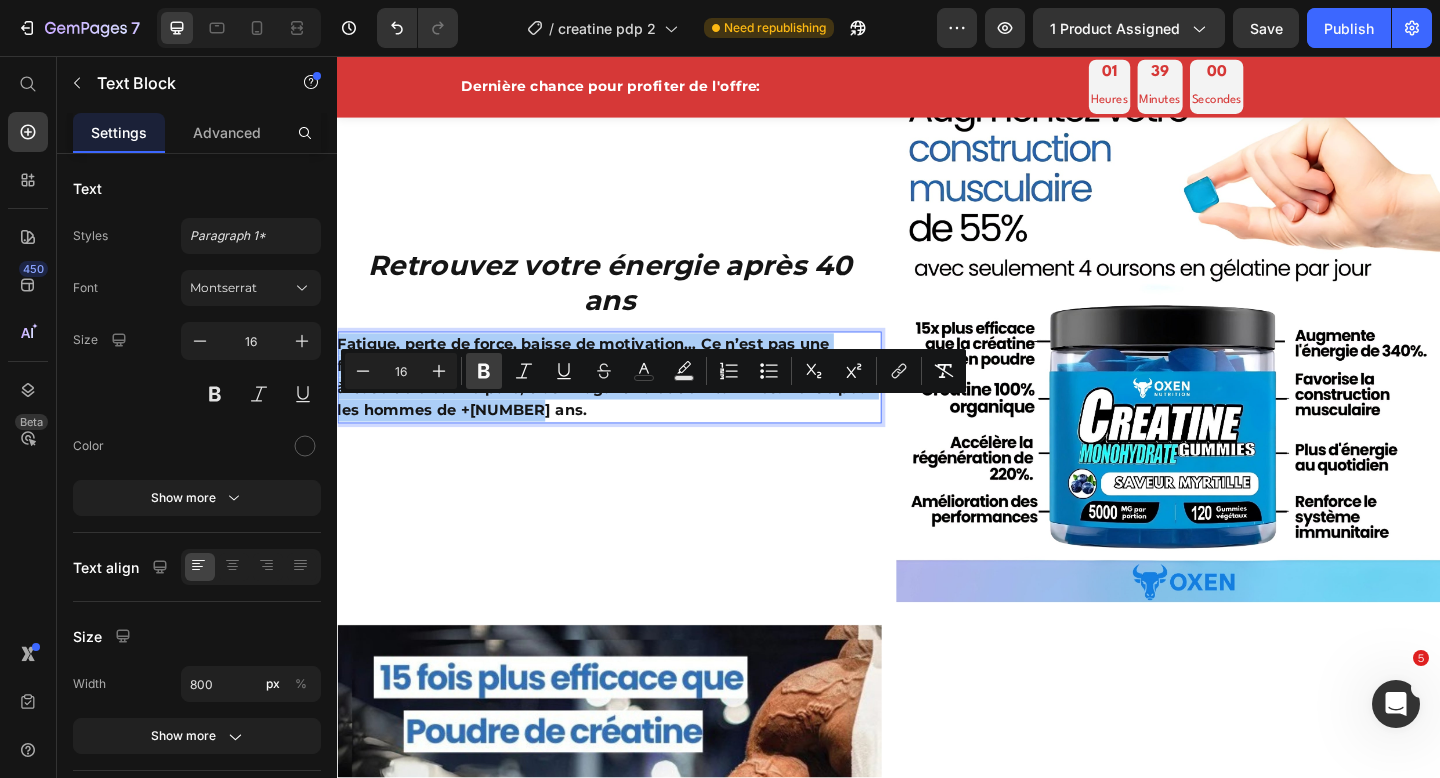 click 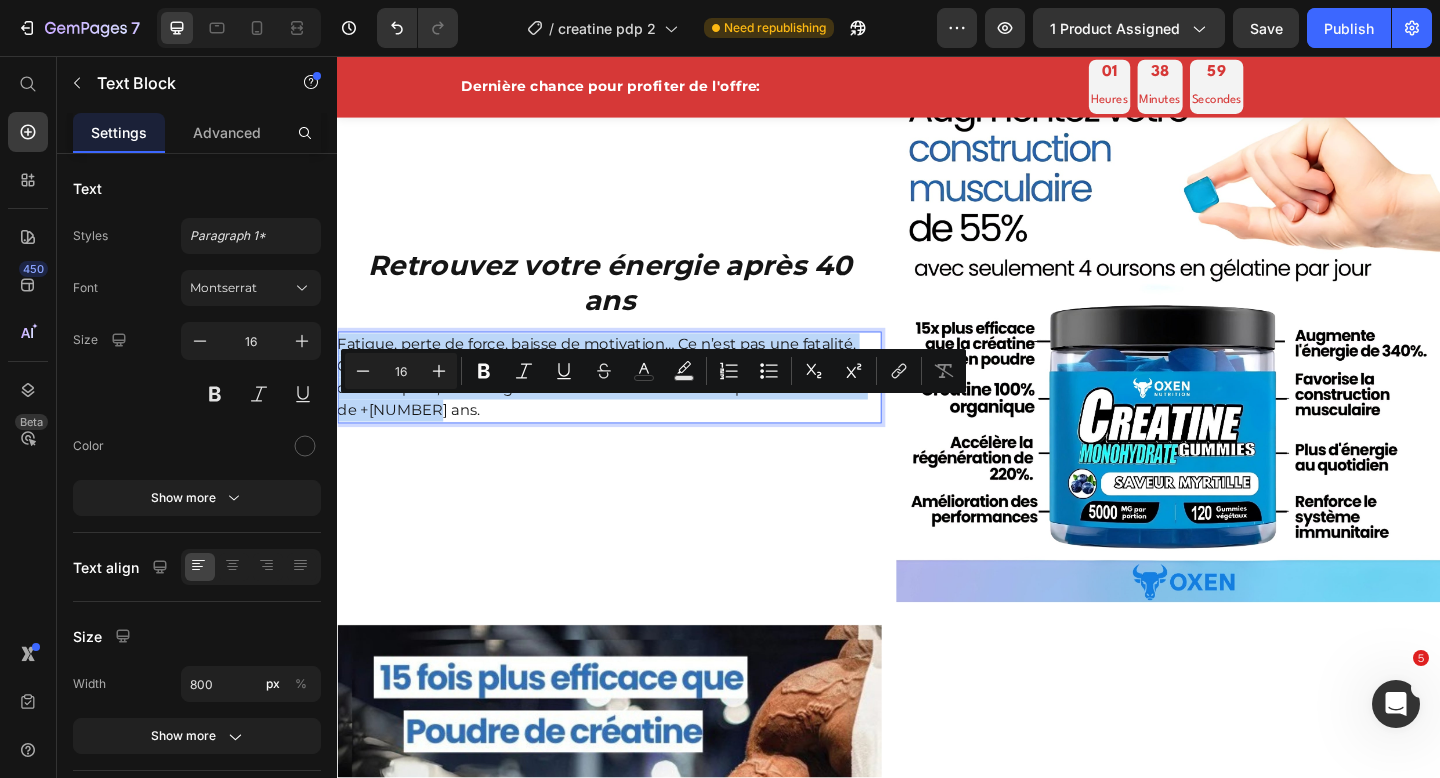 click on "Fatigue, perte de force, baisse de motivation… Ce n’est pas une fatalité. Oxen® vous aide à retrouver votre forme avec des gummies à base de créatine pure, d’ashwagandha et de vitamines. Pensé pour les hommes de +[NUMBER] ans." at bounding box center [632, 406] 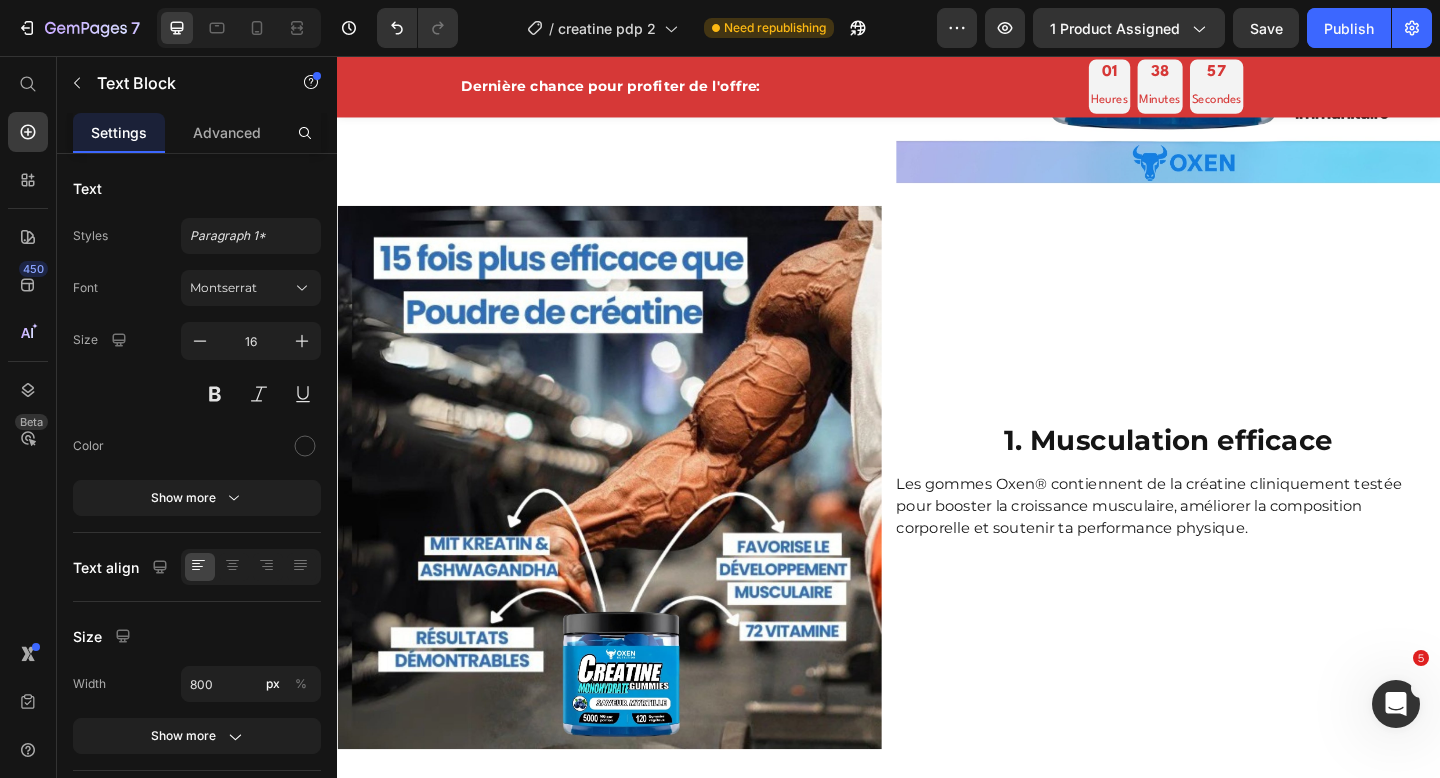 scroll, scrollTop: 2192, scrollLeft: 0, axis: vertical 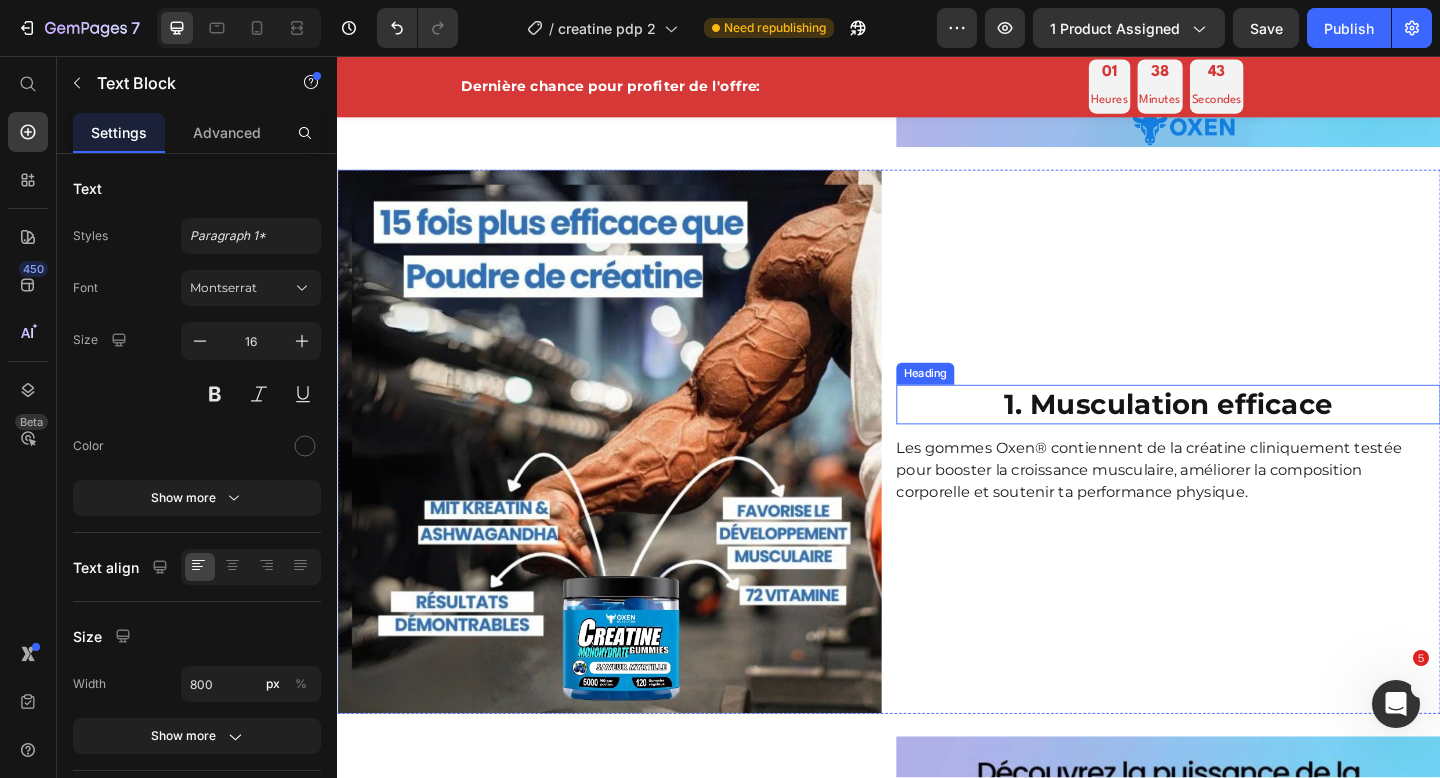 click on "1. Musculation efficace" at bounding box center [1241, 435] 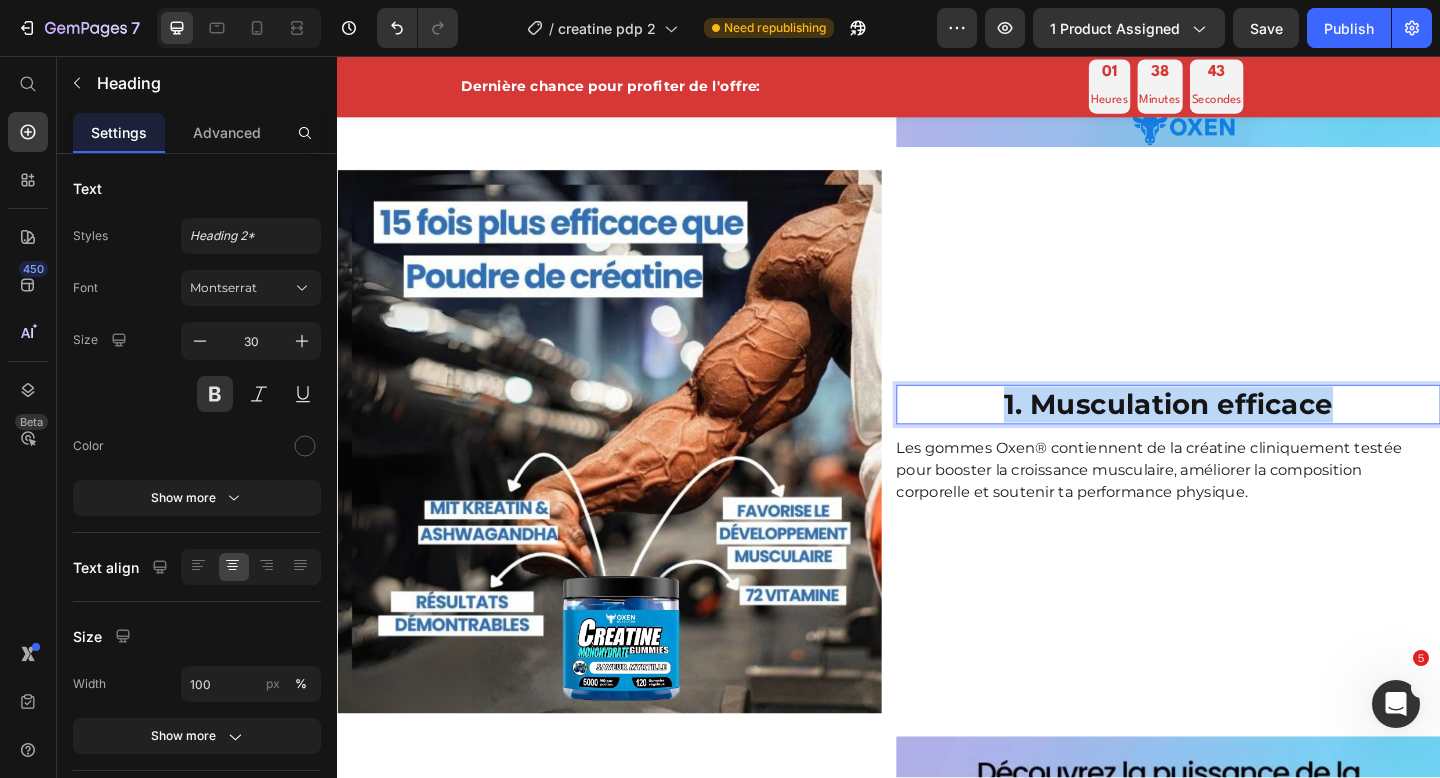 click on "1. Musculation efficace" at bounding box center [1241, 435] 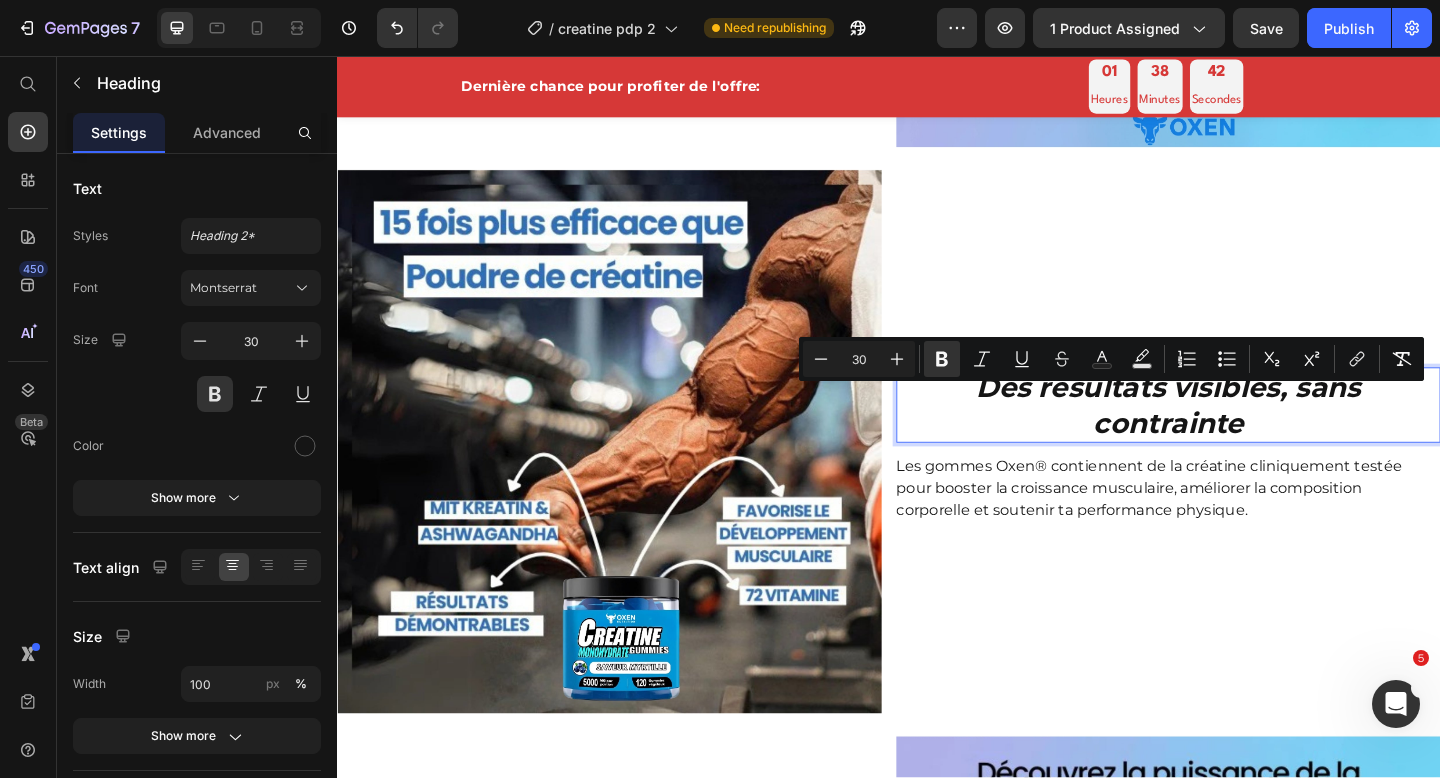 scroll, scrollTop: 2075, scrollLeft: 0, axis: vertical 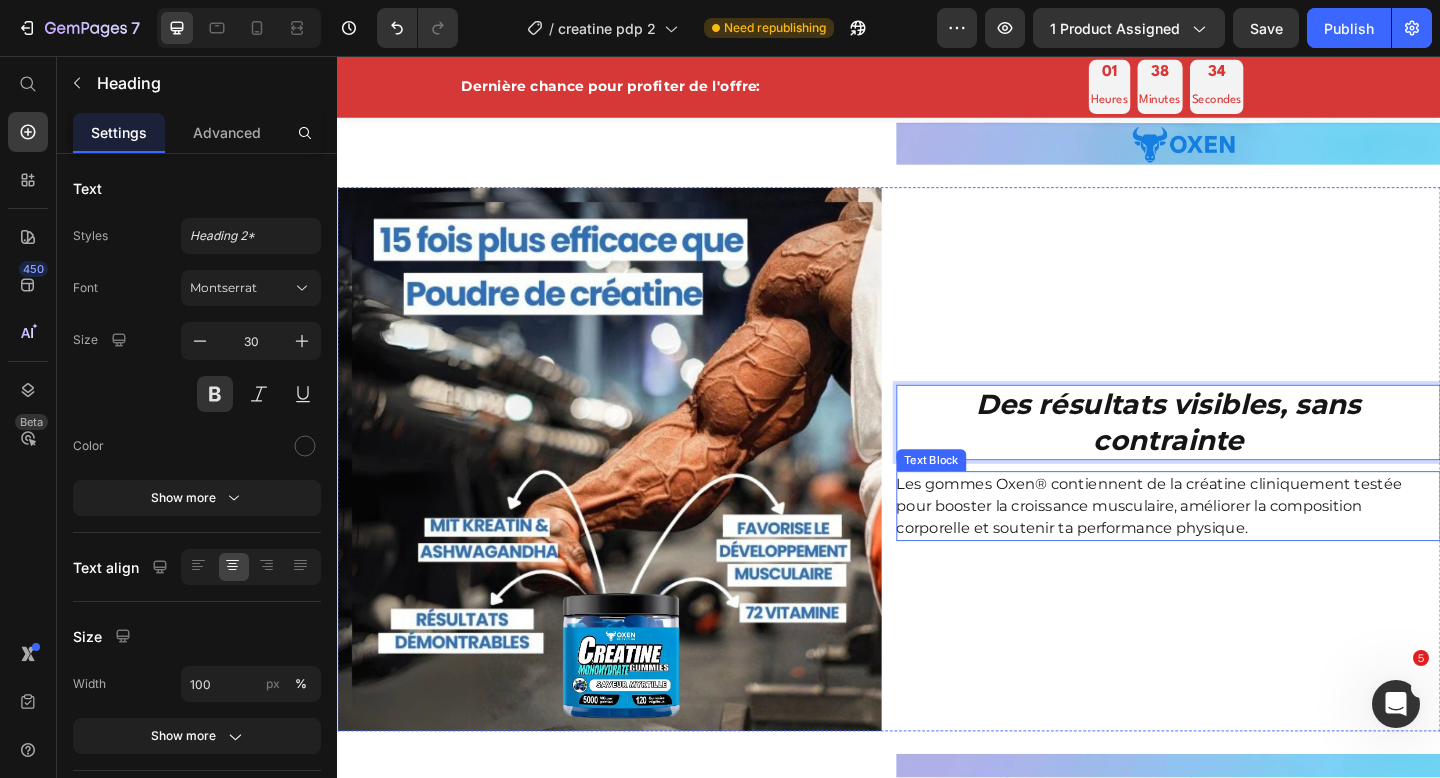 click on "Les gommes Oxen® contiennent de la créatine cliniquement testée pour booster la croissance musculaire, améliorer la composition corporelle et soutenir ta performance physique." at bounding box center (1240, 546) 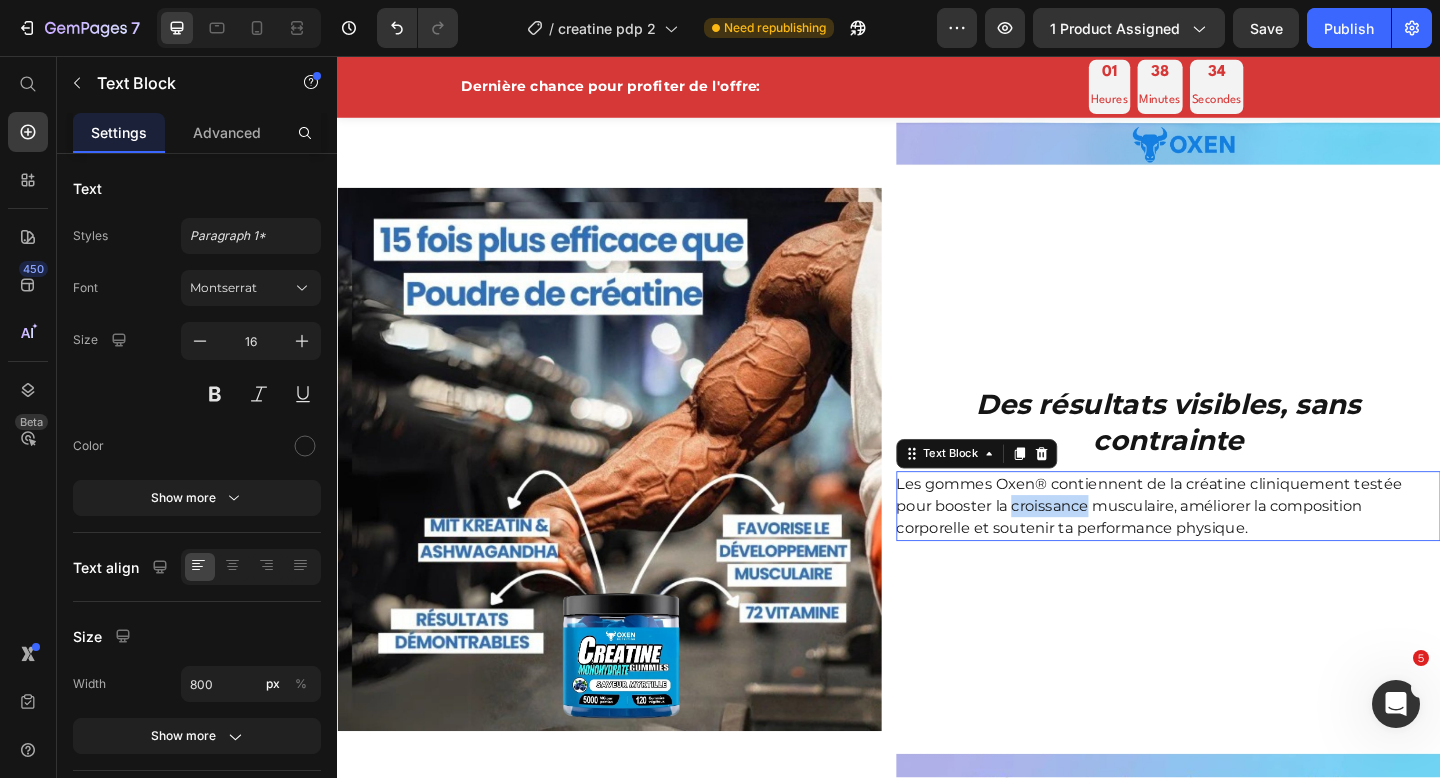 click on "Les gommes Oxen® contiennent de la créatine cliniquement testée pour booster la croissance musculaire, améliorer la composition corporelle et soutenir ta performance physique." at bounding box center [1240, 546] 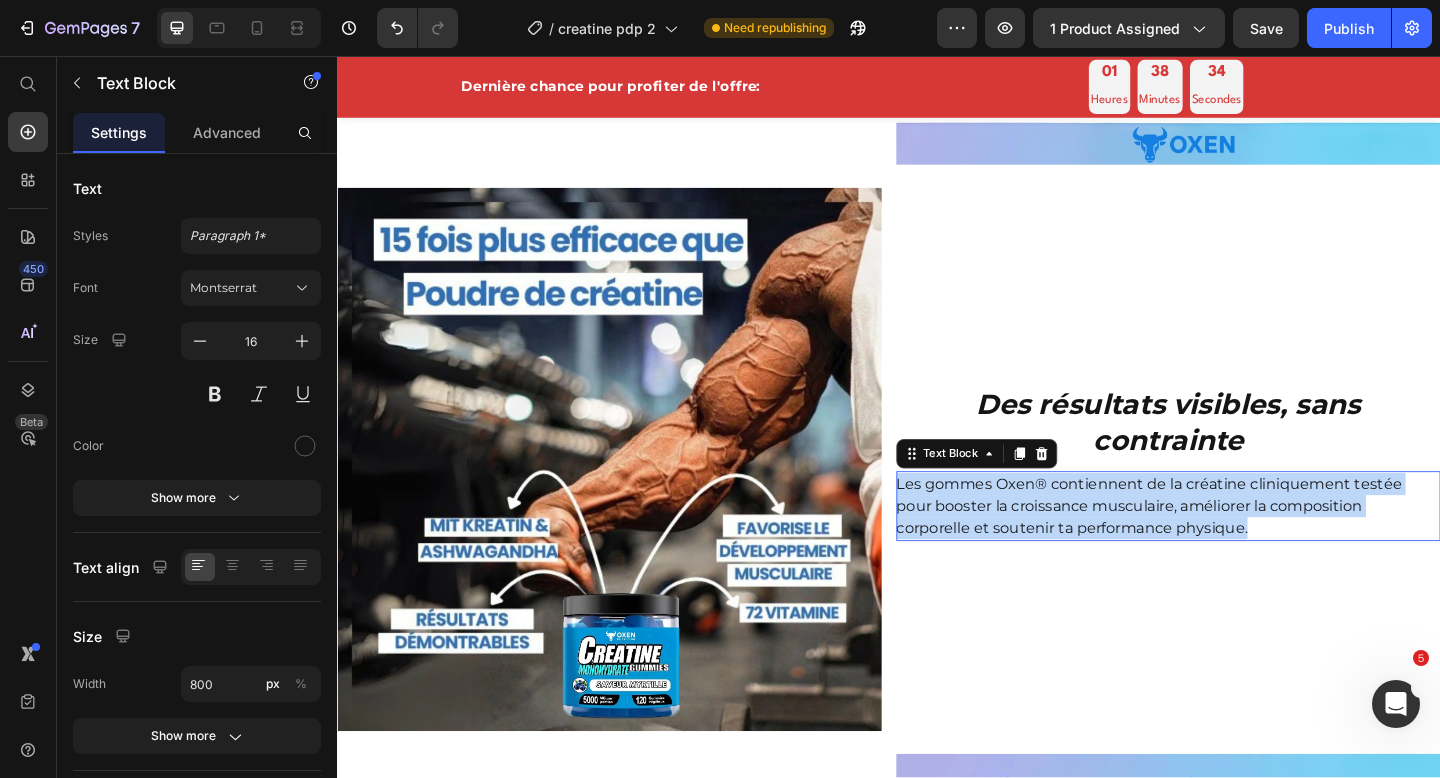 click on "Les gommes Oxen® contiennent de la créatine cliniquement testée pour booster la croissance musculaire, améliorer la composition corporelle et soutenir ta performance physique." at bounding box center [1240, 546] 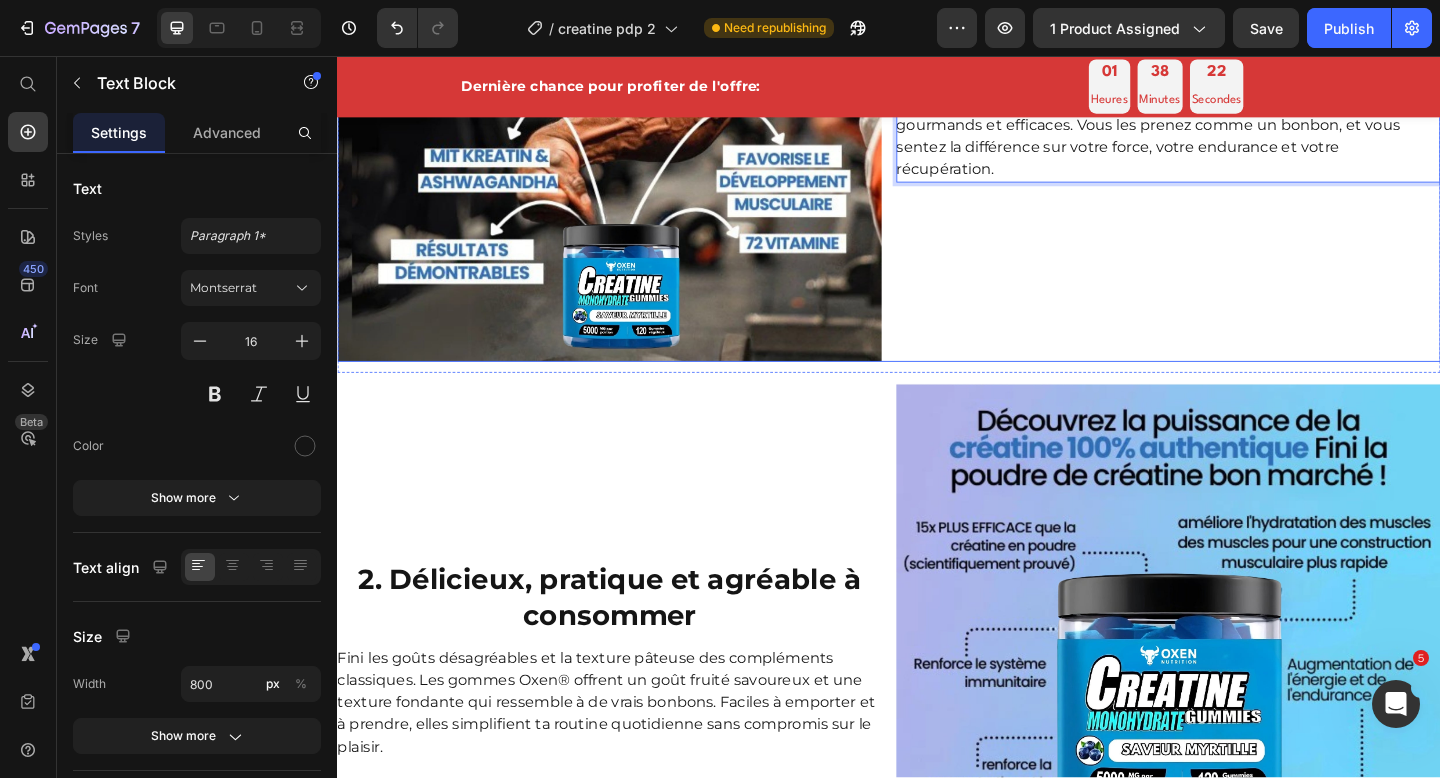scroll, scrollTop: 2536, scrollLeft: 0, axis: vertical 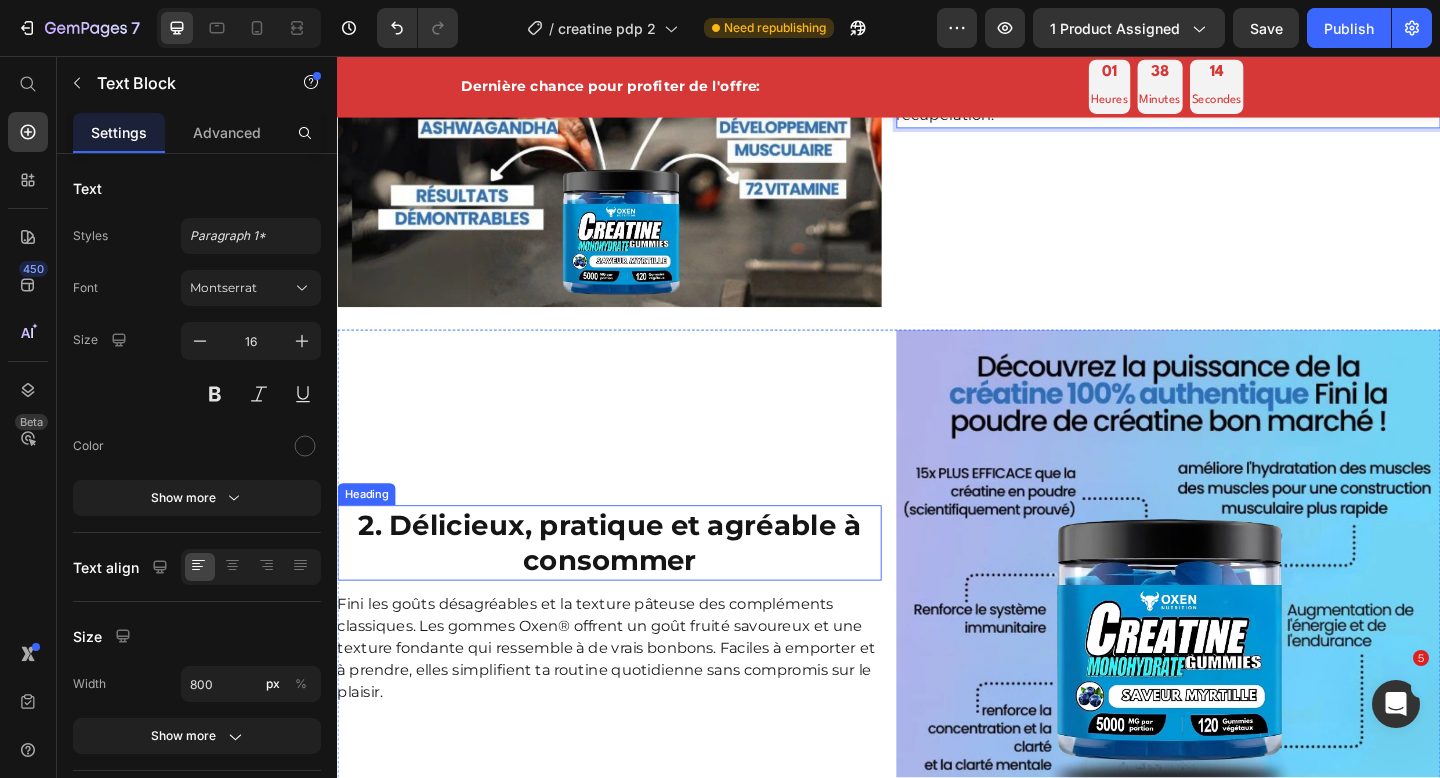 click on "2. Délicieux, pratique et agréable à consommer" at bounding box center (633, 586) 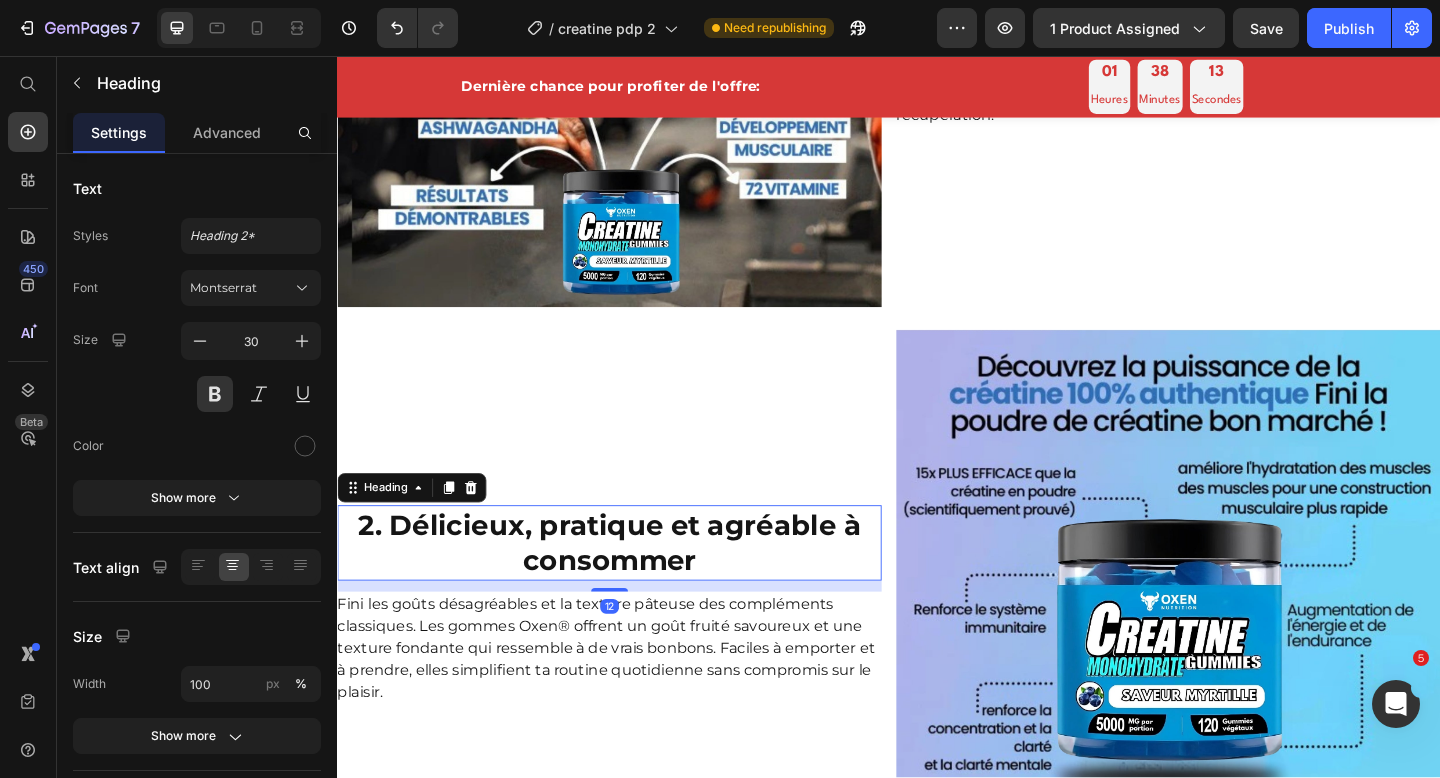 click on "2. Délicieux, pratique et agréable à consommer" at bounding box center (633, 586) 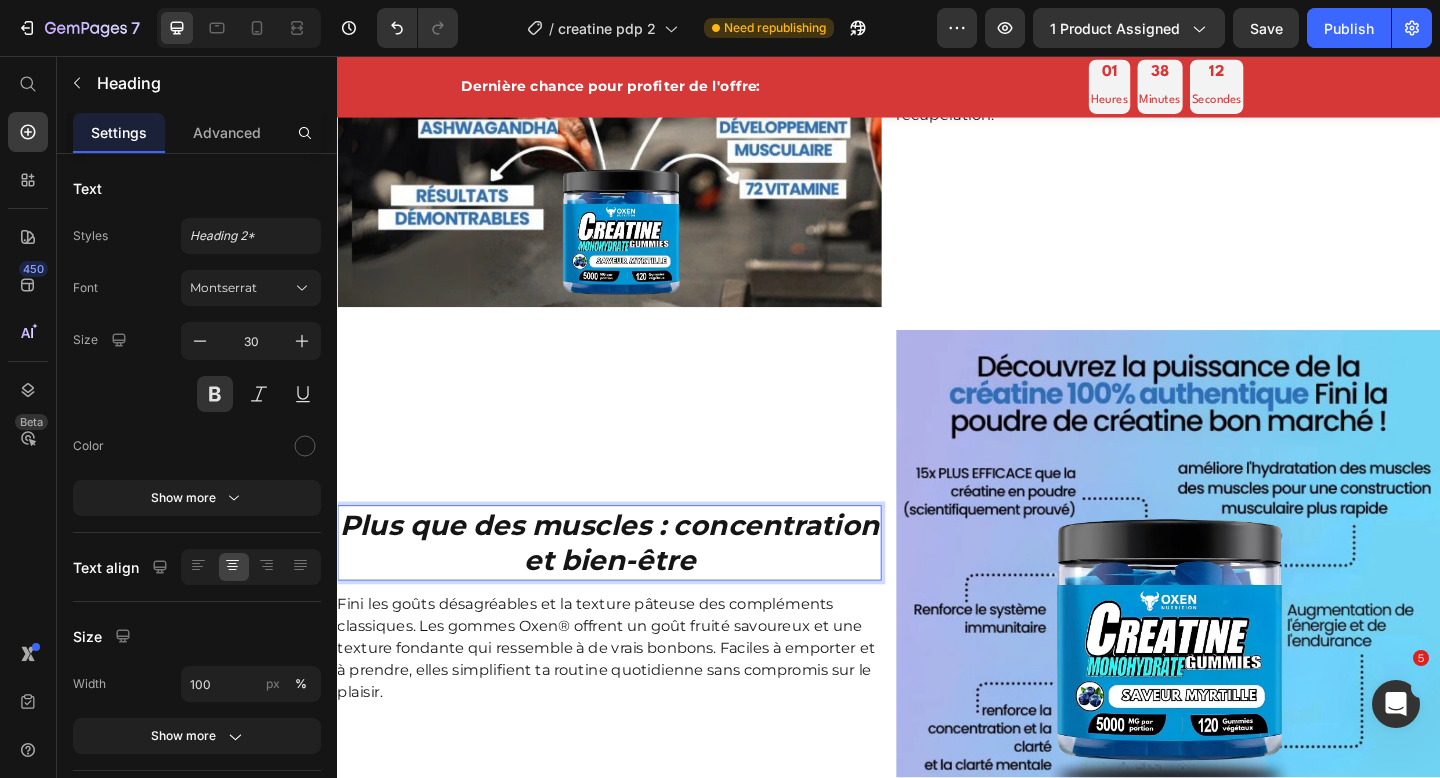 scroll, scrollTop: 2635, scrollLeft: 0, axis: vertical 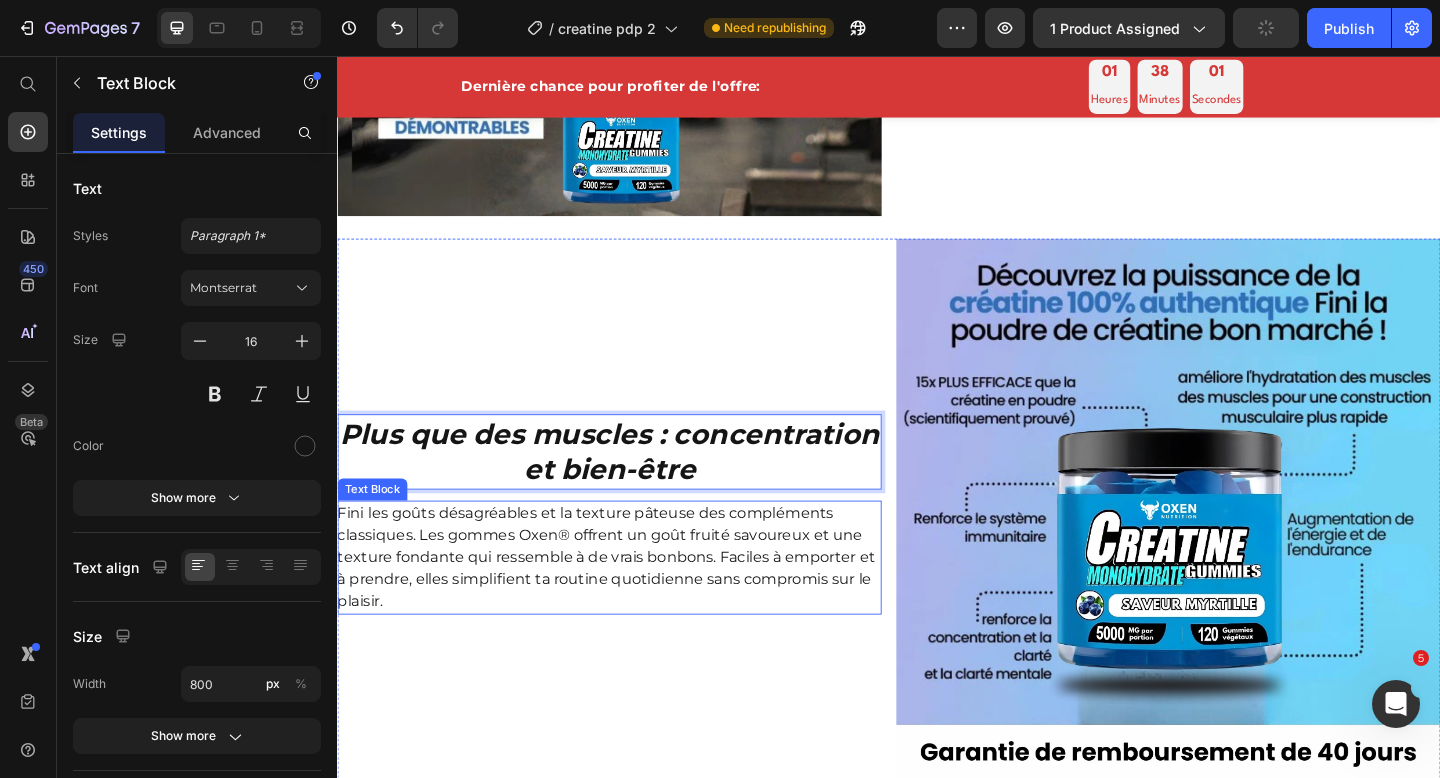 click on "Fini les goûts désagréables et la texture pâteuse des compléments classiques. Les gommes Oxen® offrent un goût fruité savoureux et une texture fondante qui ressemble à de vrais bonbons. Faciles à emporter et à prendre, elles simplifient ta routine quotidienne sans compromis sur le plaisir." at bounding box center (632, 602) 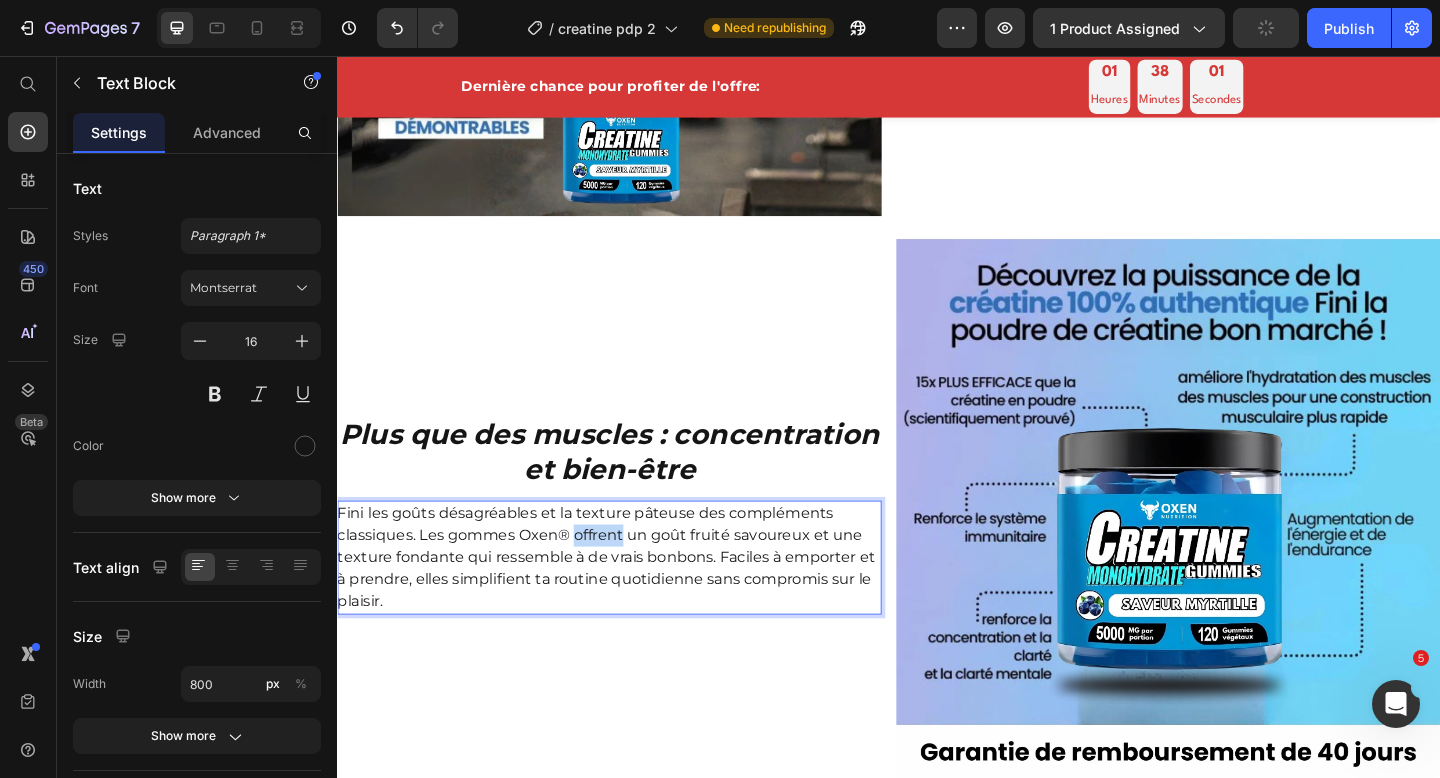 click on "Fini les goûts désagréables et la texture pâteuse des compléments classiques. Les gommes Oxen® offrent un goût fruité savoureux et une texture fondante qui ressemble à de vrais bonbons. Faciles à emporter et à prendre, elles simplifient ta routine quotidienne sans compromis sur le plaisir." at bounding box center [632, 602] 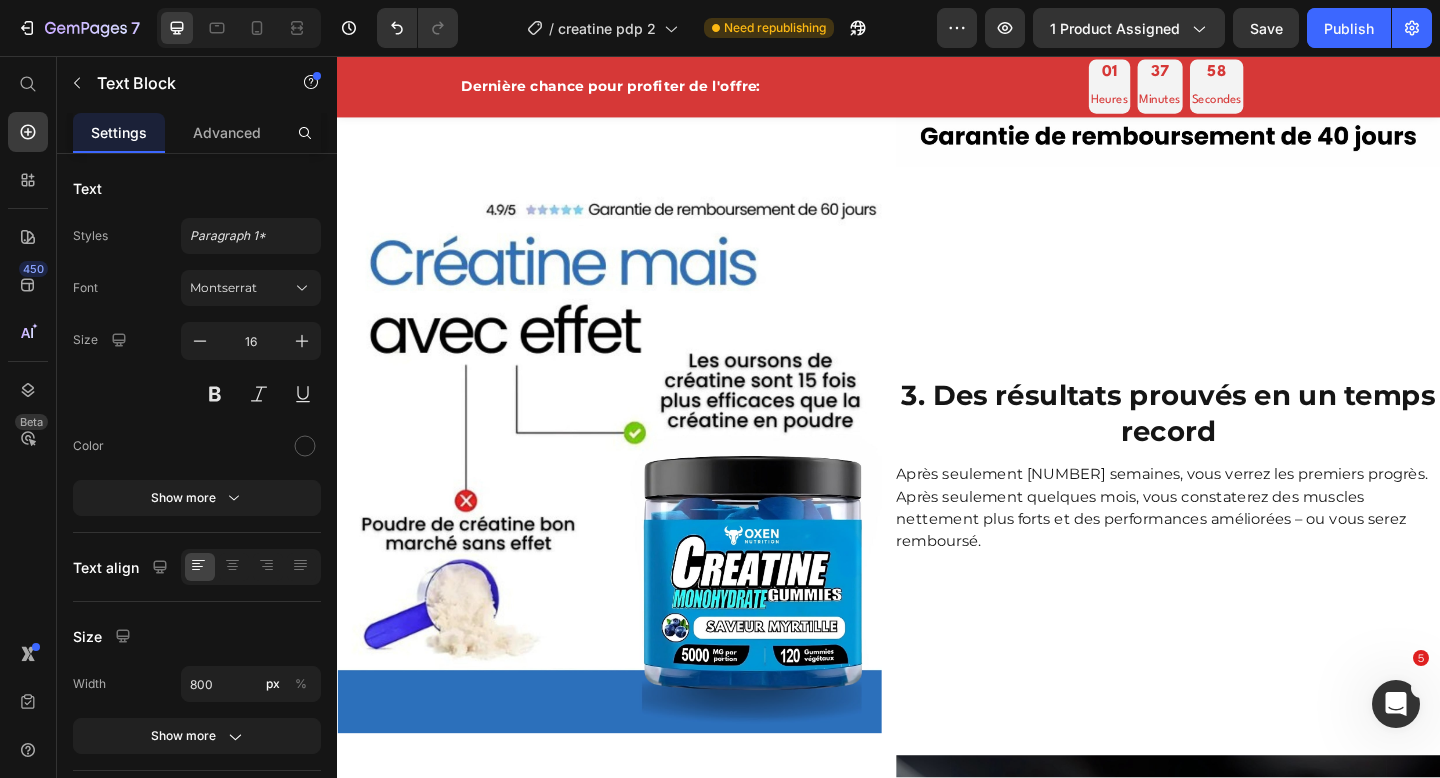 scroll, scrollTop: 3380, scrollLeft: 0, axis: vertical 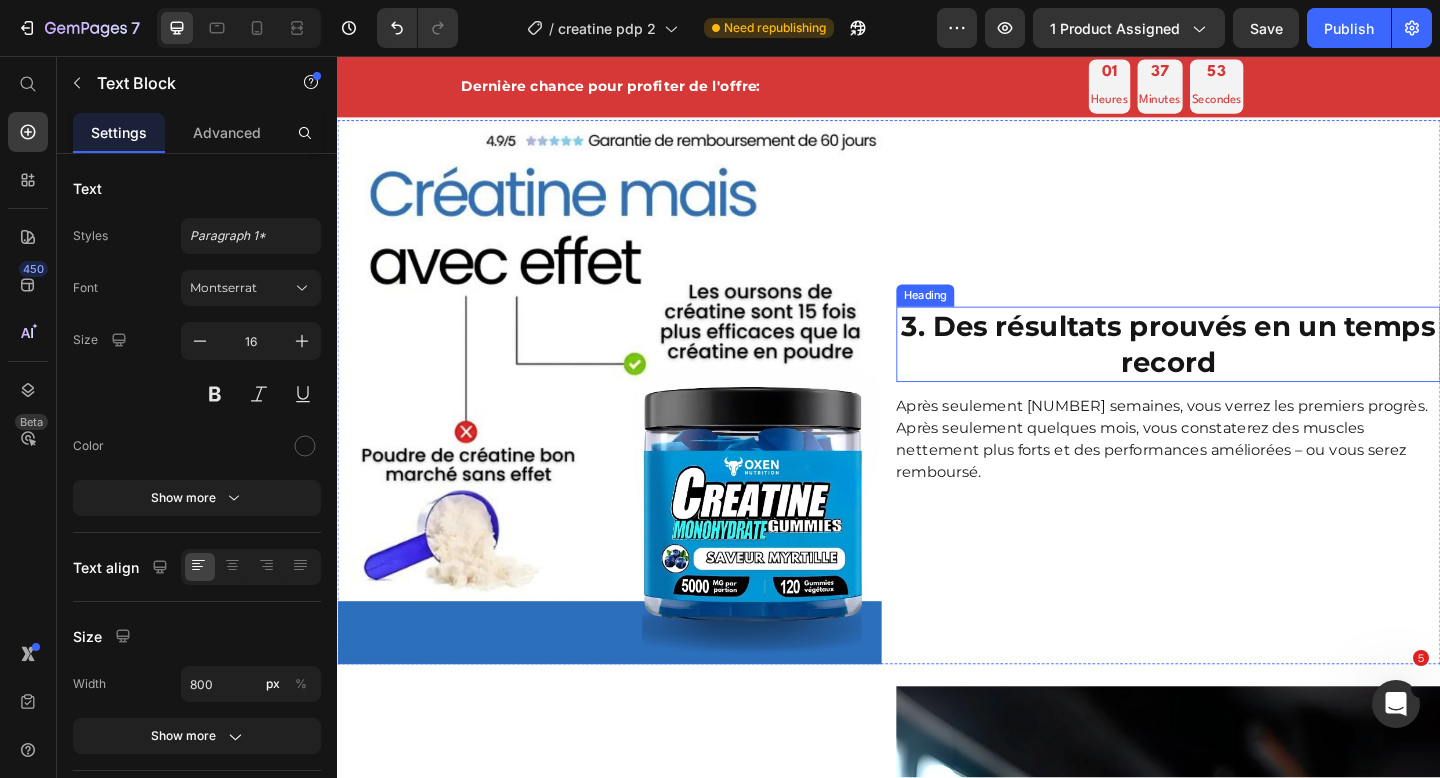 click on "3. Des résultats prouvés en un temps record" at bounding box center (1241, 370) 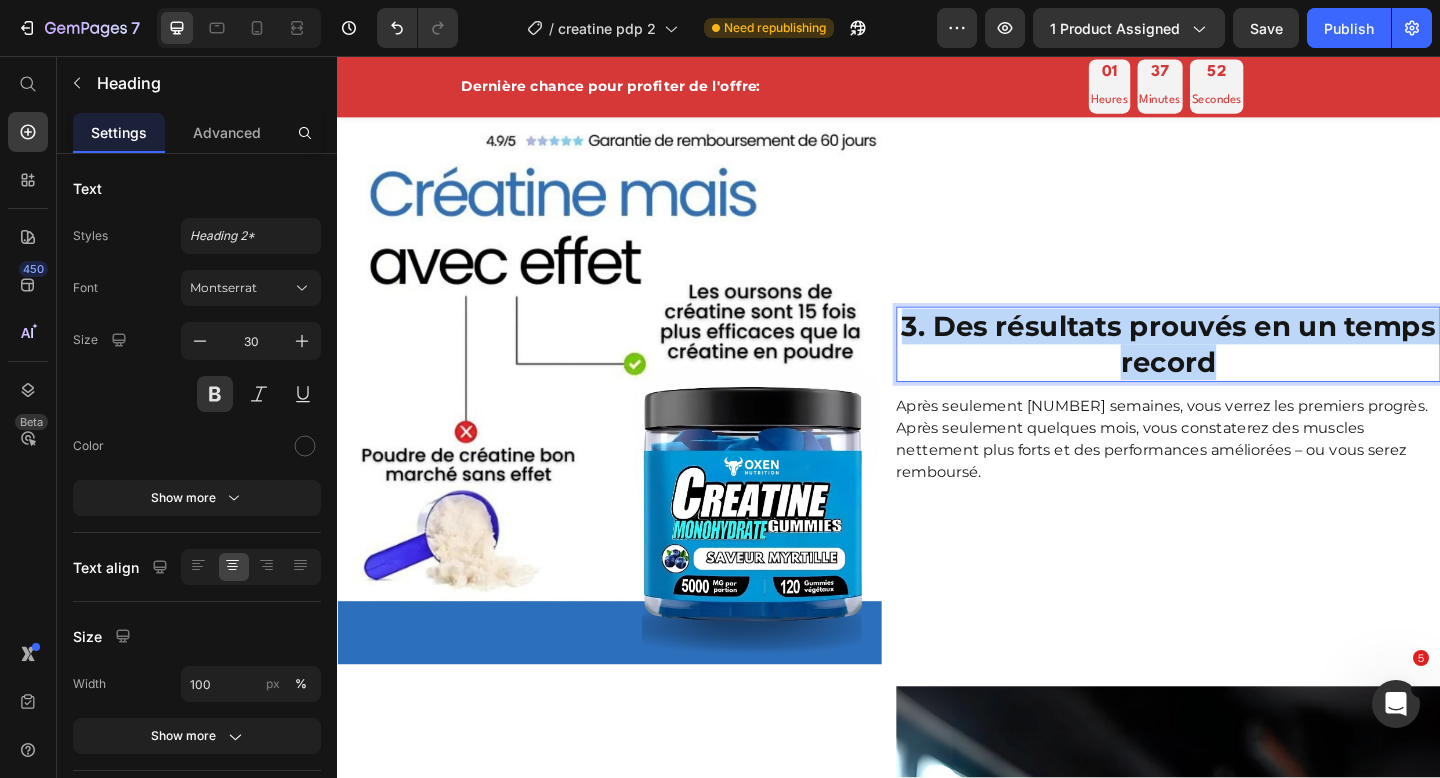 click on "3. Des résultats prouvés en un temps record" at bounding box center (1241, 370) 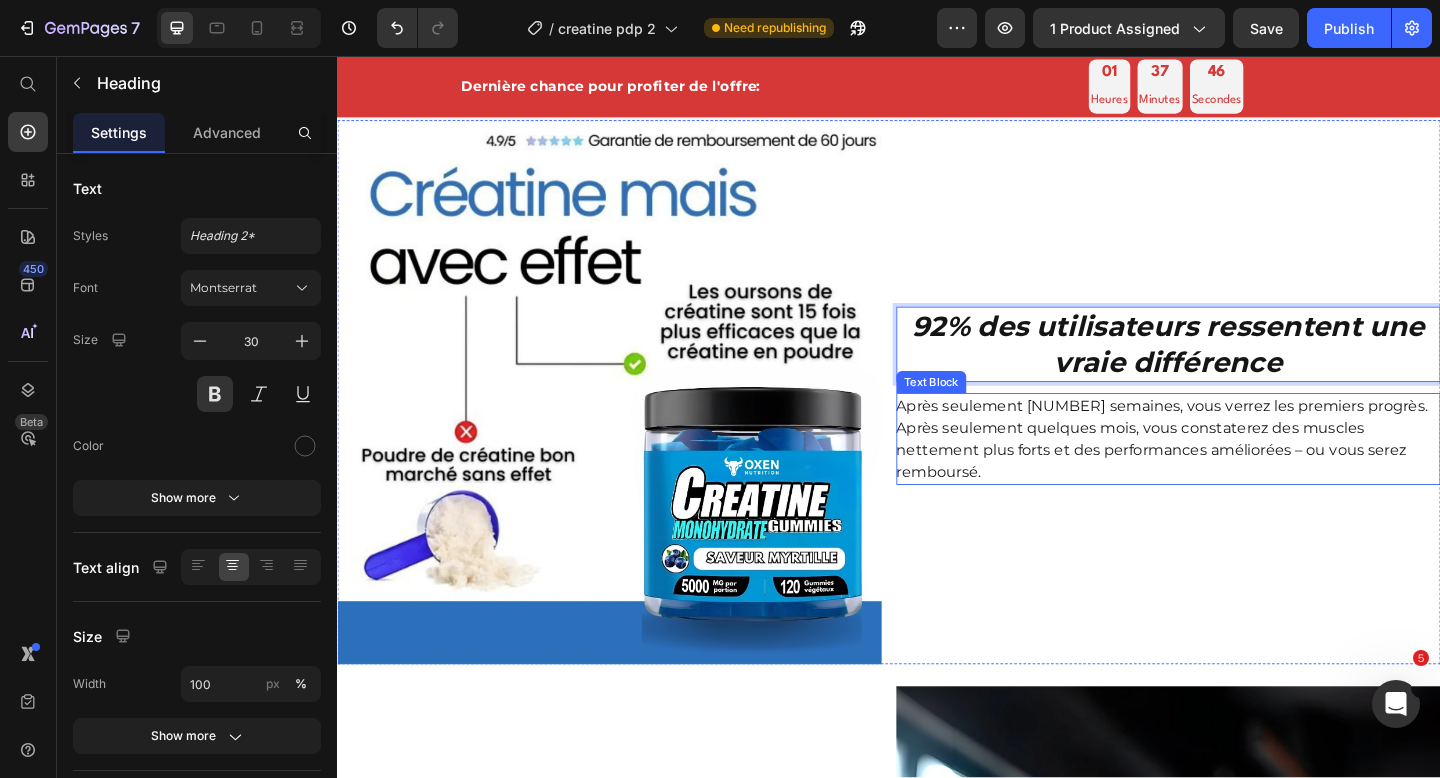 click on "Après seulement [NUMBER] semaines, vous verrez les premiers progrès. Après seulement quelques mois, vous constaterez des muscles nettement plus forts et des performances améliorées – ou vous serez remboursé." at bounding box center [1240, 473] 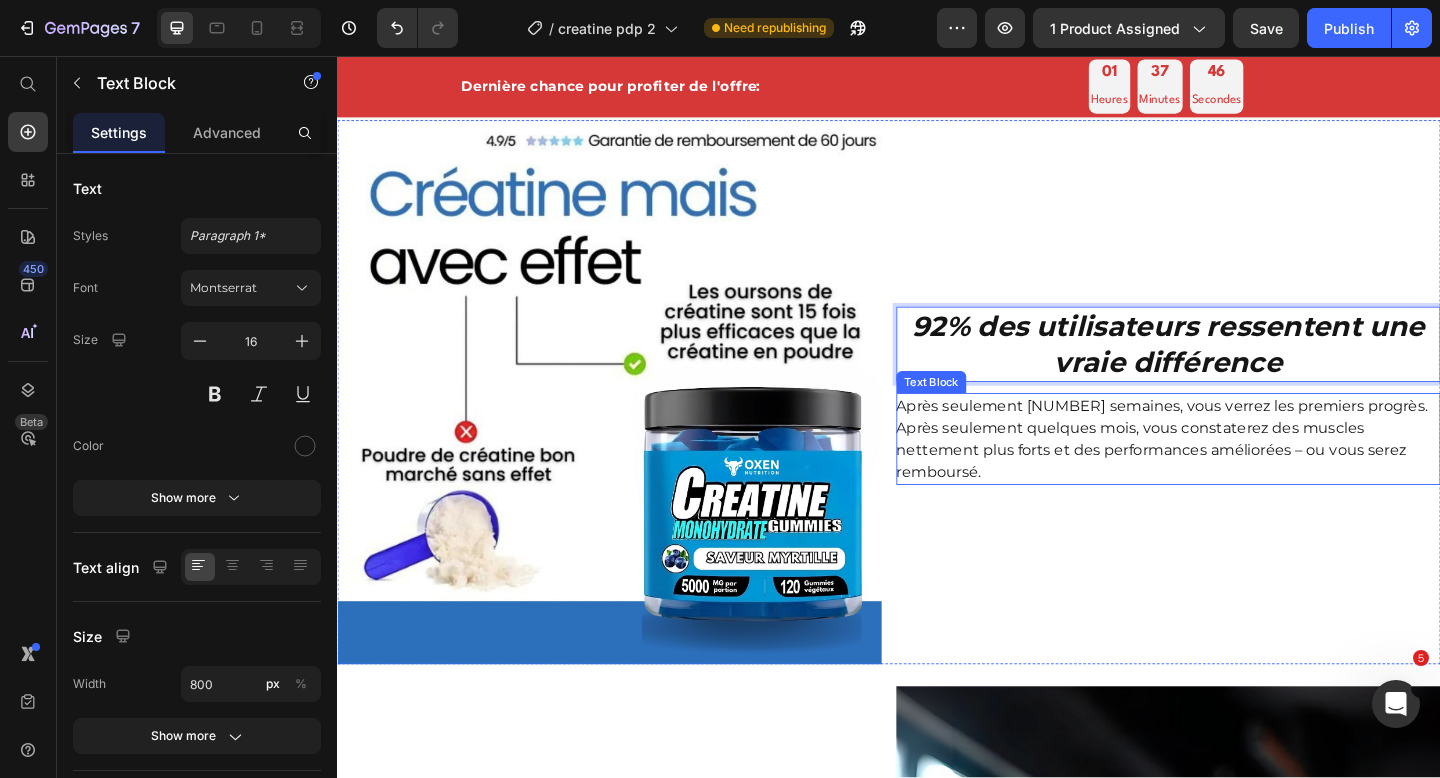 click on "Après seulement [NUMBER] semaines, vous verrez les premiers progrès. Après seulement quelques mois, vous constaterez des muscles nettement plus forts et des performances améliorées – ou vous serez remboursé." at bounding box center (1240, 473) 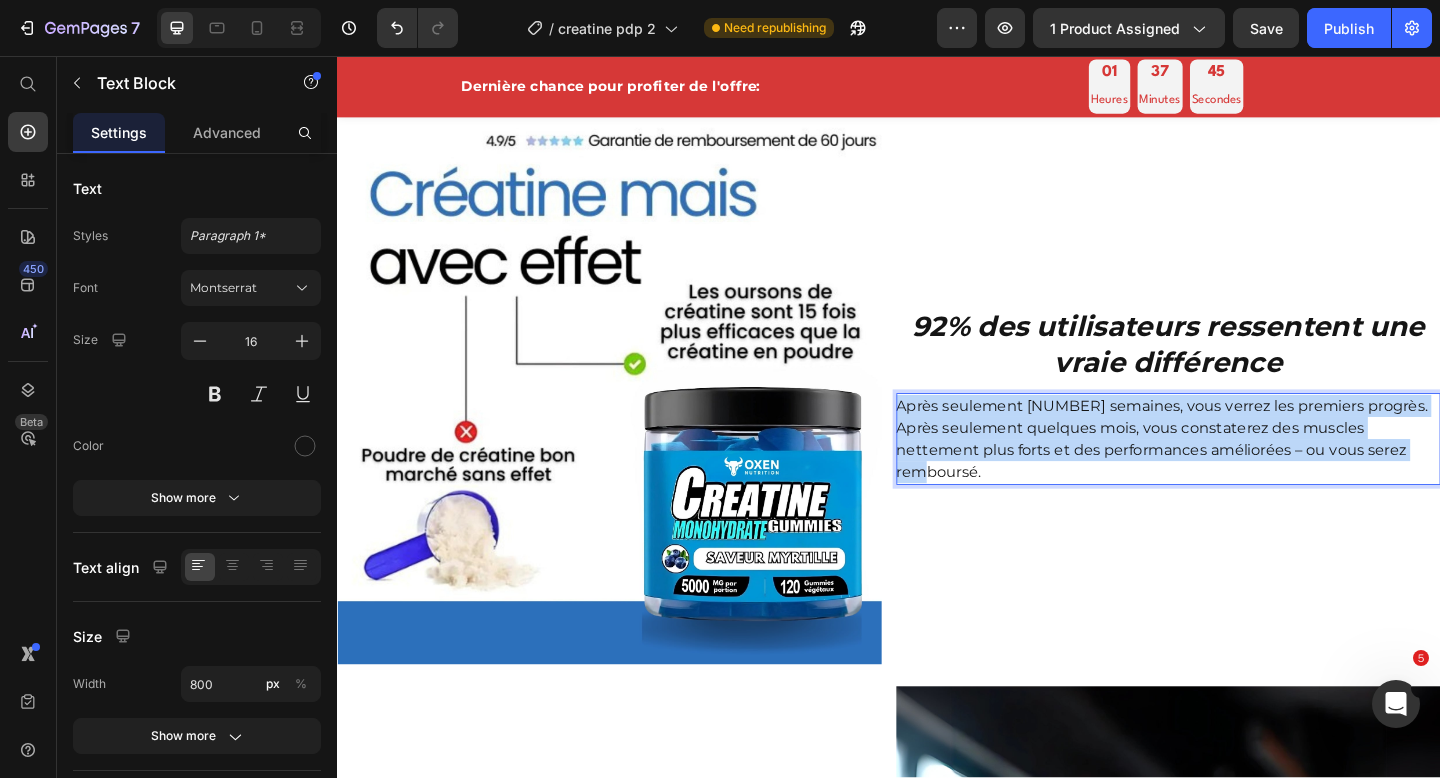 click on "Après seulement [NUMBER] semaines, vous verrez les premiers progrès. Après seulement quelques mois, vous constaterez des muscles nettement plus forts et des performances améliorées – ou vous serez remboursé." at bounding box center [1240, 473] 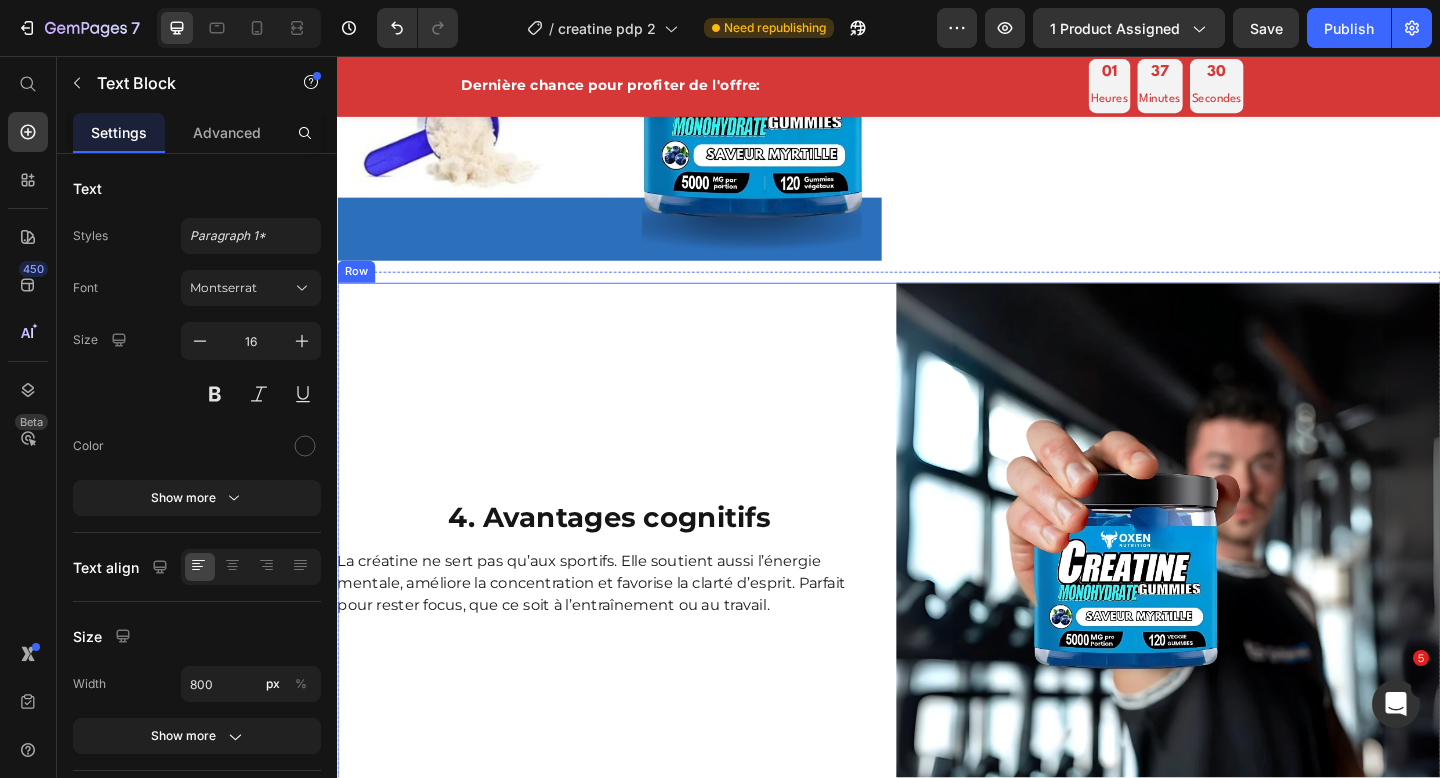scroll, scrollTop: 3911, scrollLeft: 0, axis: vertical 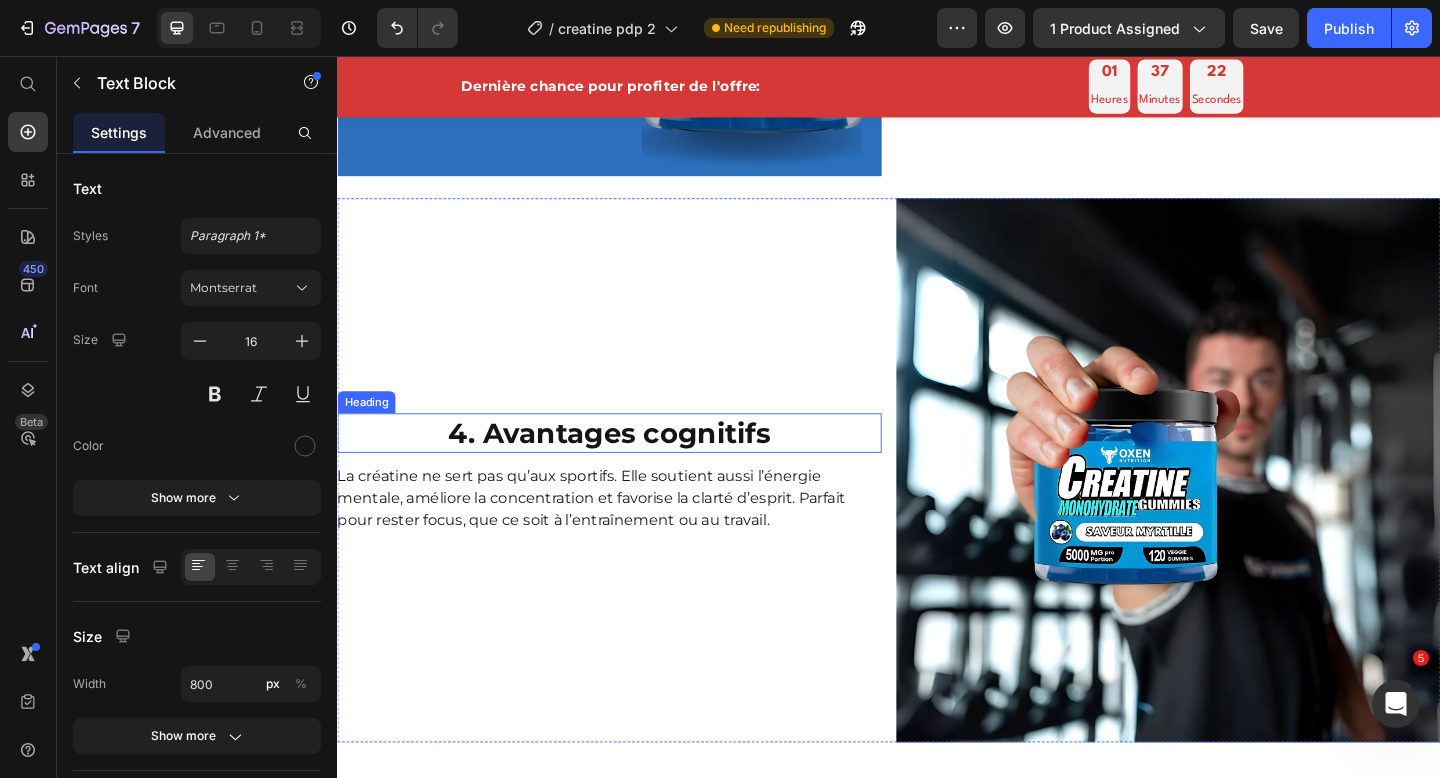 click on "4. Avantages cognitifs" at bounding box center (633, 466) 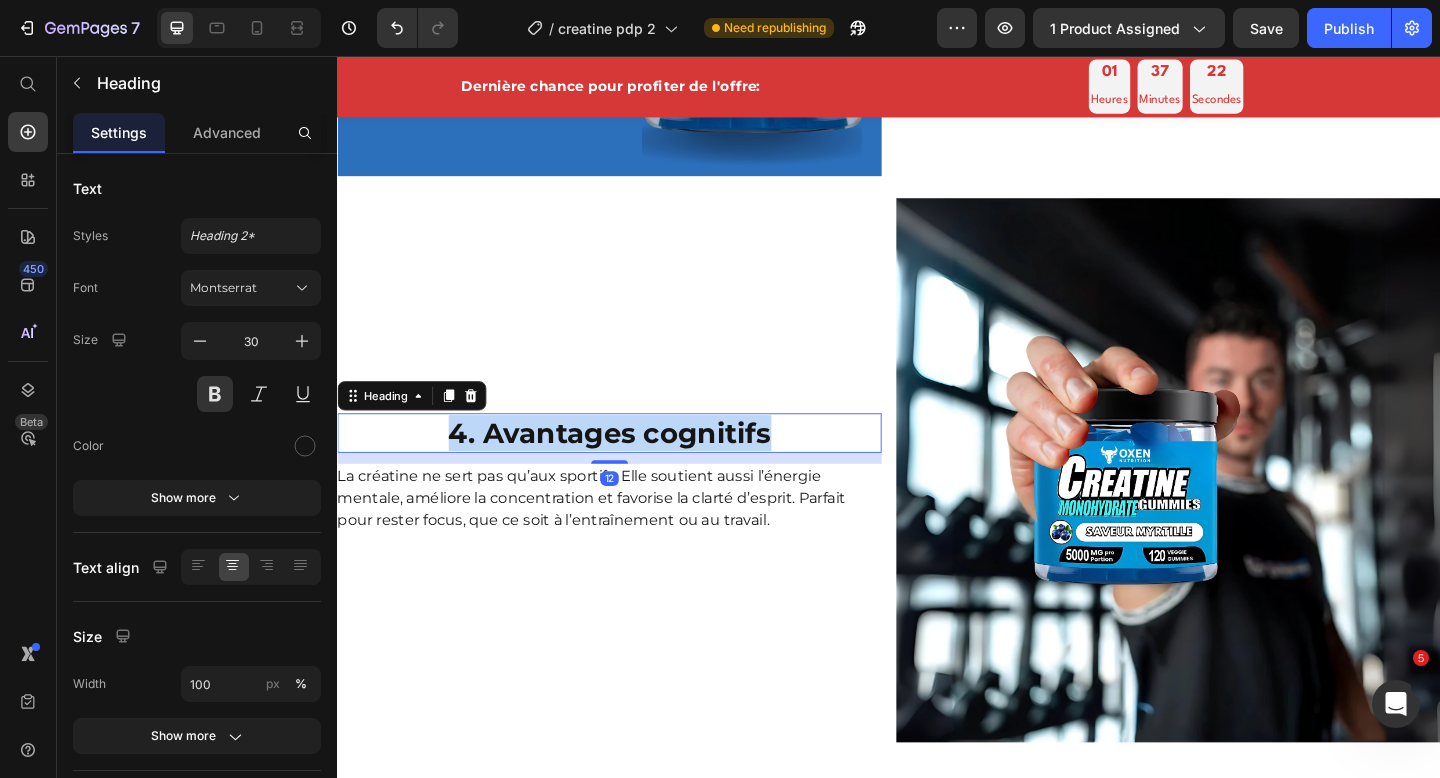 click on "4. Avantages cognitifs" at bounding box center (633, 466) 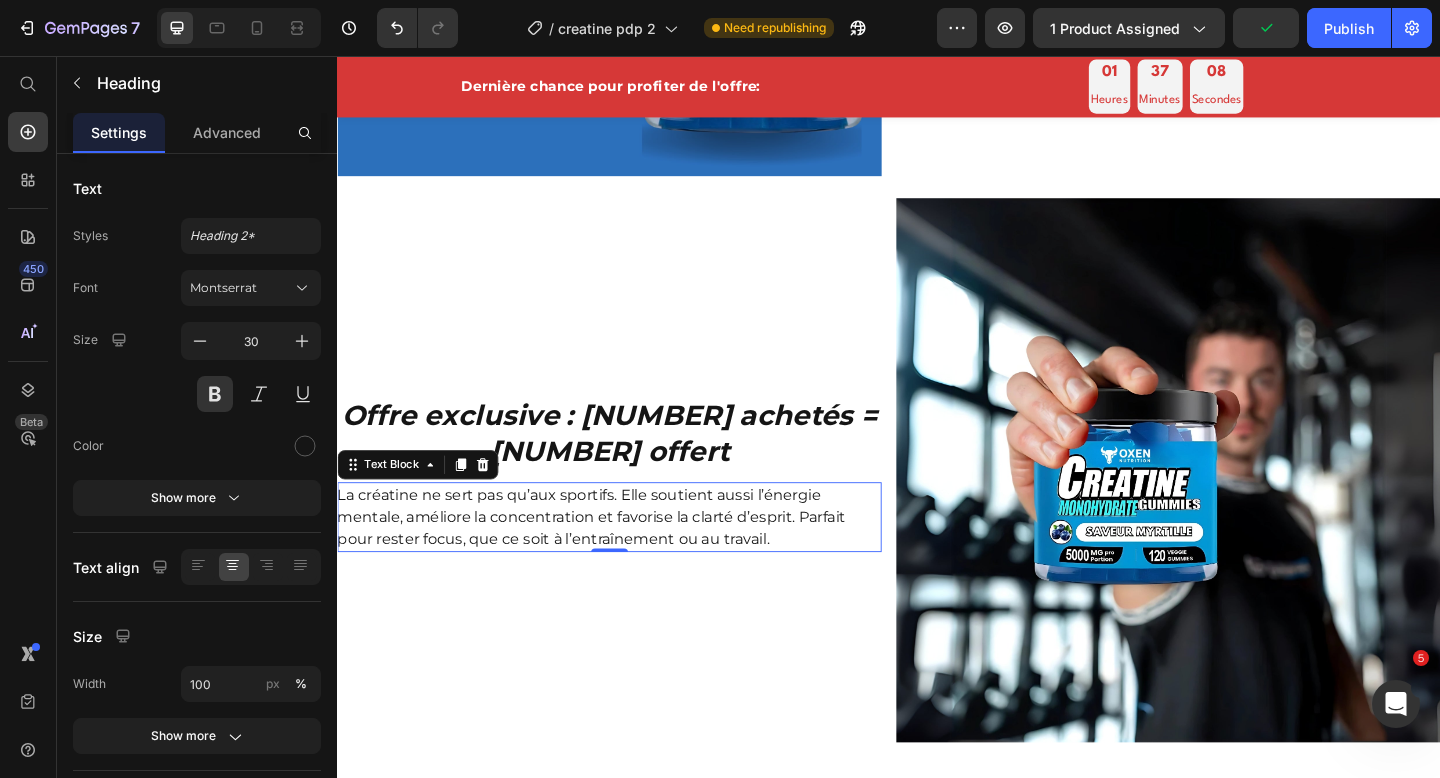 click on "La créatine ne sert pas qu’aux sportifs. Elle soutient aussi l’énergie mentale, améliore la concentration et favorise la clarté d’esprit. Parfait pour rester focus, que ce soit à l’entraînement ou au travail." at bounding box center (632, 558) 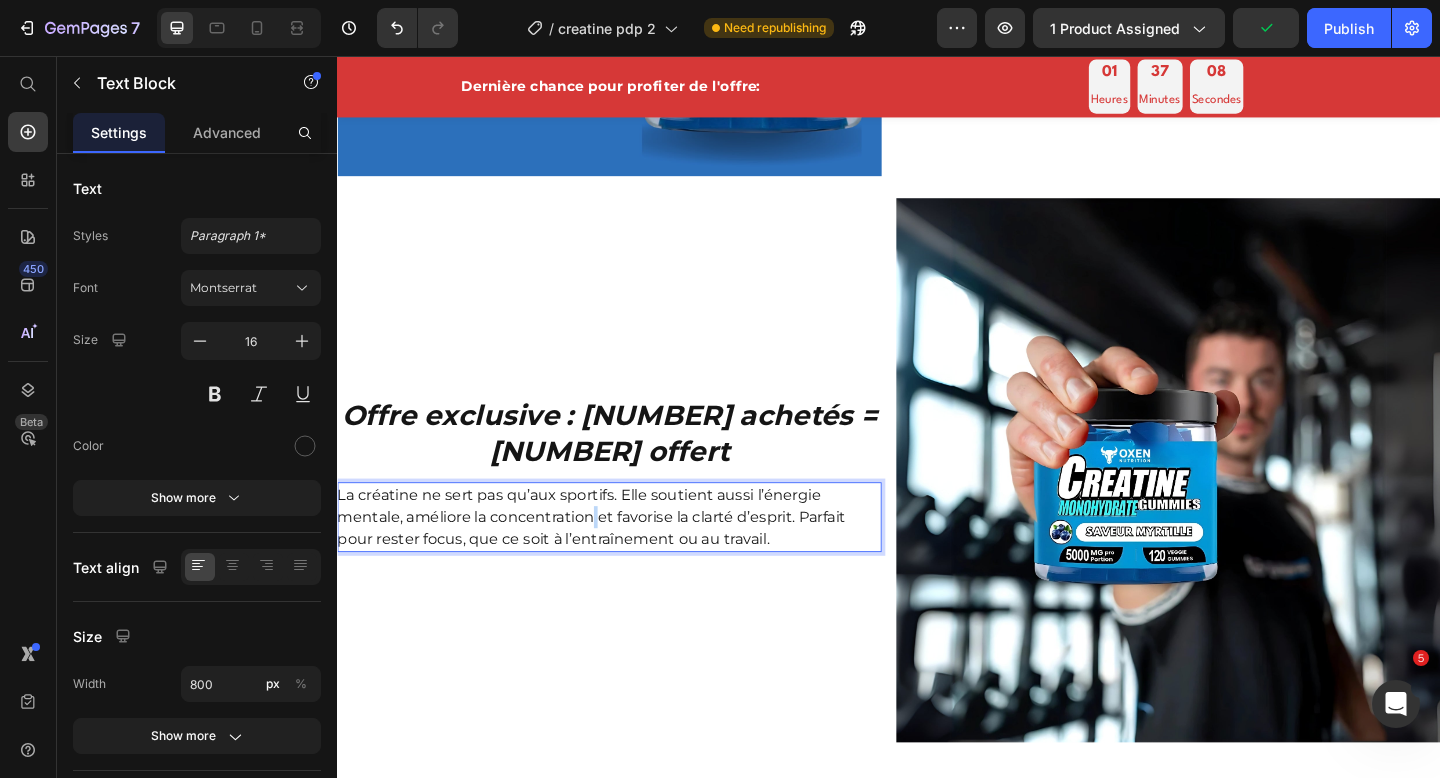 click on "La créatine ne sert pas qu’aux sportifs. Elle soutient aussi l’énergie mentale, améliore la concentration et favorise la clarté d’esprit. Parfait pour rester focus, que ce soit à l’entraînement ou au travail." at bounding box center [632, 558] 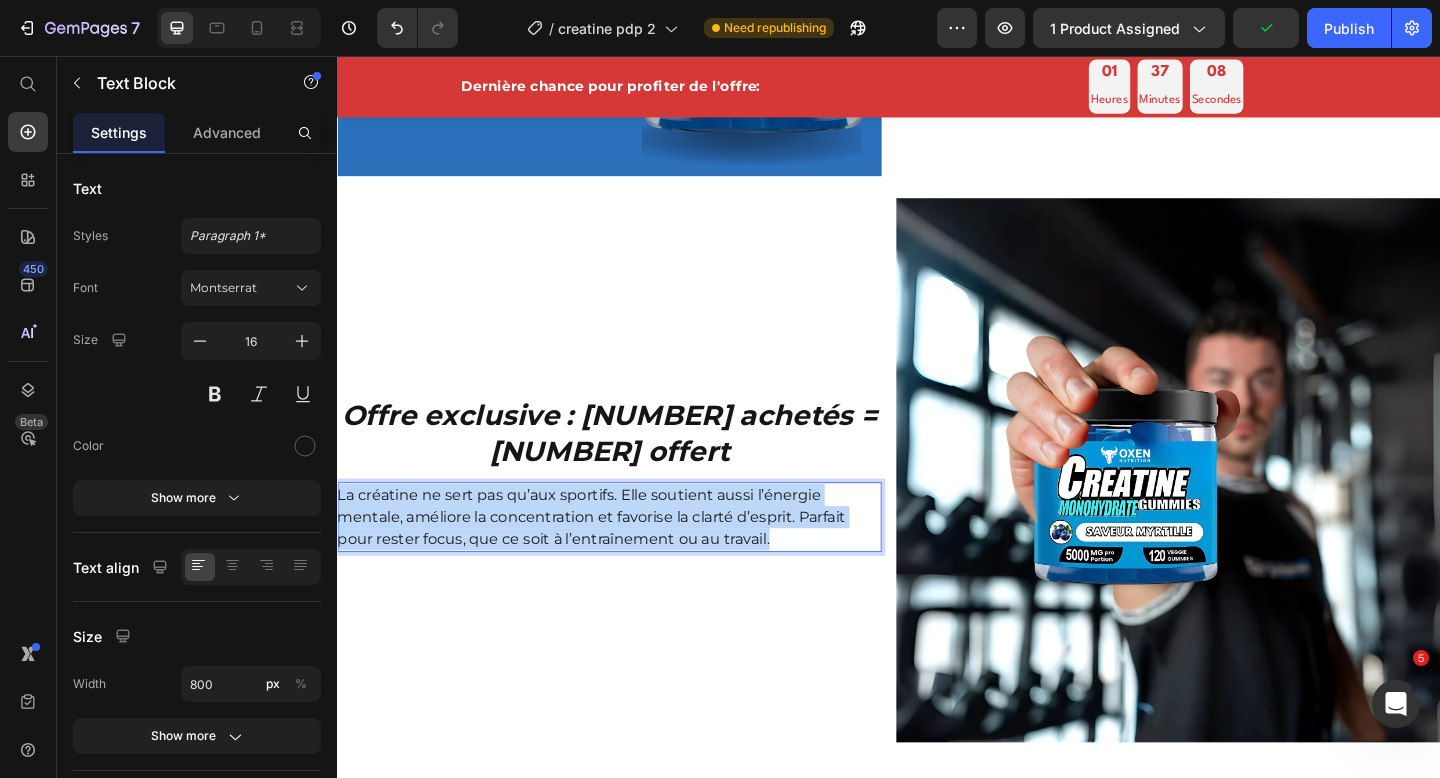 click on "La créatine ne sert pas qu’aux sportifs. Elle soutient aussi l’énergie mentale, améliore la concentration et favorise la clarté d’esprit. Parfait pour rester focus, que ce soit à l’entraînement ou au travail." at bounding box center (632, 558) 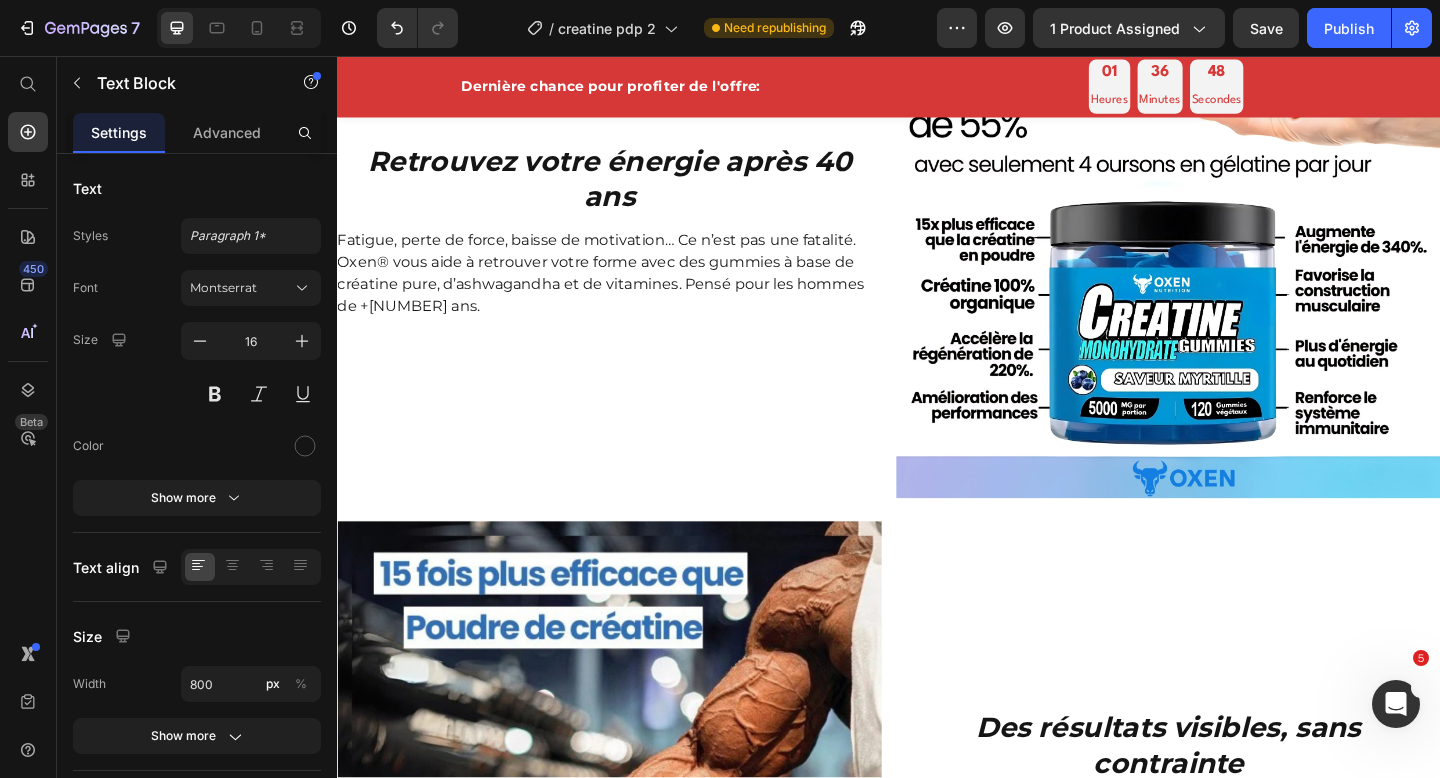 scroll, scrollTop: 1572, scrollLeft: 0, axis: vertical 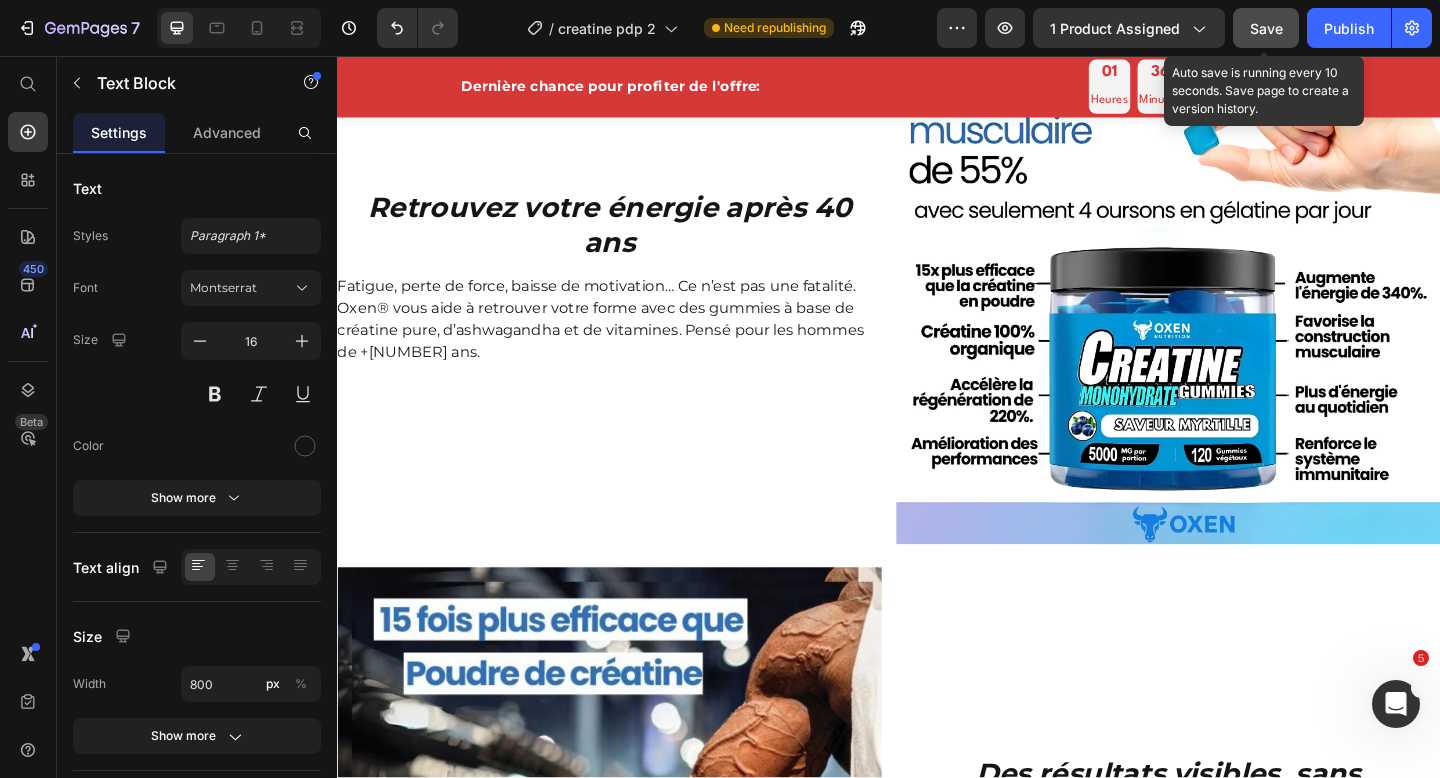click on "Save" at bounding box center [1266, 28] 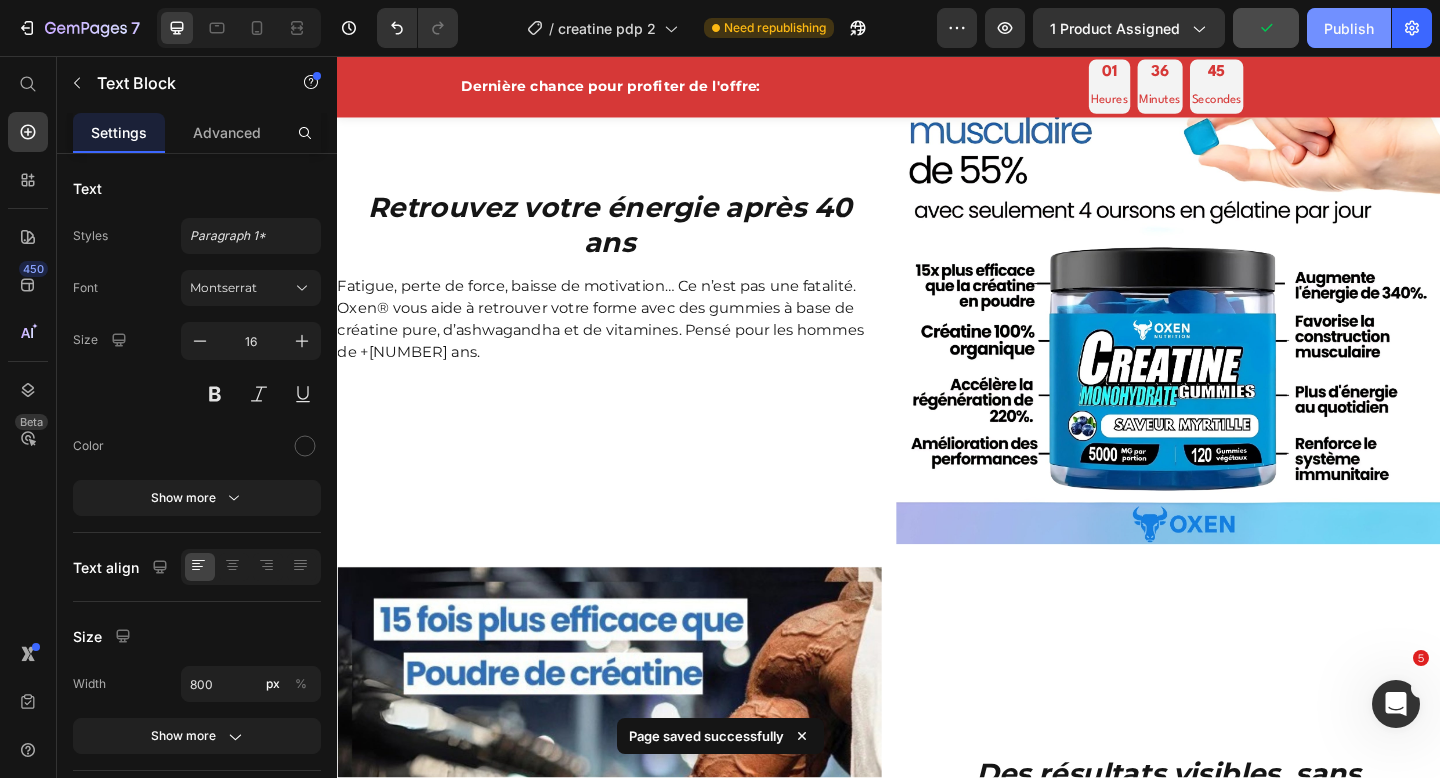 click on "Publish" 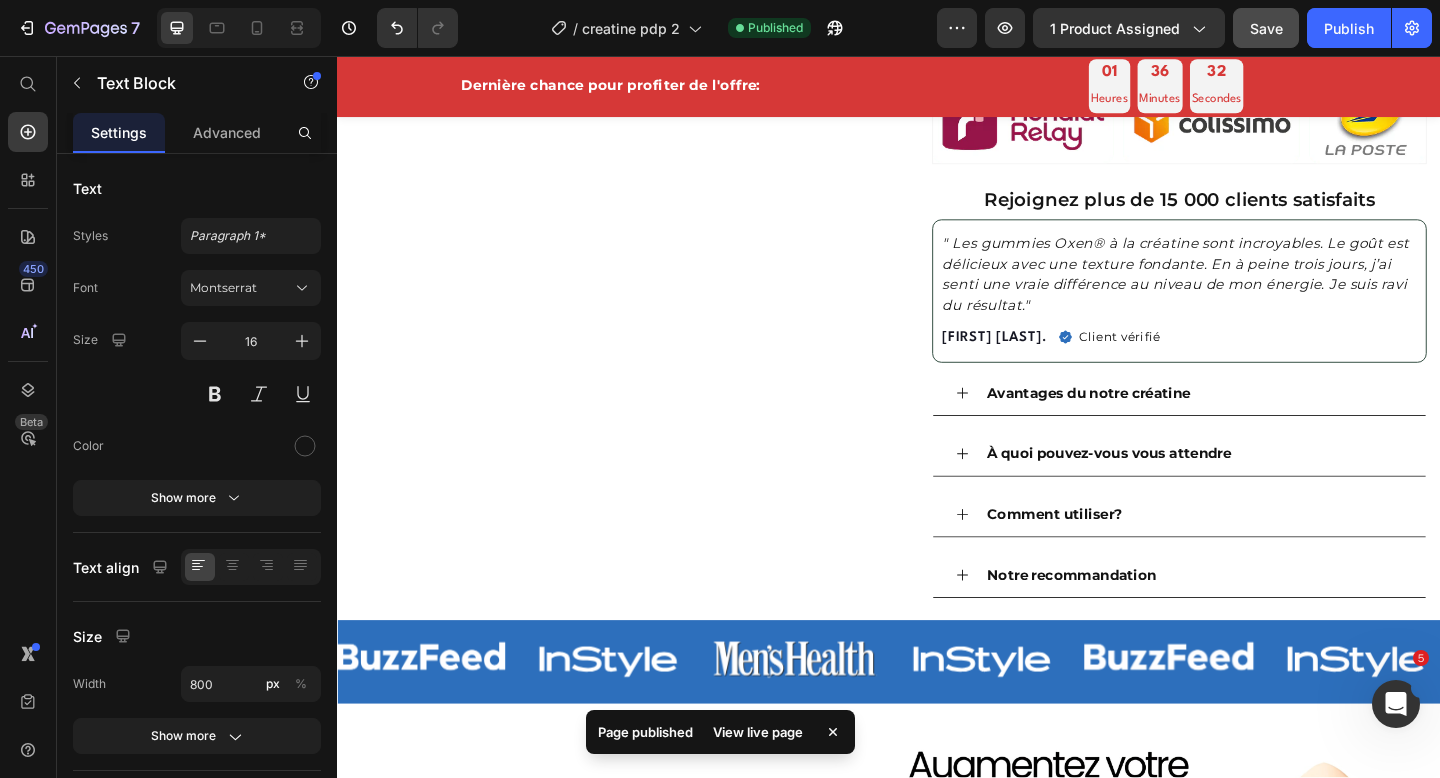 scroll, scrollTop: 1019, scrollLeft: 0, axis: vertical 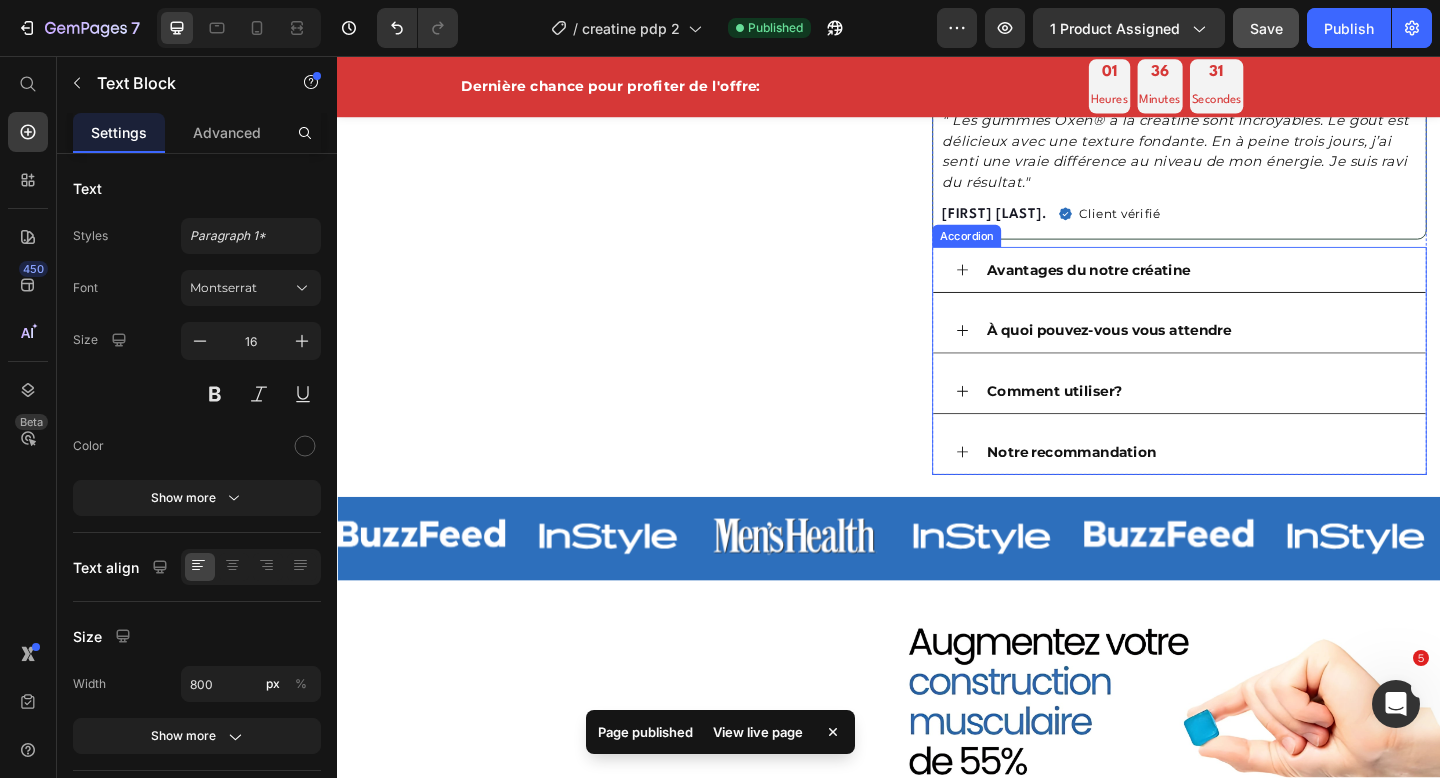 click 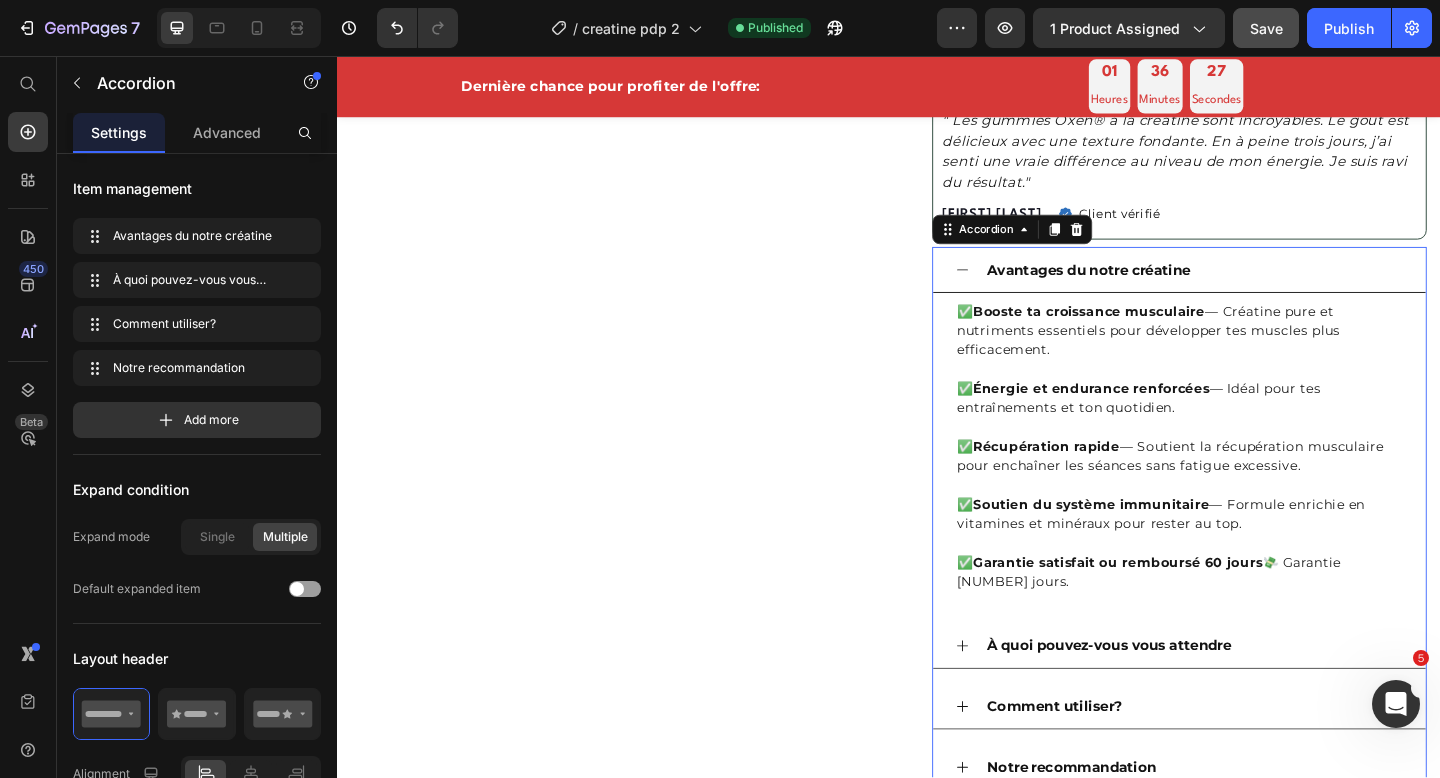 click 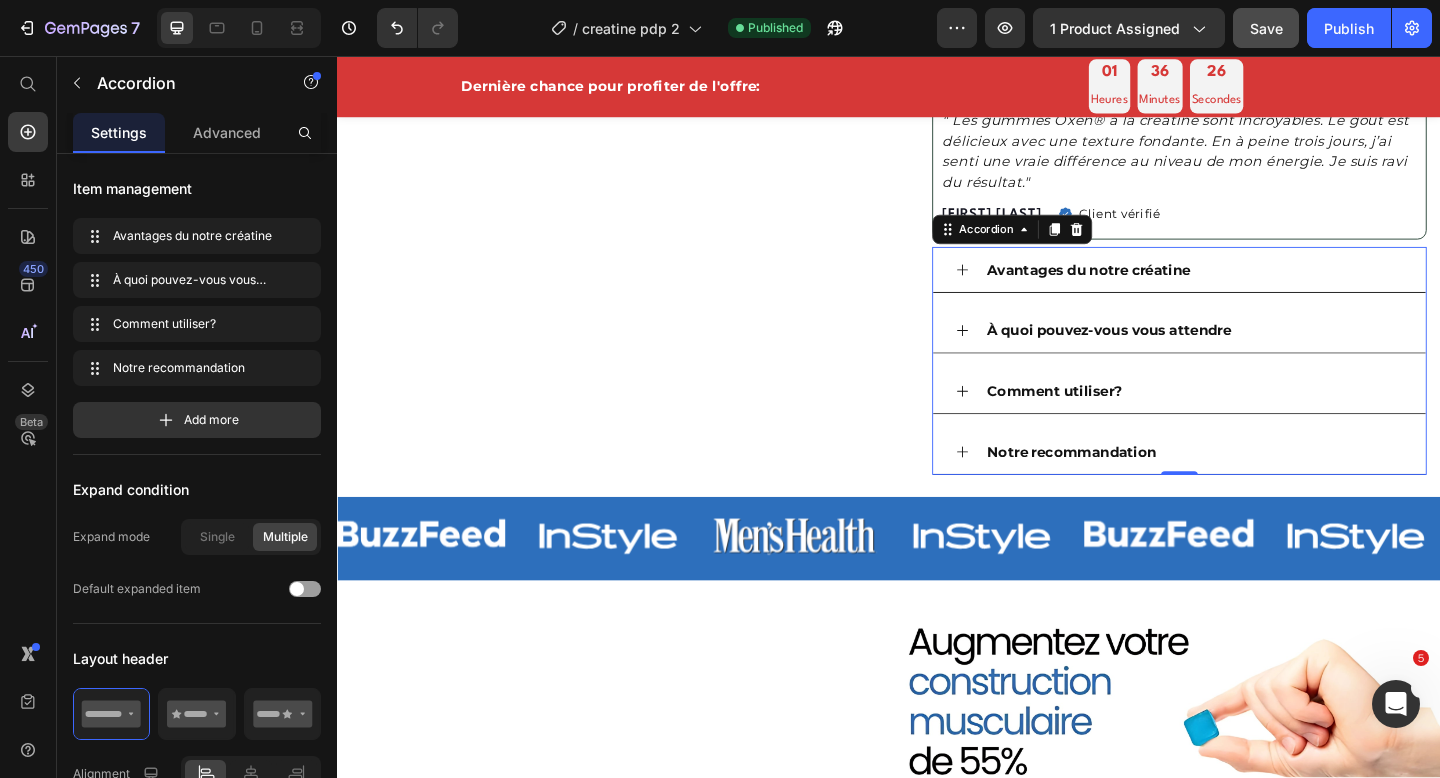 click 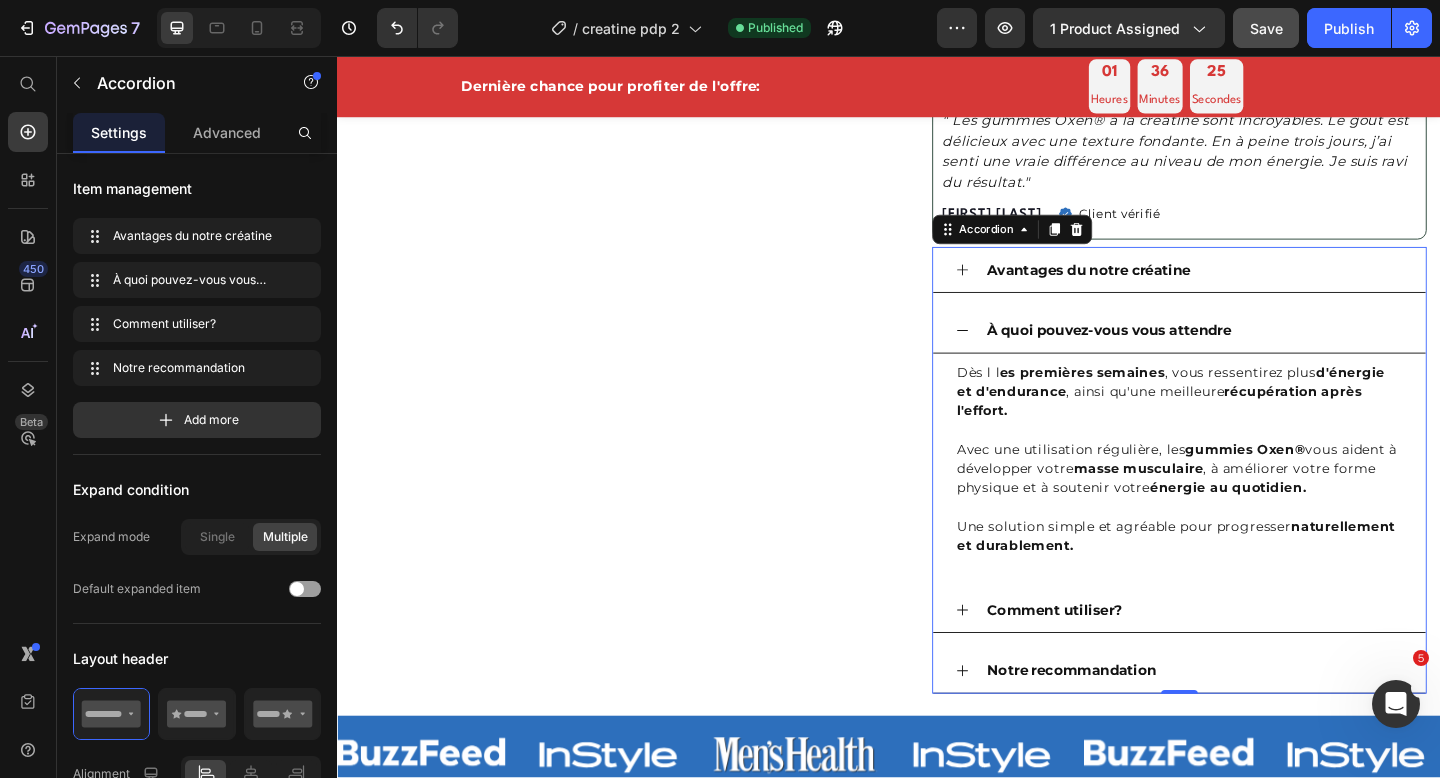 click 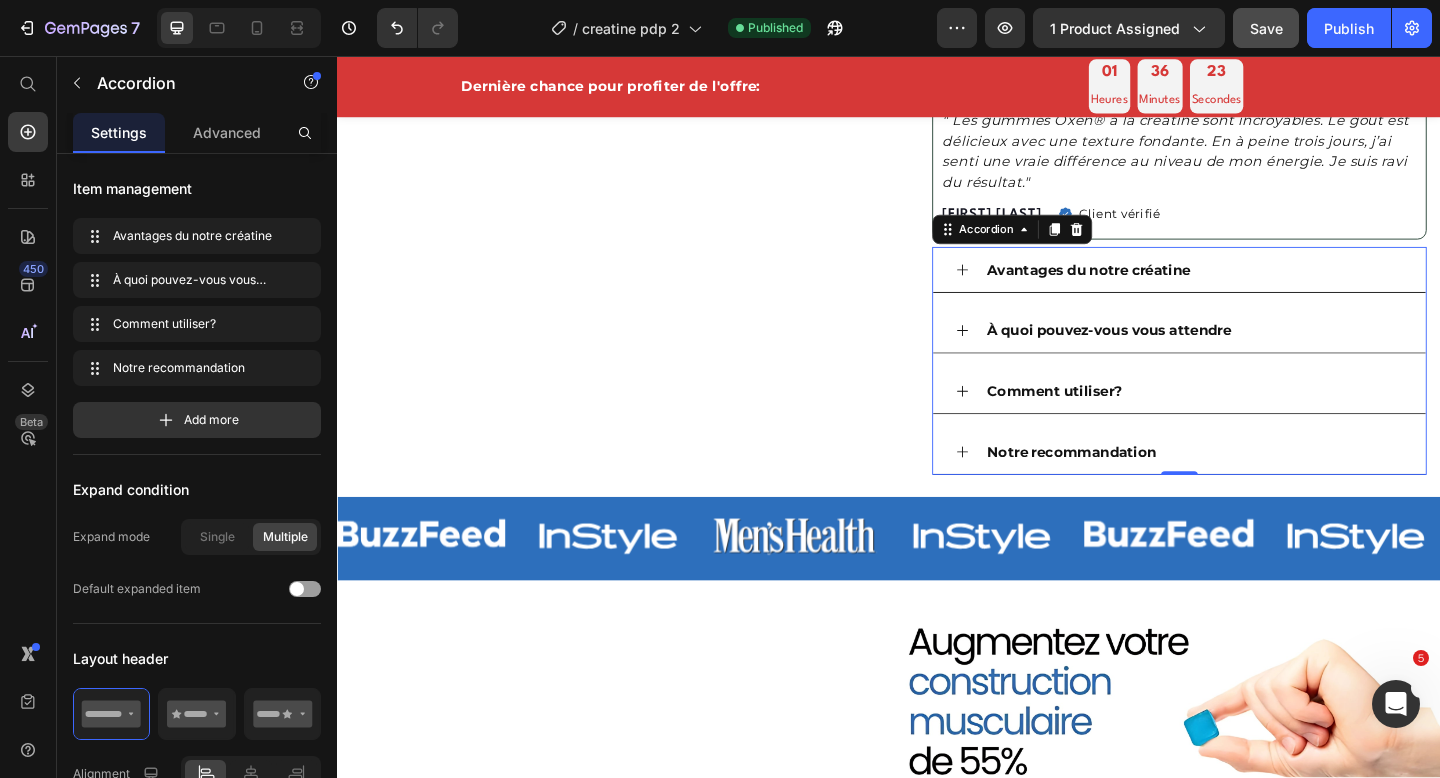 click 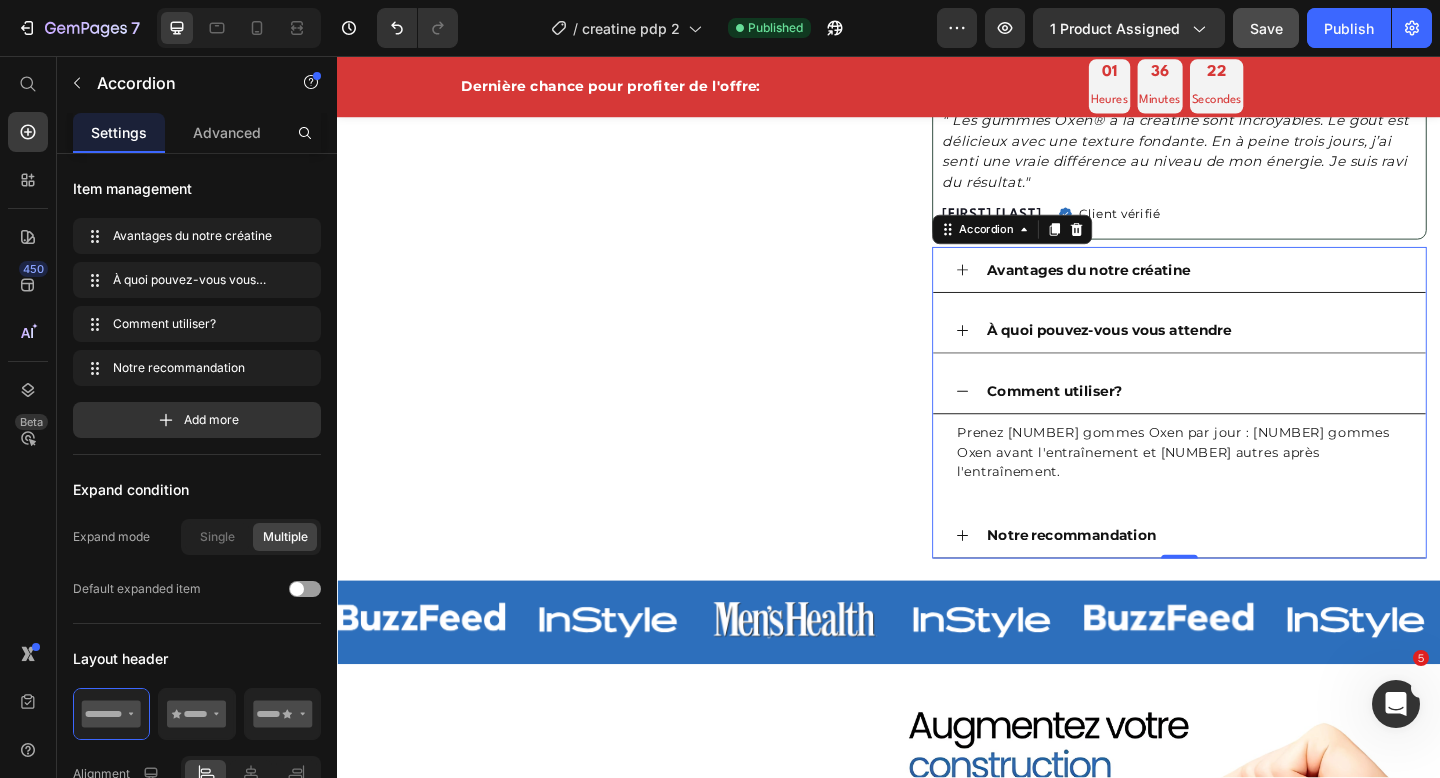 click 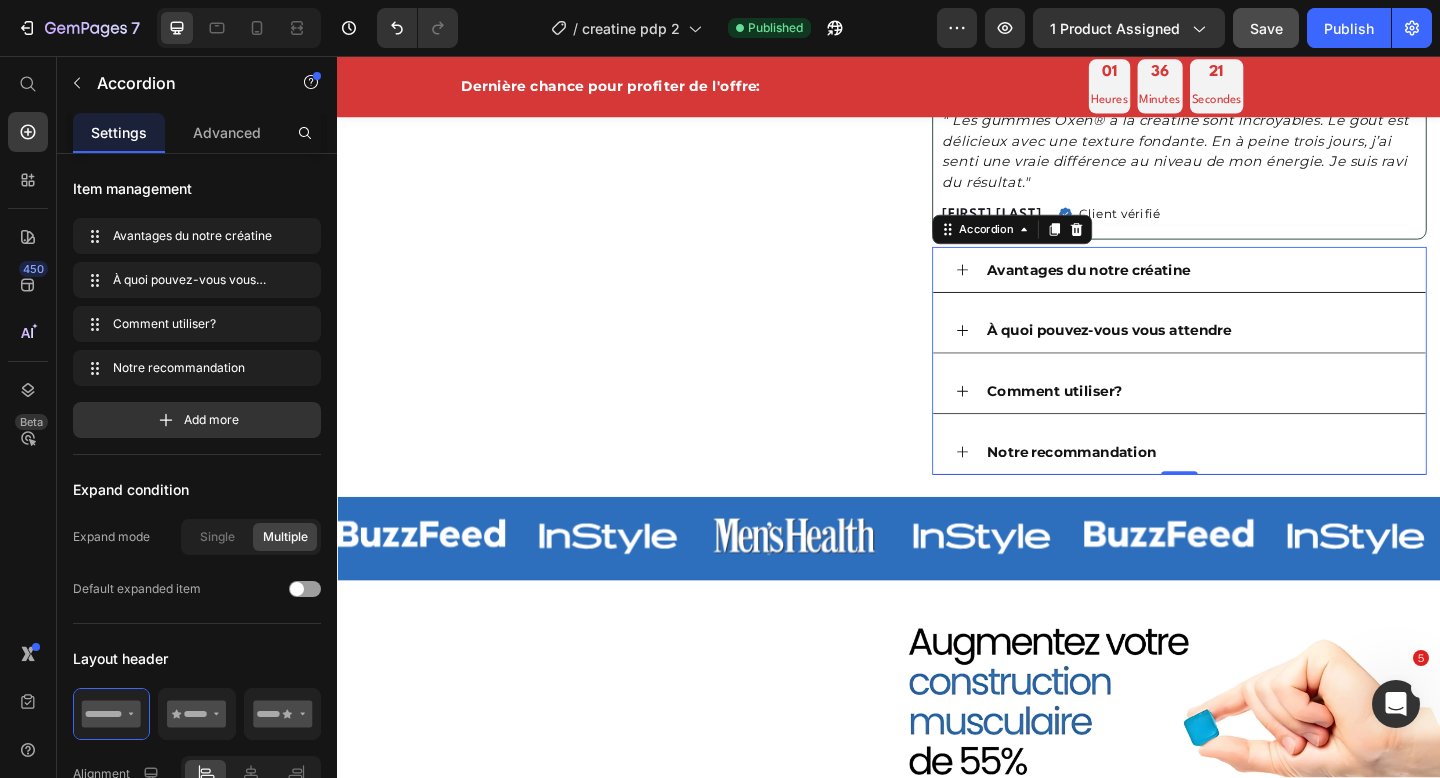 click 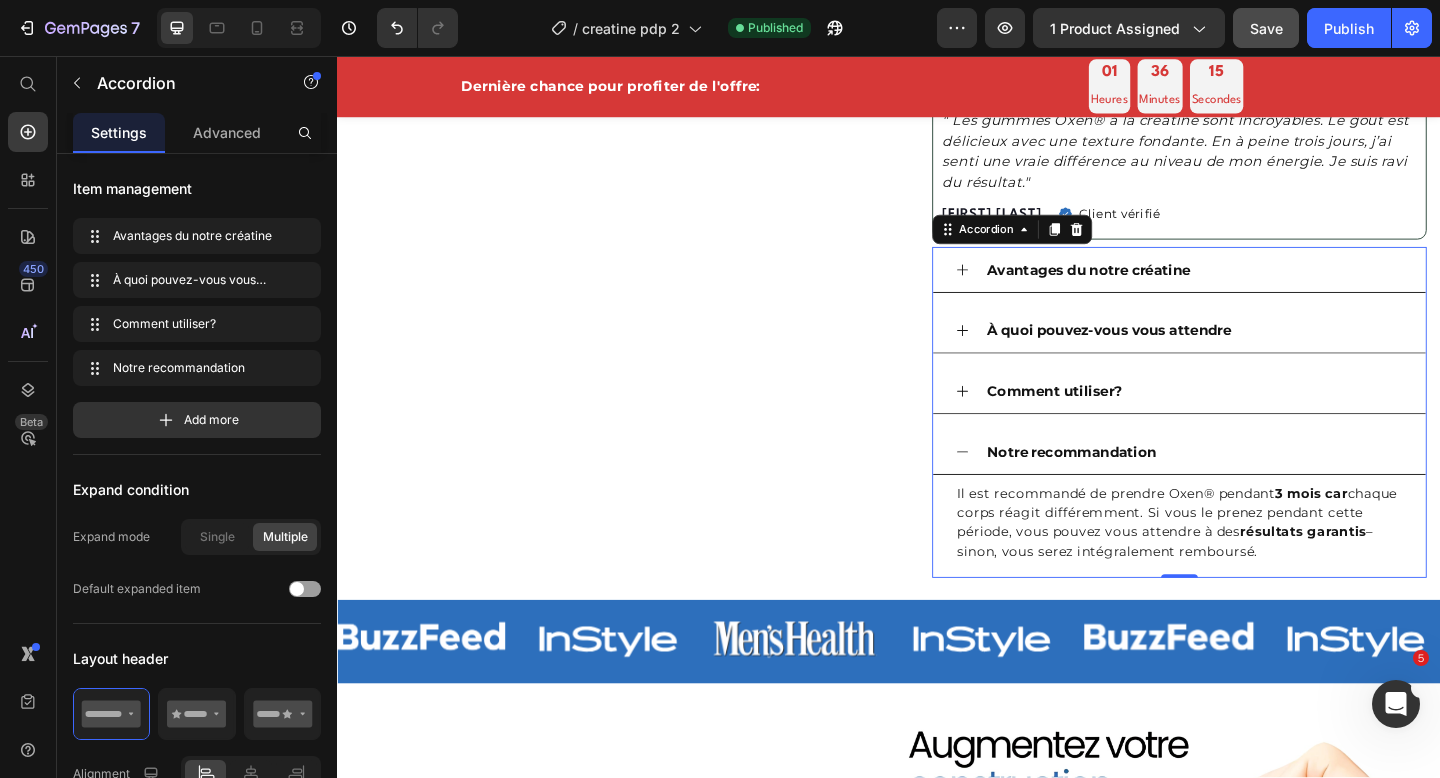 click 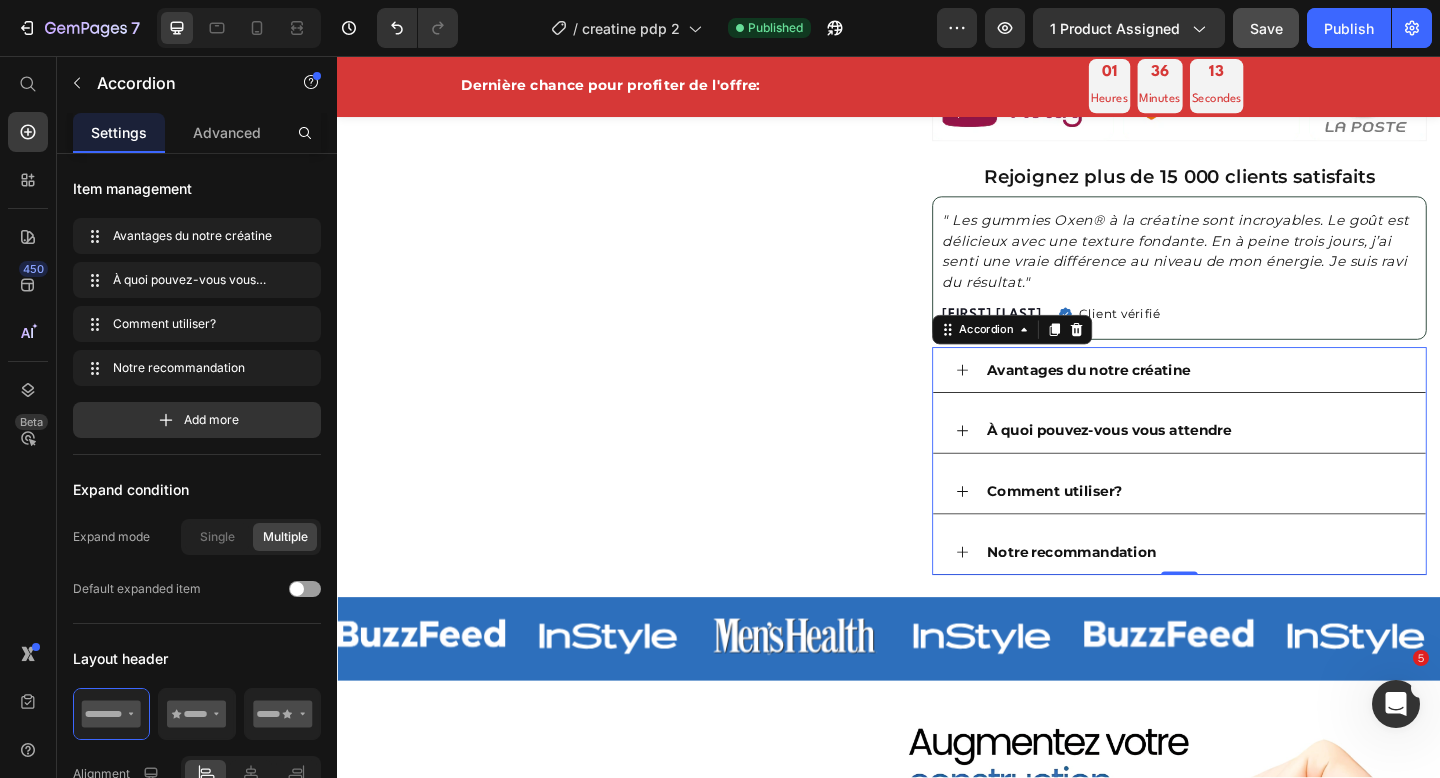 scroll, scrollTop: 882, scrollLeft: 0, axis: vertical 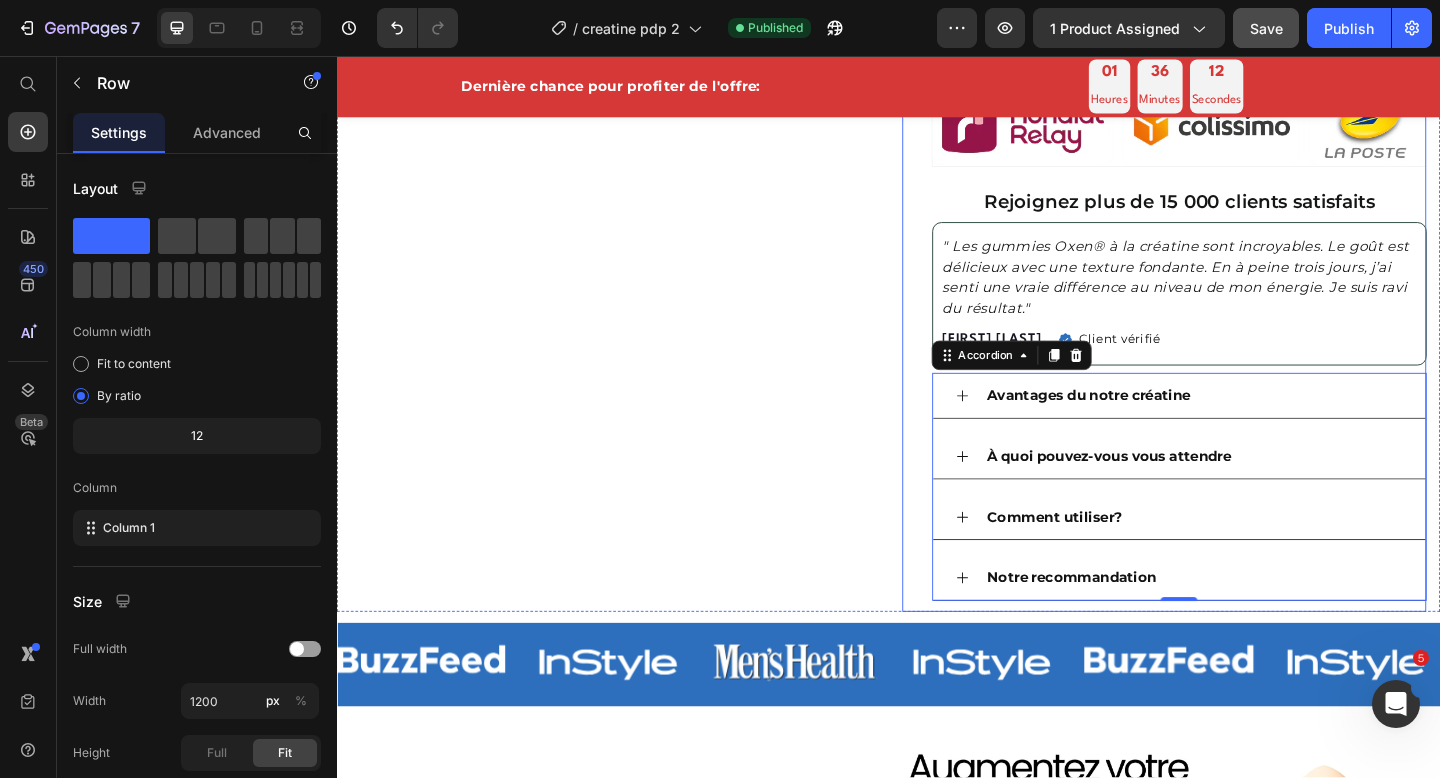 click on "Oxen® – Gummies de créatine pour +[NUMBER] ans Product Title Icon Icon Icon Icon Icon Icon List Hoz [NUMBER]/5 ([NUMBER] avis) Text block Row €[NUMBER] Product Price €[NUMBER] Product Price Économisez [NUMBER]% Discount Tag Row Énergie & vitalité après [NUMBER] ans Maintien musculaire naturel Format bonbon facile à prendre Efficacité testée en laboratoire Item List Kaching Bundles Kaching Bundles
Icon En stock - Quantité limitée disponible Text Block Row
AJOUTER AU PANIER Product Cart Button Image 100 % naturel • Vegan • Formulé en France Text block IMPORTANT: Notre formule fait le buzz sur les réseaux sociaux, les stocks sont très limités! Text Block Row Image Rejoignez plus de [NUMBER] clients satisfaits Heading " Les gummies Oxen® à la créatine sont incroyables. Le goût est délicieux avec une texture fondante. En à peine trois jours, j’ai senti une vraie différence au niveau de mon énergie. Je suis ravi du résultat." Text block [FIRST] [LAST]. Text block
Item list" at bounding box center [1237, 79] 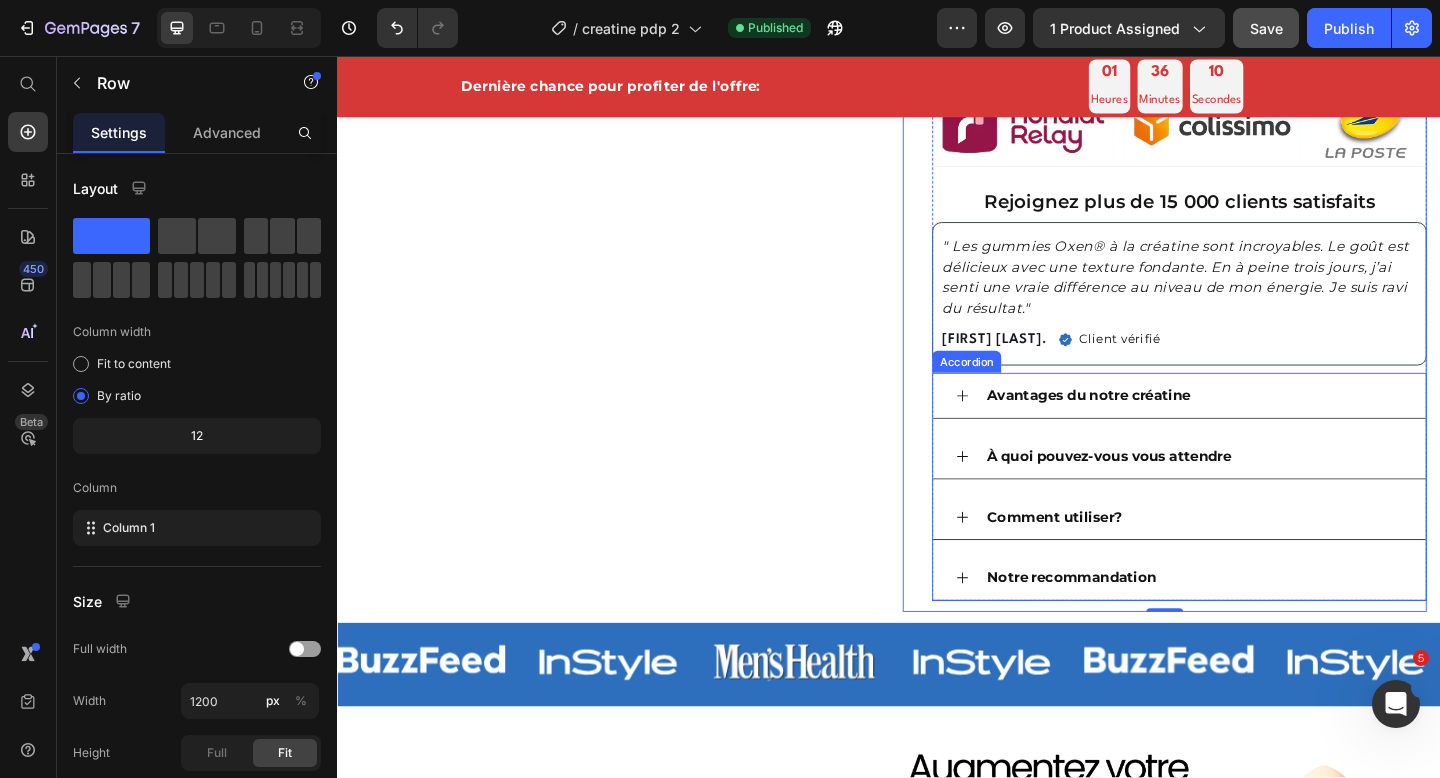 click 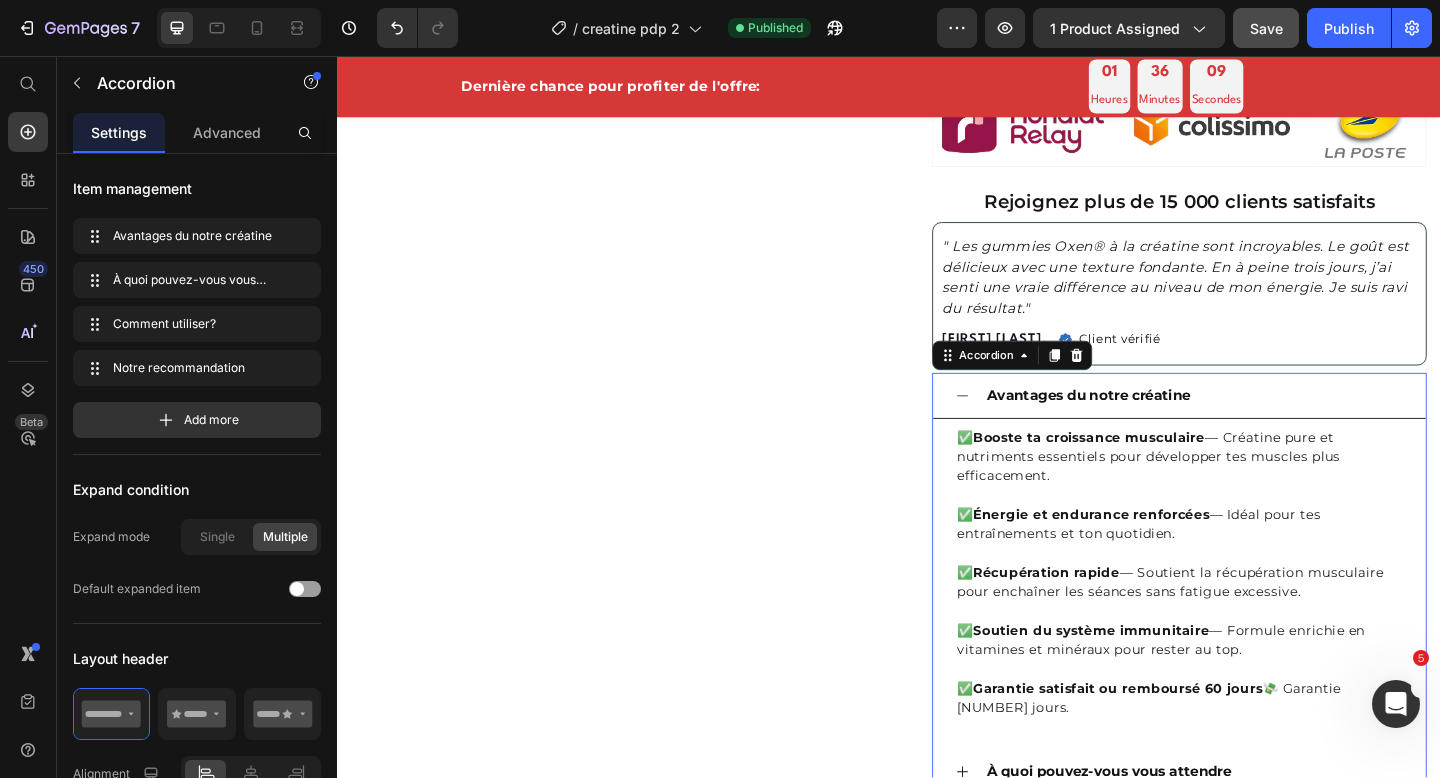 click 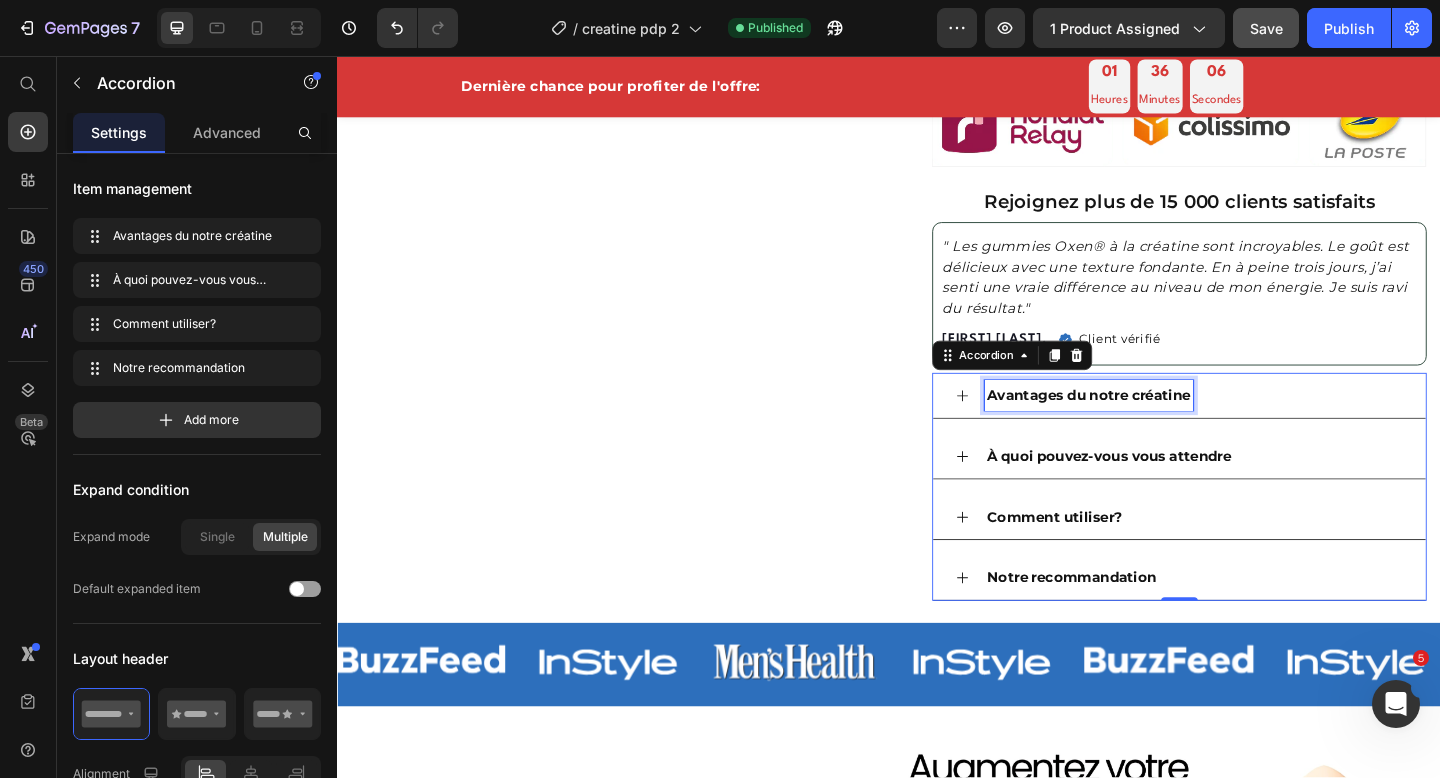 click on "Avantages du notre créatine" at bounding box center [1154, 425] 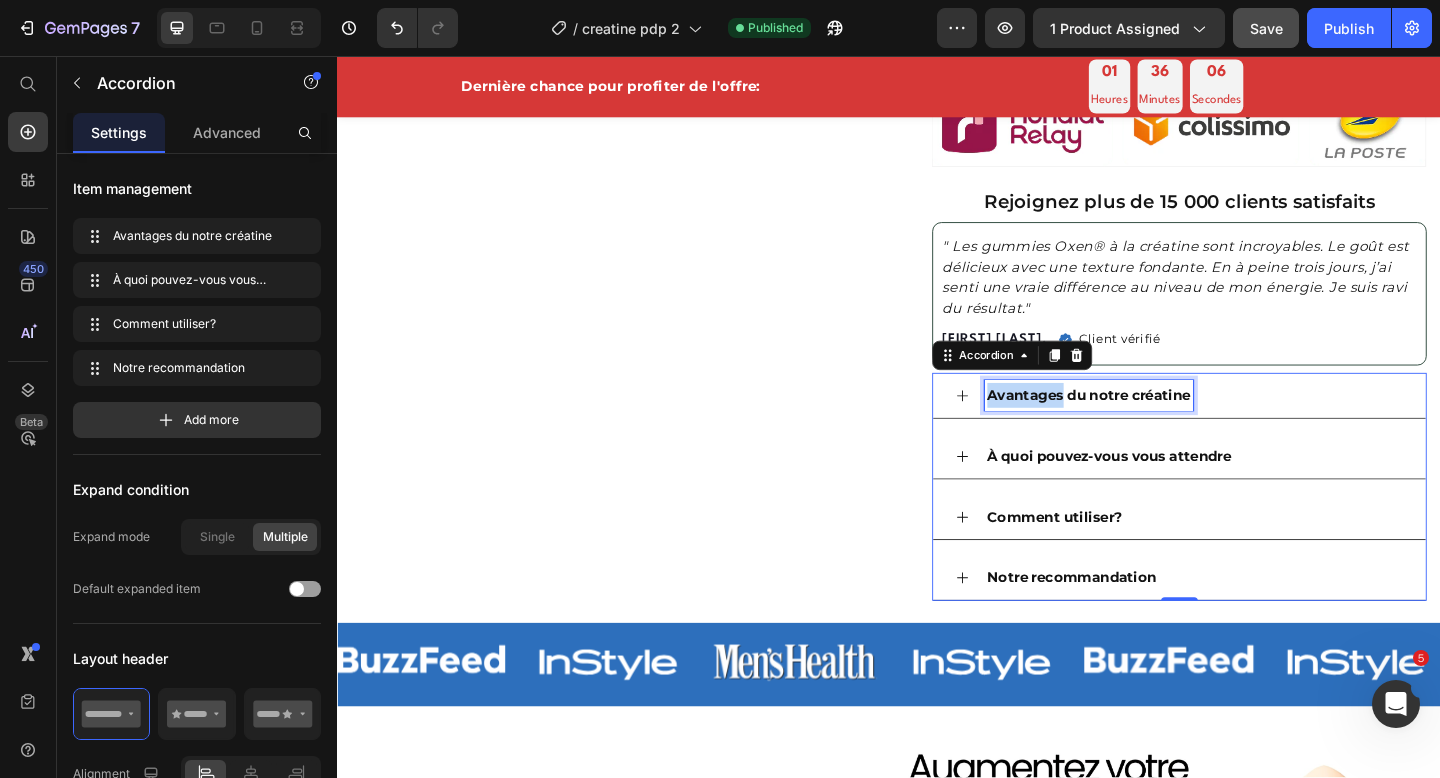 click on "Avantages du notre créatine" at bounding box center (1154, 425) 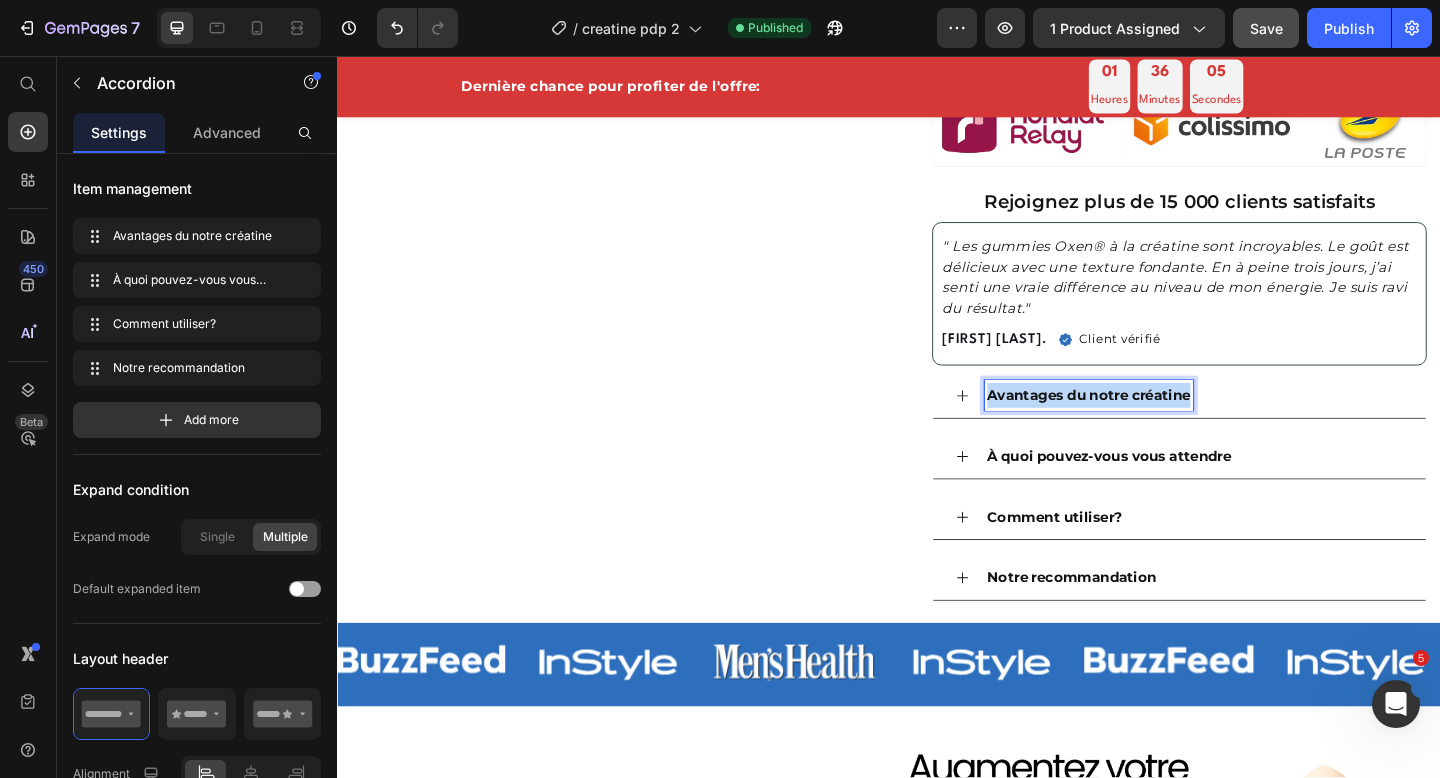 click on "Avantages du notre créatine" at bounding box center (1154, 425) 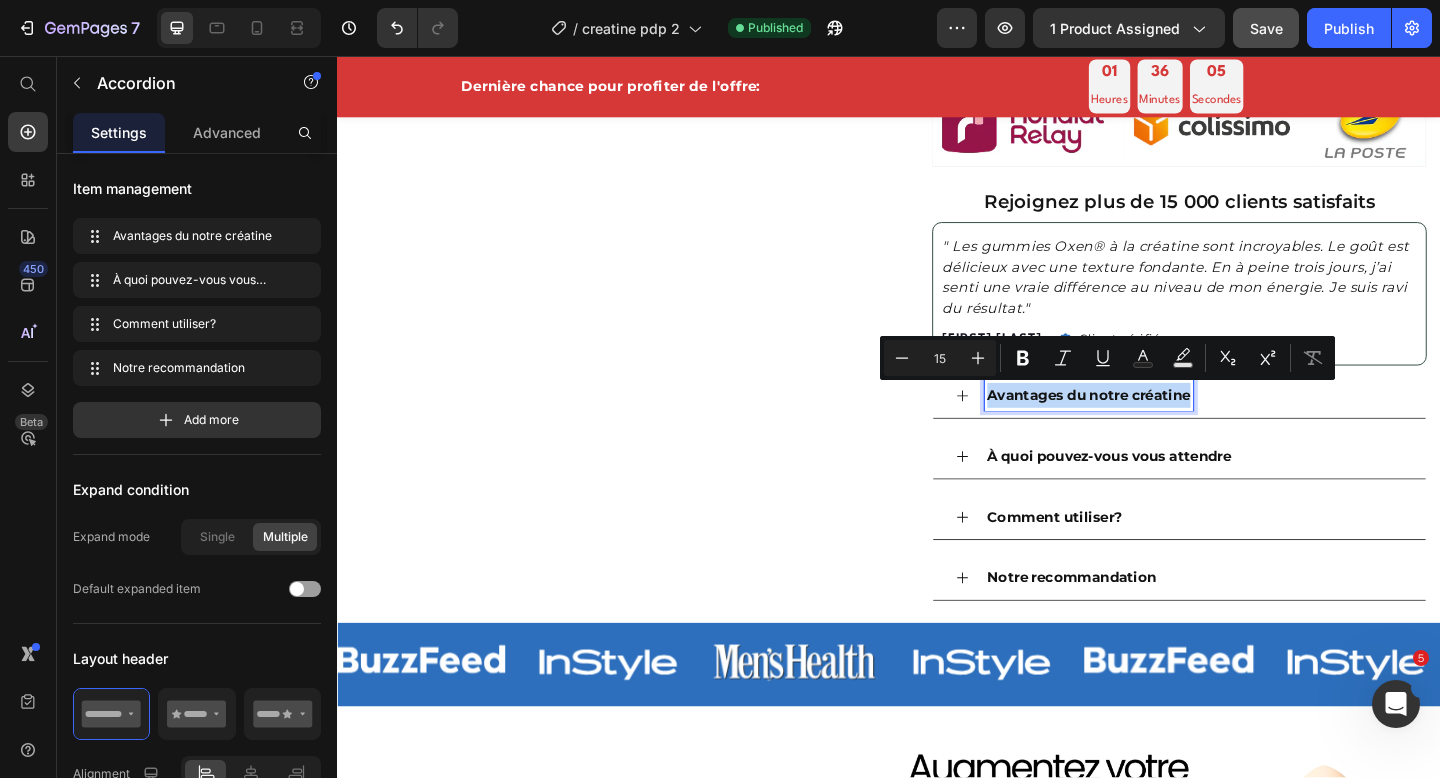 copy on "Avantages du notre créatine" 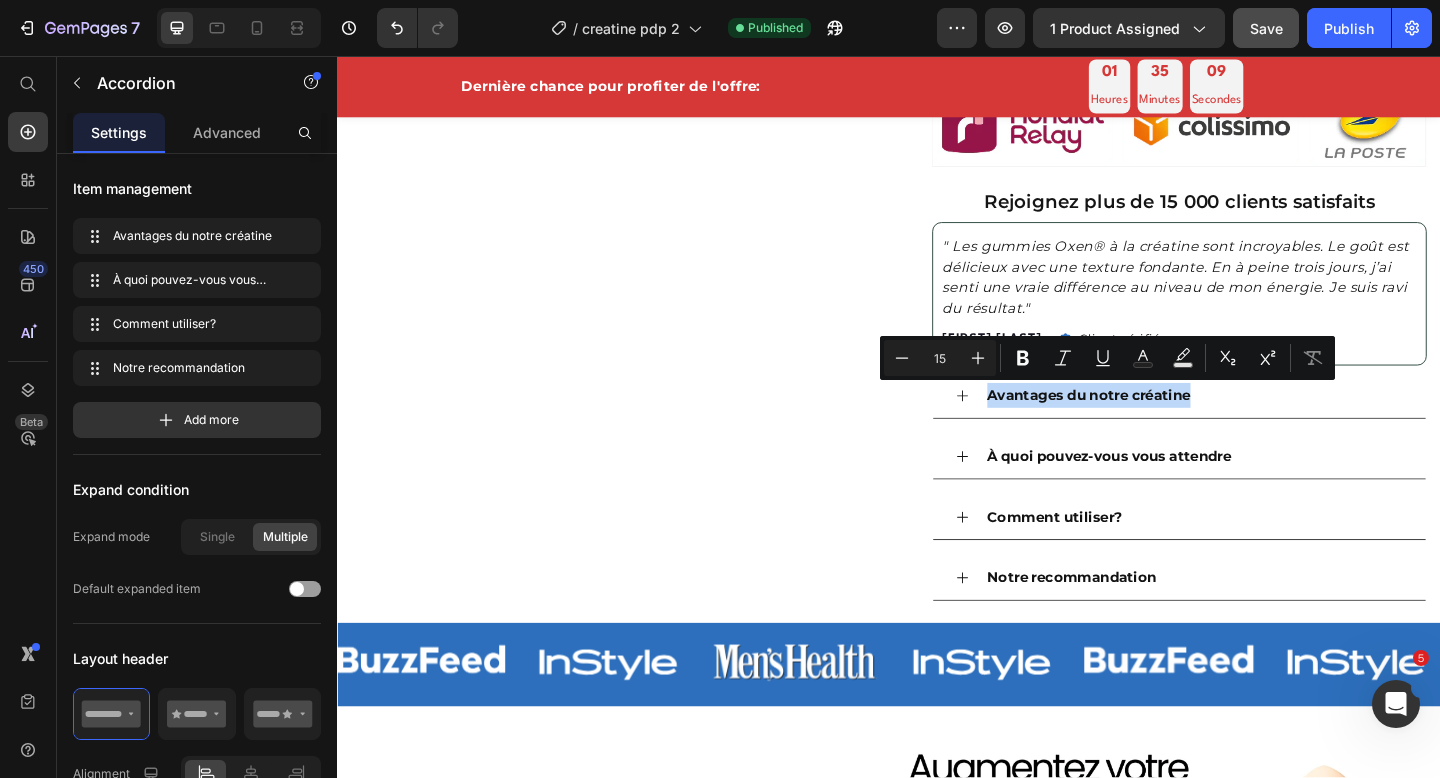 click on "Avantages du notre créatine" at bounding box center (1253, 426) 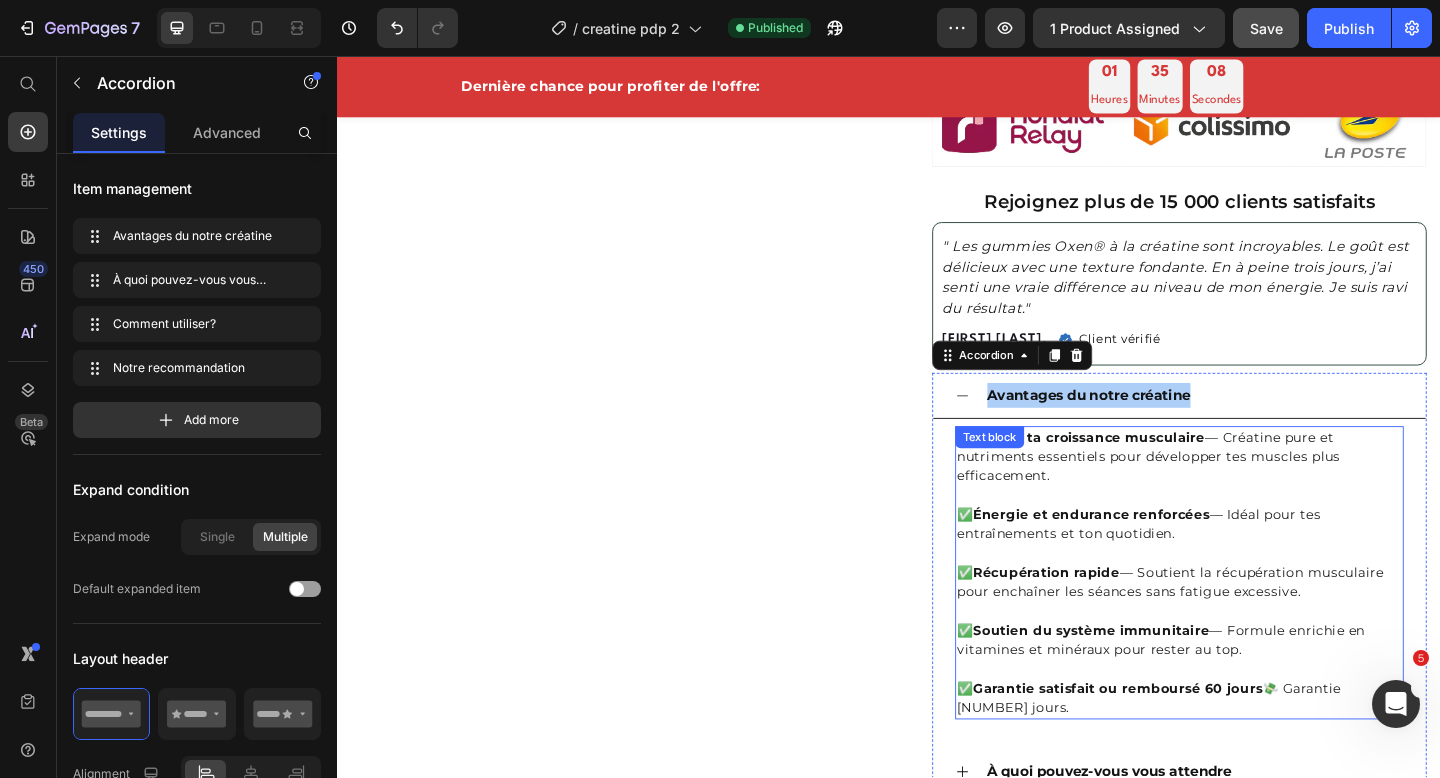click on "✅  Booste ta croissance musculaire  — Créatine pure et nutriments essentiels pour développer tes muscles plus efficacement." at bounding box center [1253, 492] 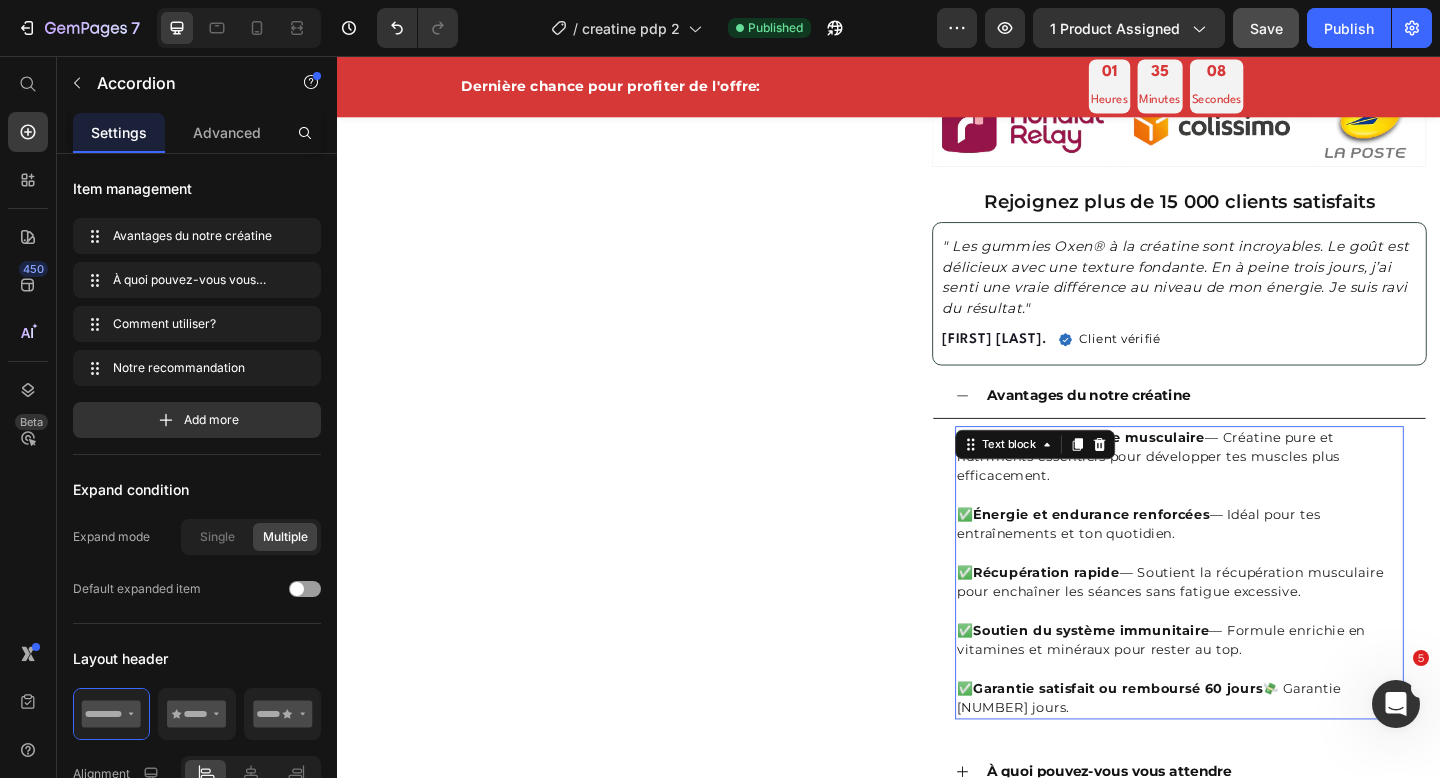 click on "✅  Booste ta croissance musculaire  — Créatine pure et nutriments essentiels pour développer tes muscles plus efficacement." at bounding box center (1253, 492) 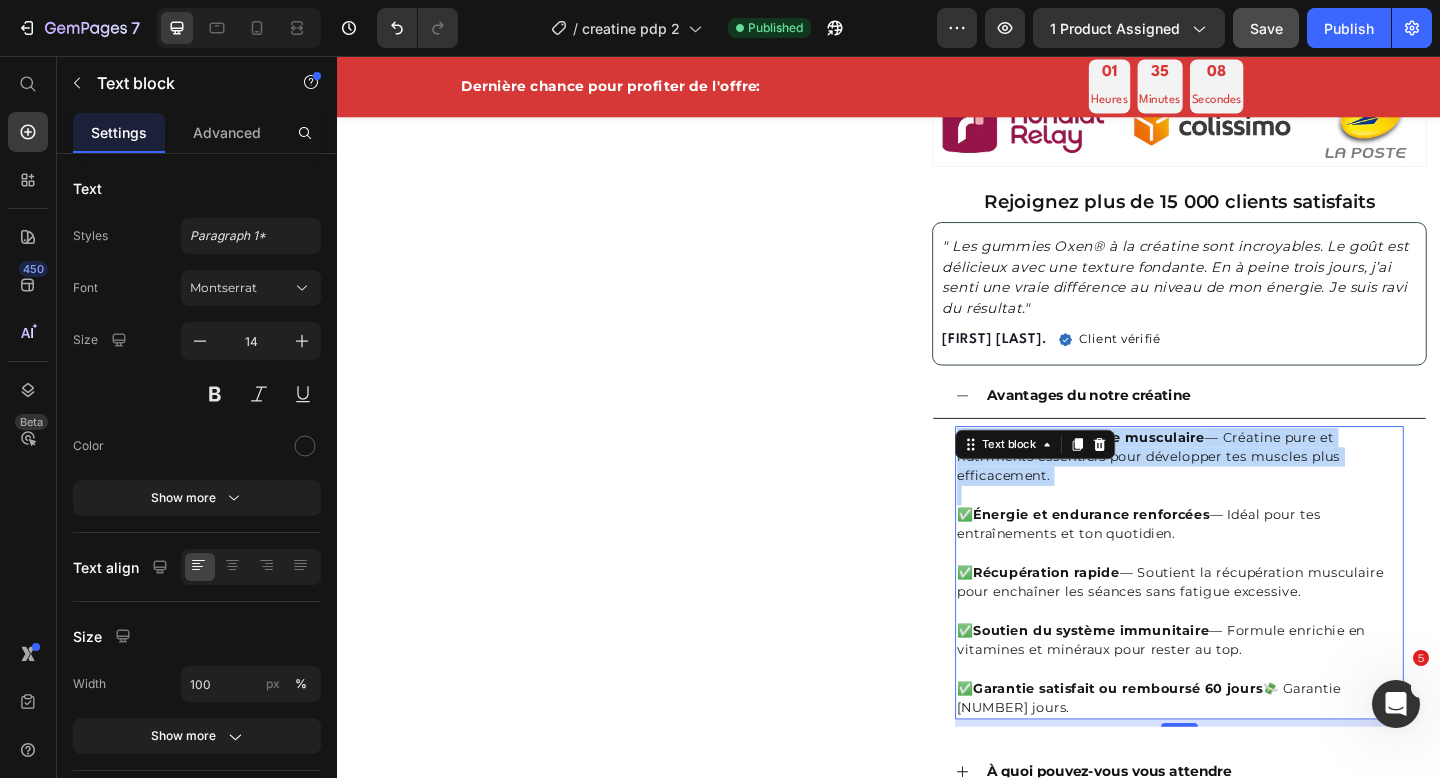 click on "✅  Booste ta croissance musculaire  — Créatine pure et nutriments essentiels pour développer tes muscles plus efficacement." at bounding box center (1253, 492) 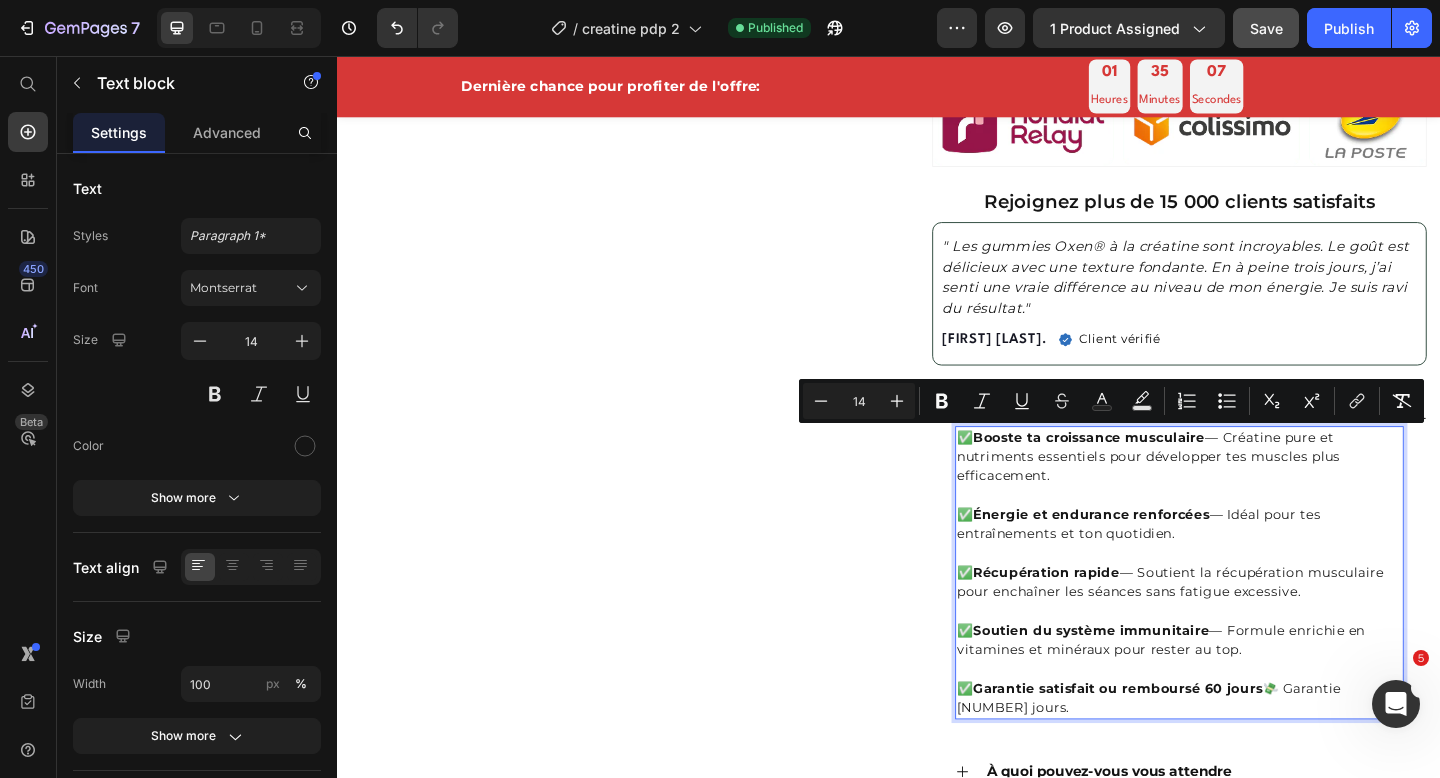 click at bounding box center [1253, 723] 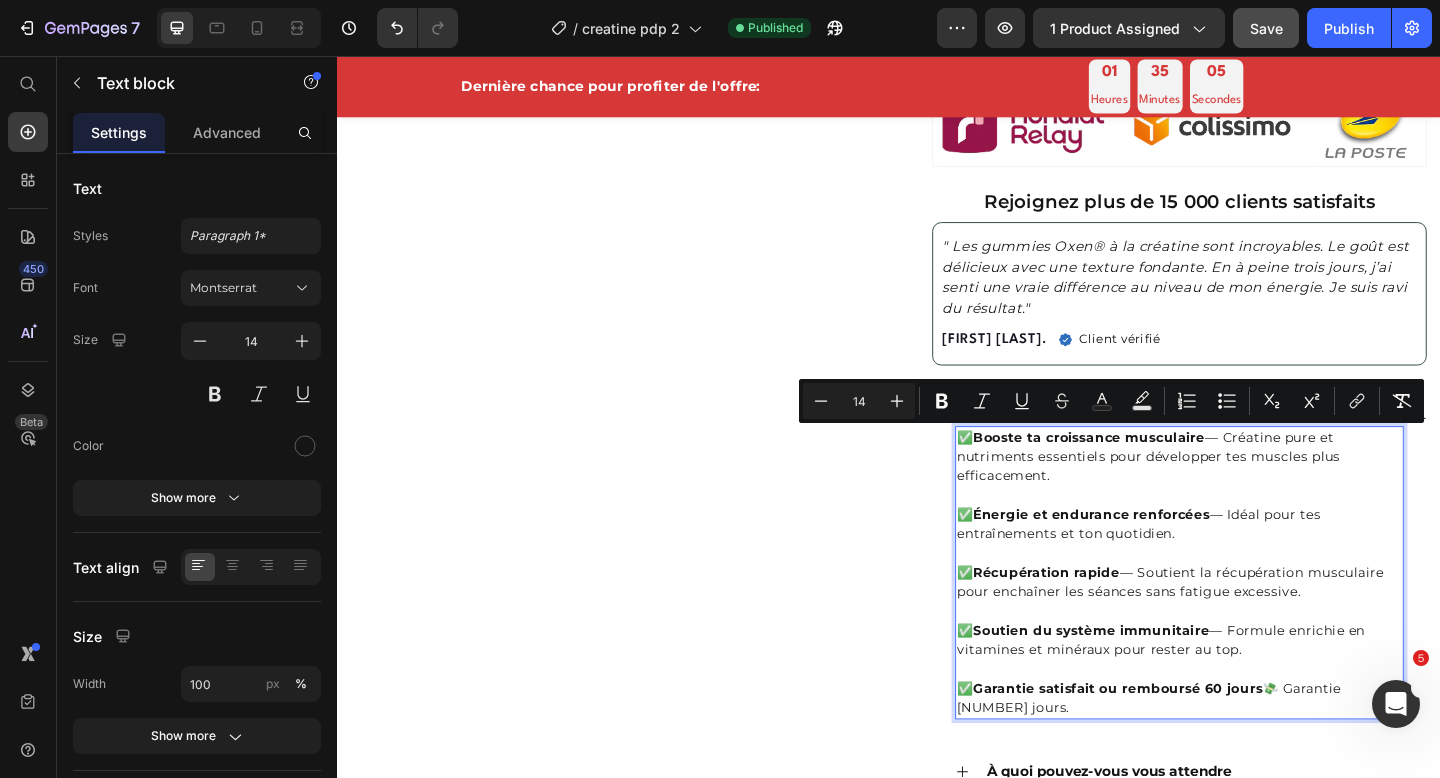 drag, startPoint x: 1172, startPoint y: 764, endPoint x: 1012, endPoint y: 480, distance: 325.96933 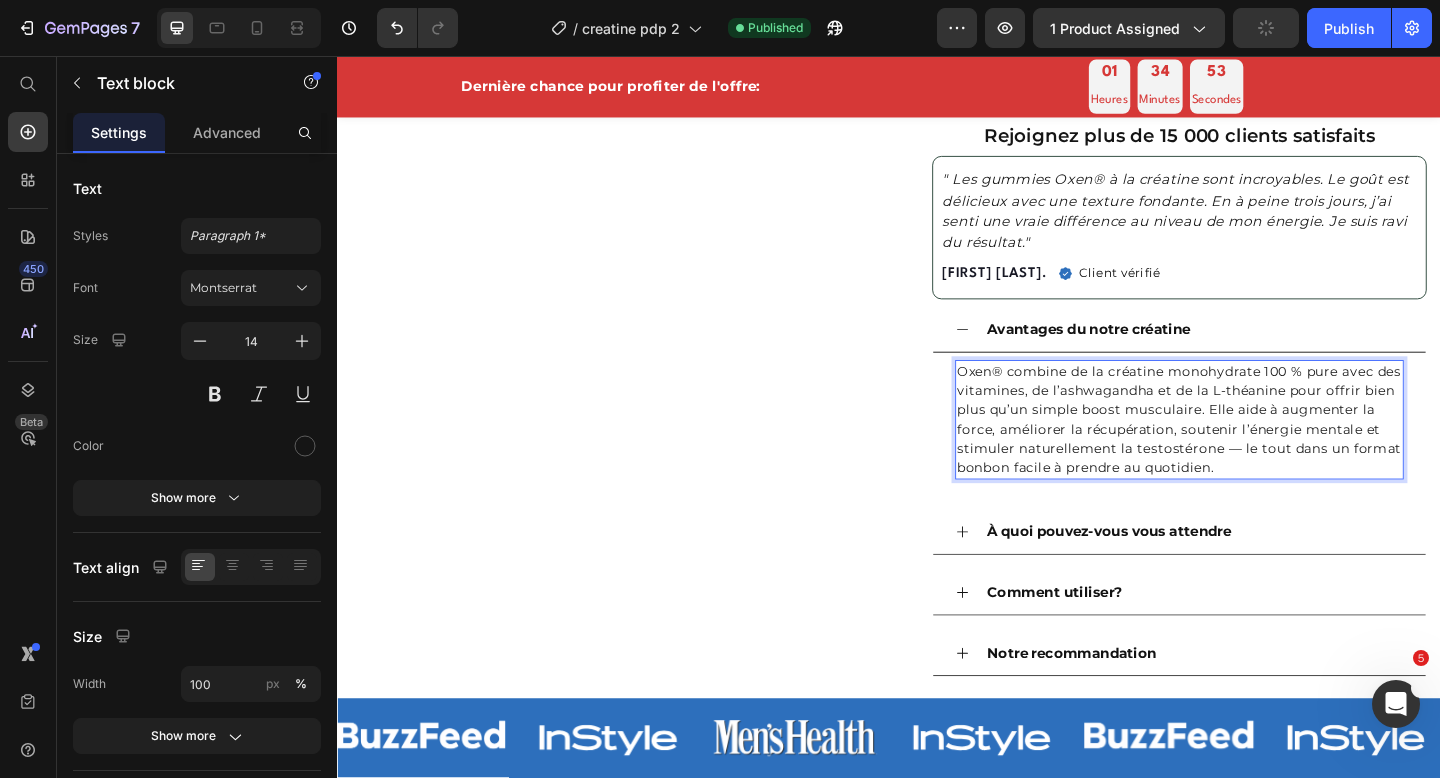 scroll, scrollTop: 1037, scrollLeft: 0, axis: vertical 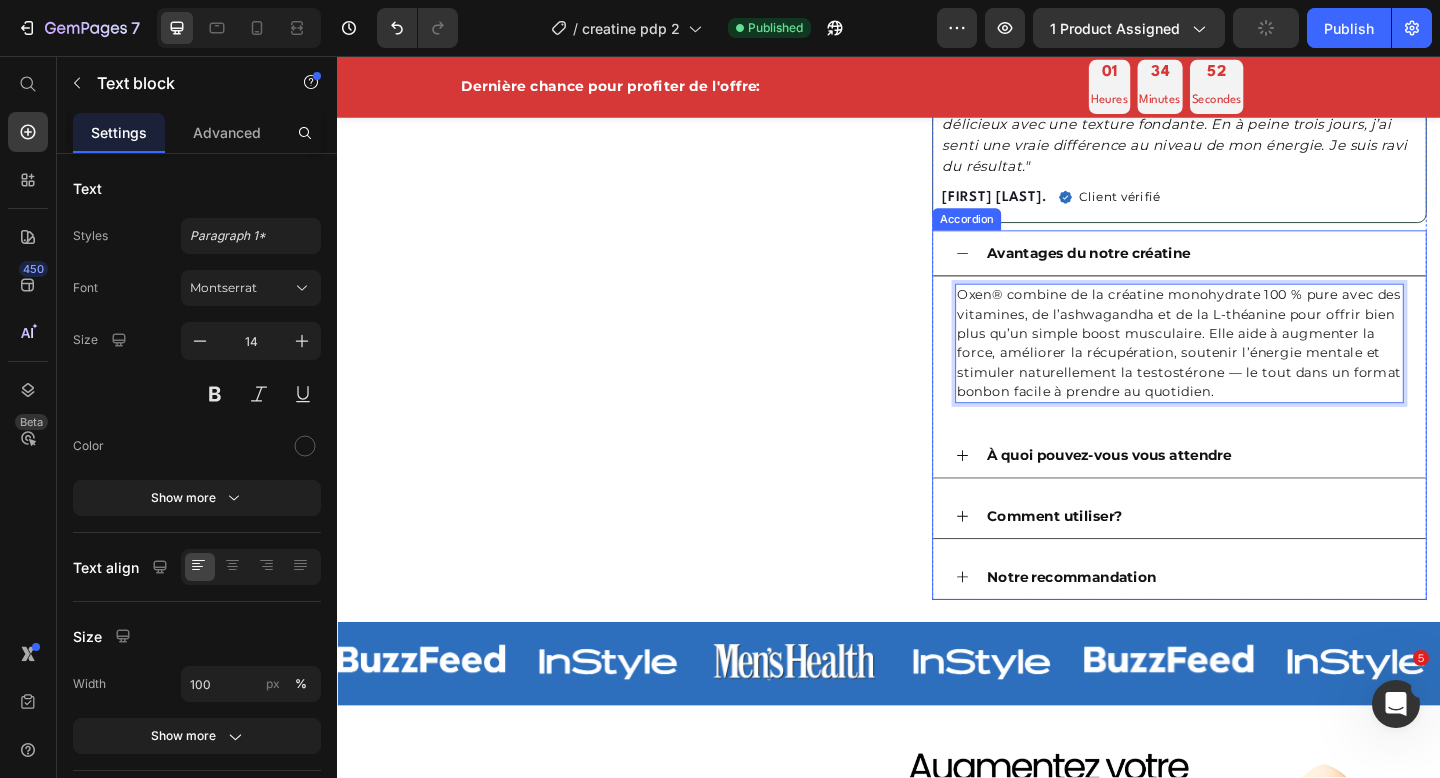 click on "À quoi pouvez-vous vous attendre" at bounding box center (1176, 490) 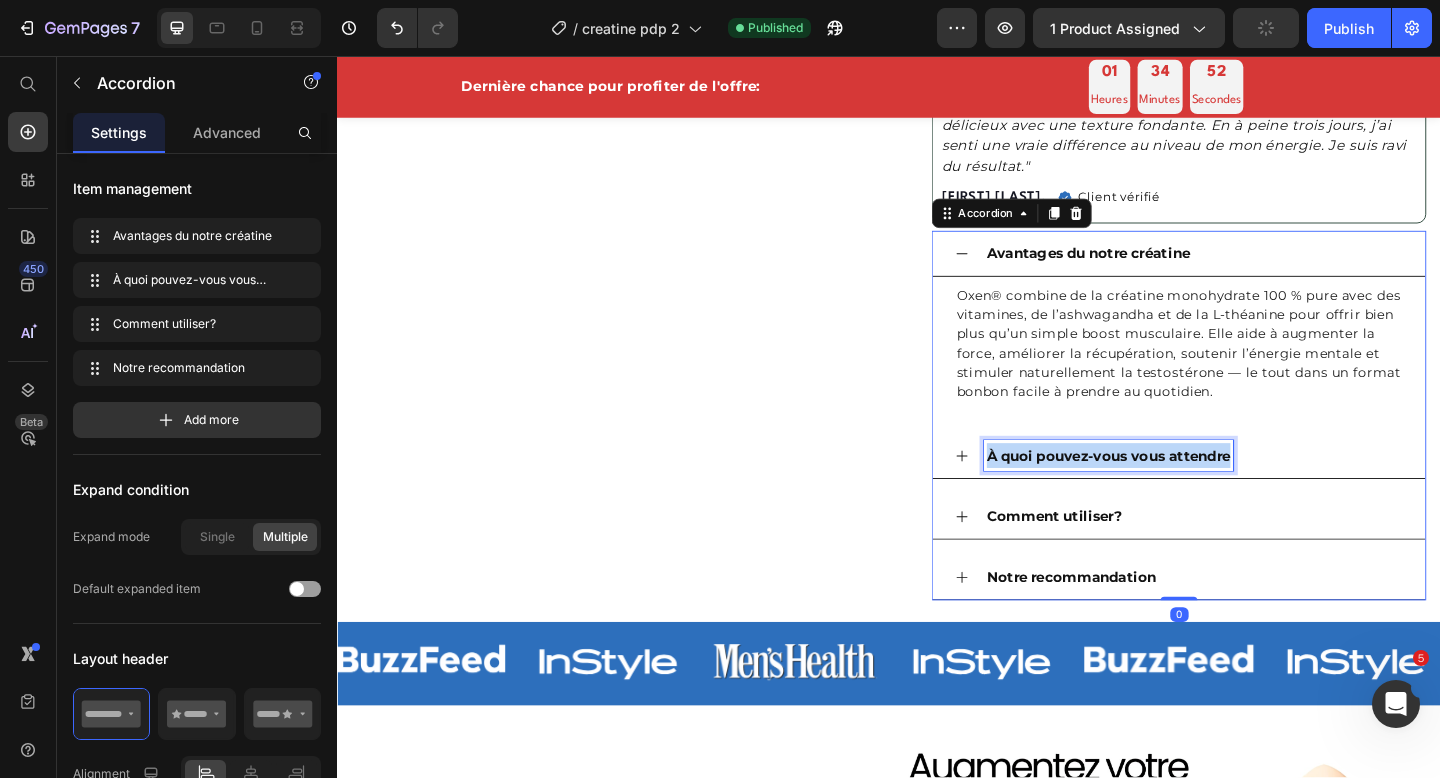 click on "À quoi pouvez-vous vous attendre" at bounding box center [1176, 490] 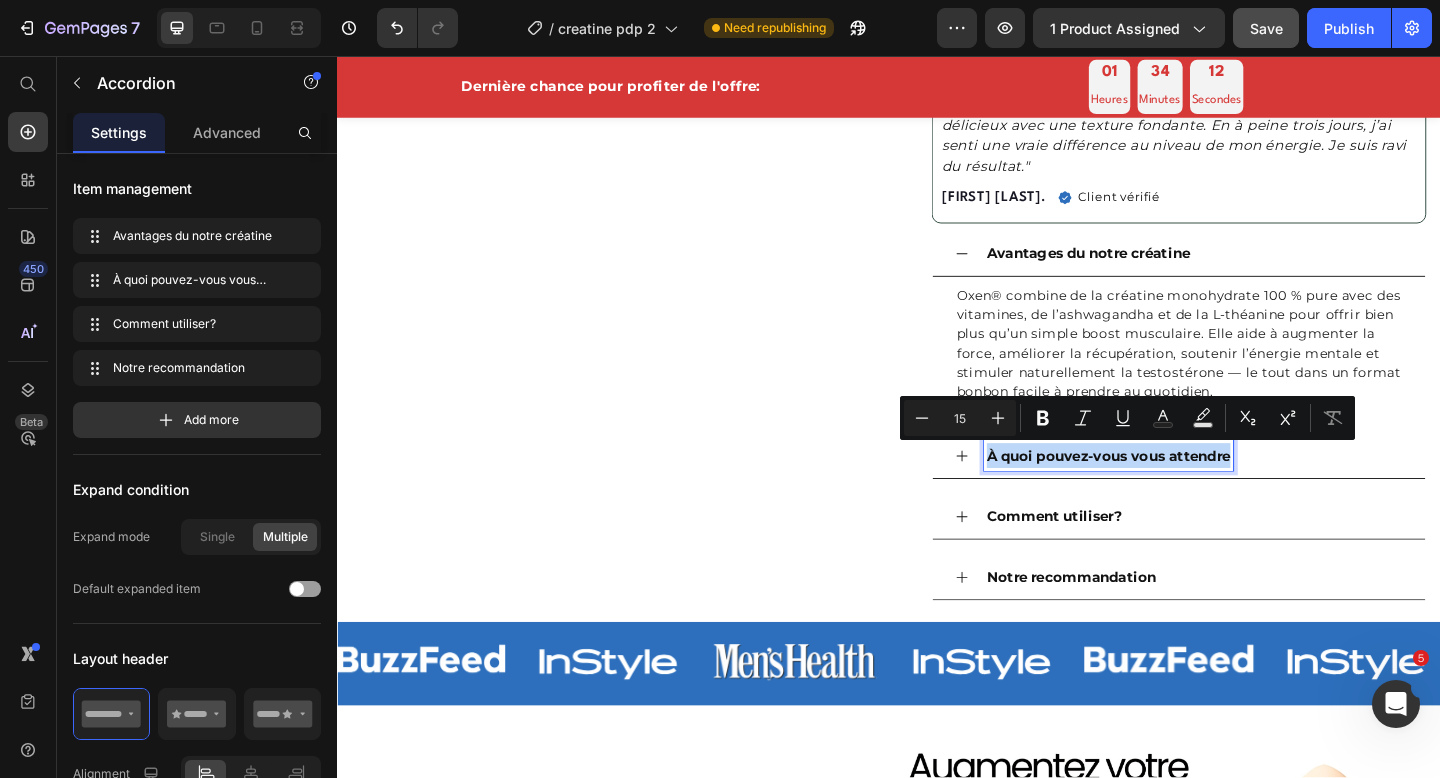 click 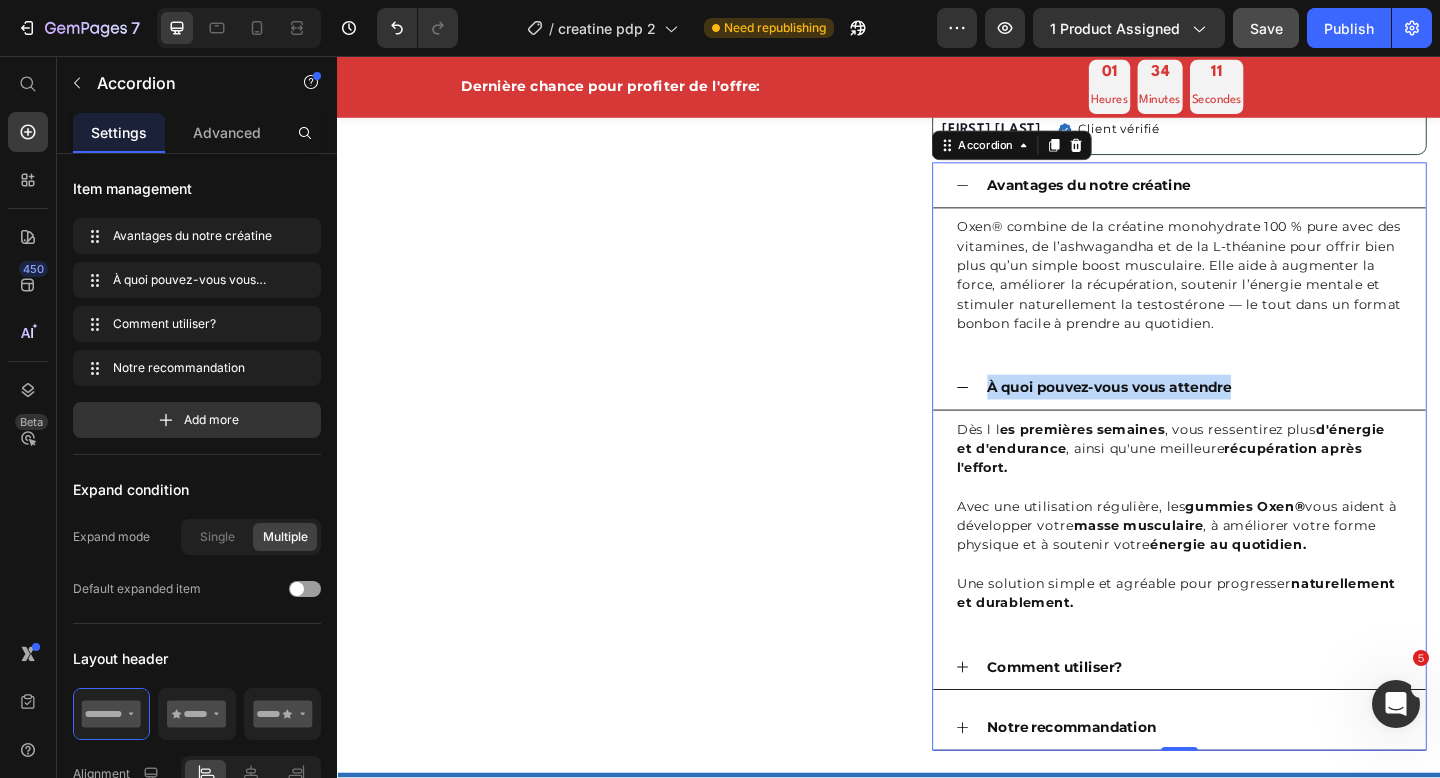 scroll, scrollTop: 1139, scrollLeft: 0, axis: vertical 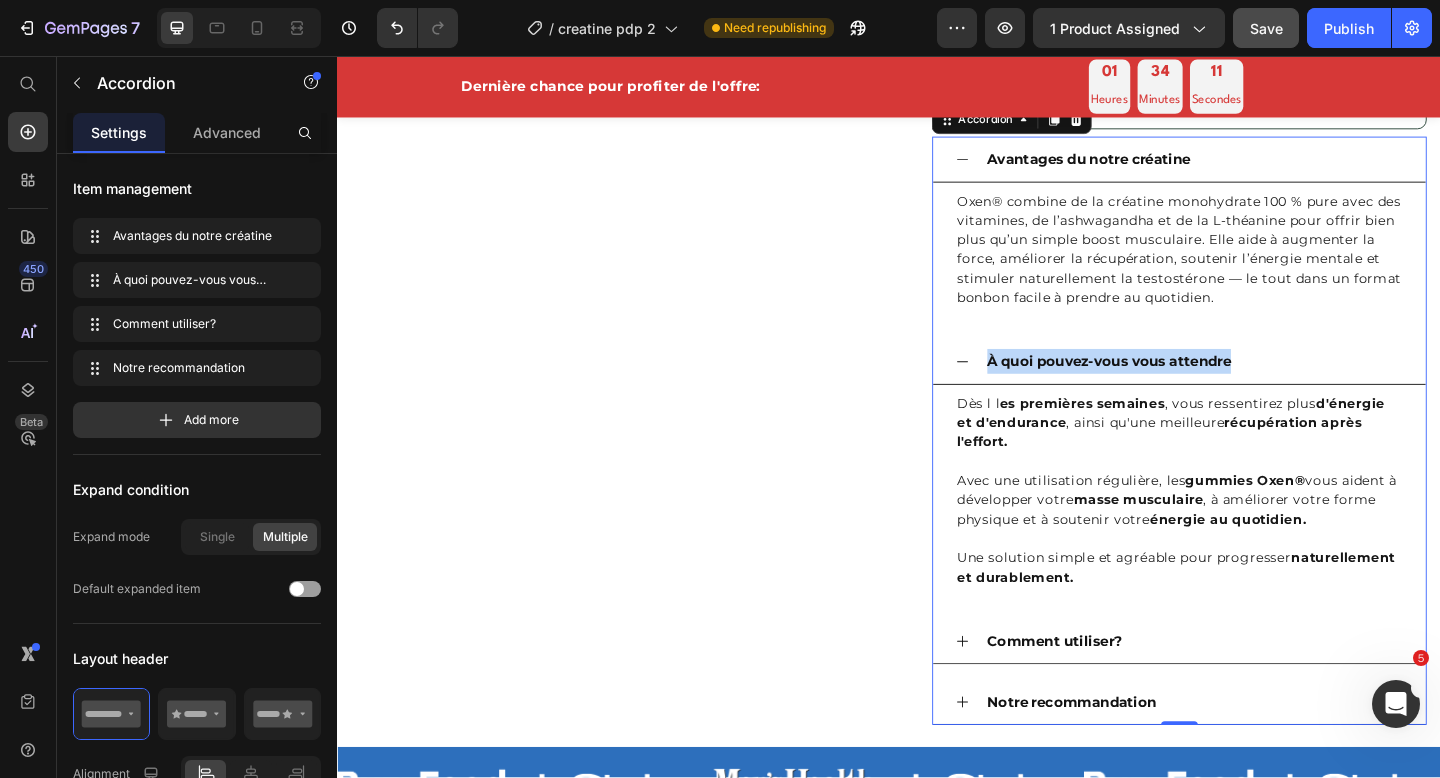 click on "Avec une utilisation régulière, les gummies Oxen® vous aident à développer votre masse musculaire , à améliorer votre forme physique et à soutenir votre énergie au quotidien." at bounding box center [1253, 539] 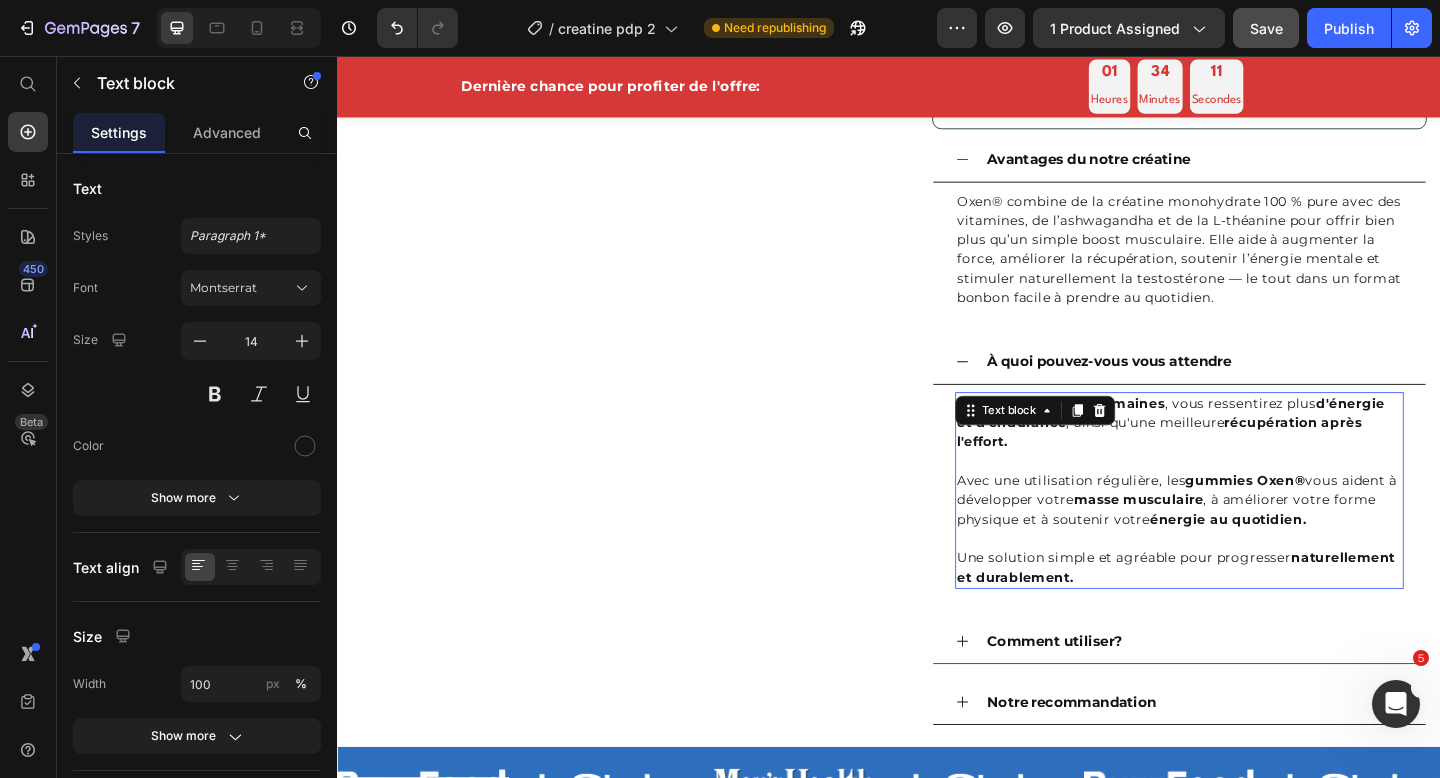 click on "Avec une utilisation régulière, les gummies Oxen® vous aident à développer votre masse musculaire , à améliorer votre forme physique et à soutenir votre énergie au quotidien." at bounding box center (1253, 539) 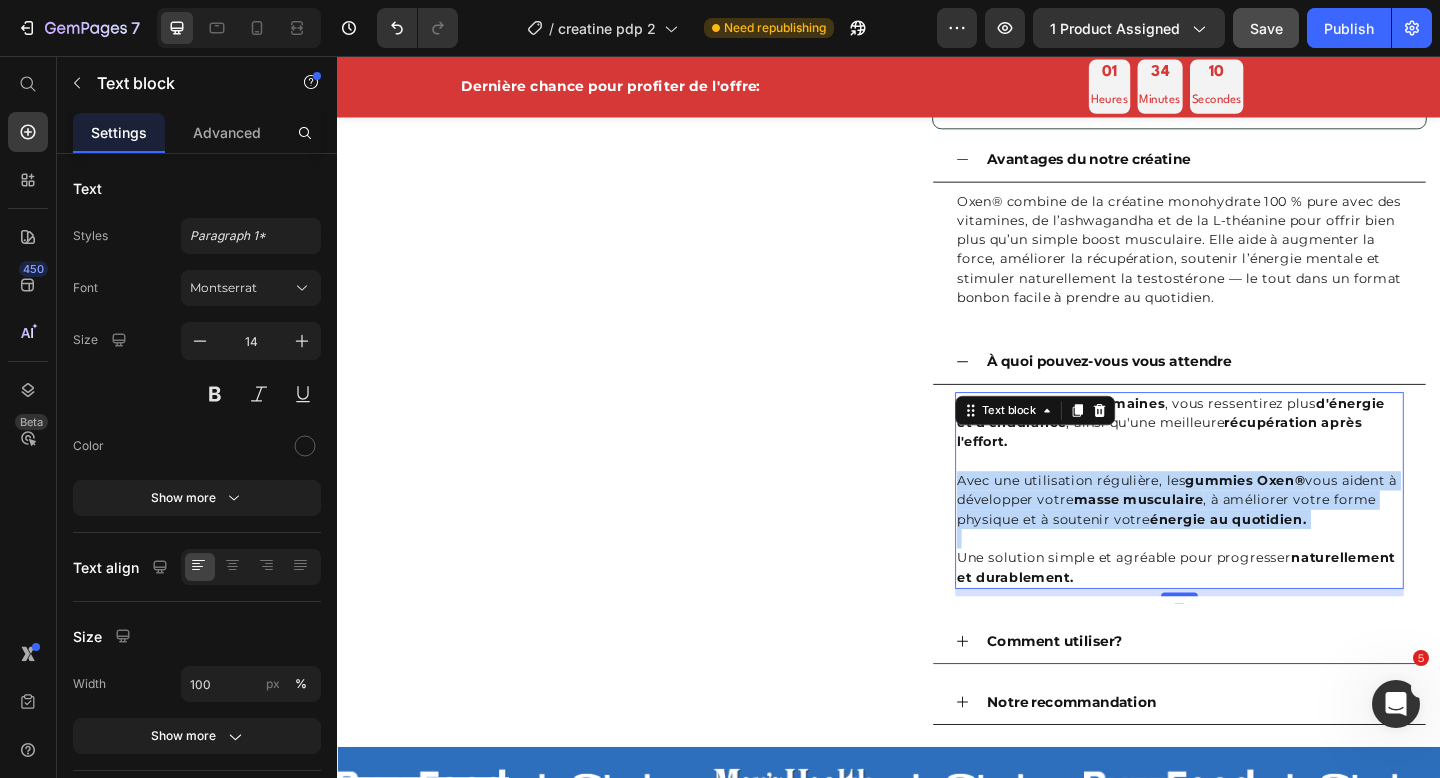 click on "Avec une utilisation régulière, les gummies Oxen® vous aident à développer votre masse musculaire , à améliorer votre forme physique et à soutenir votre énergie au quotidien." at bounding box center [1253, 539] 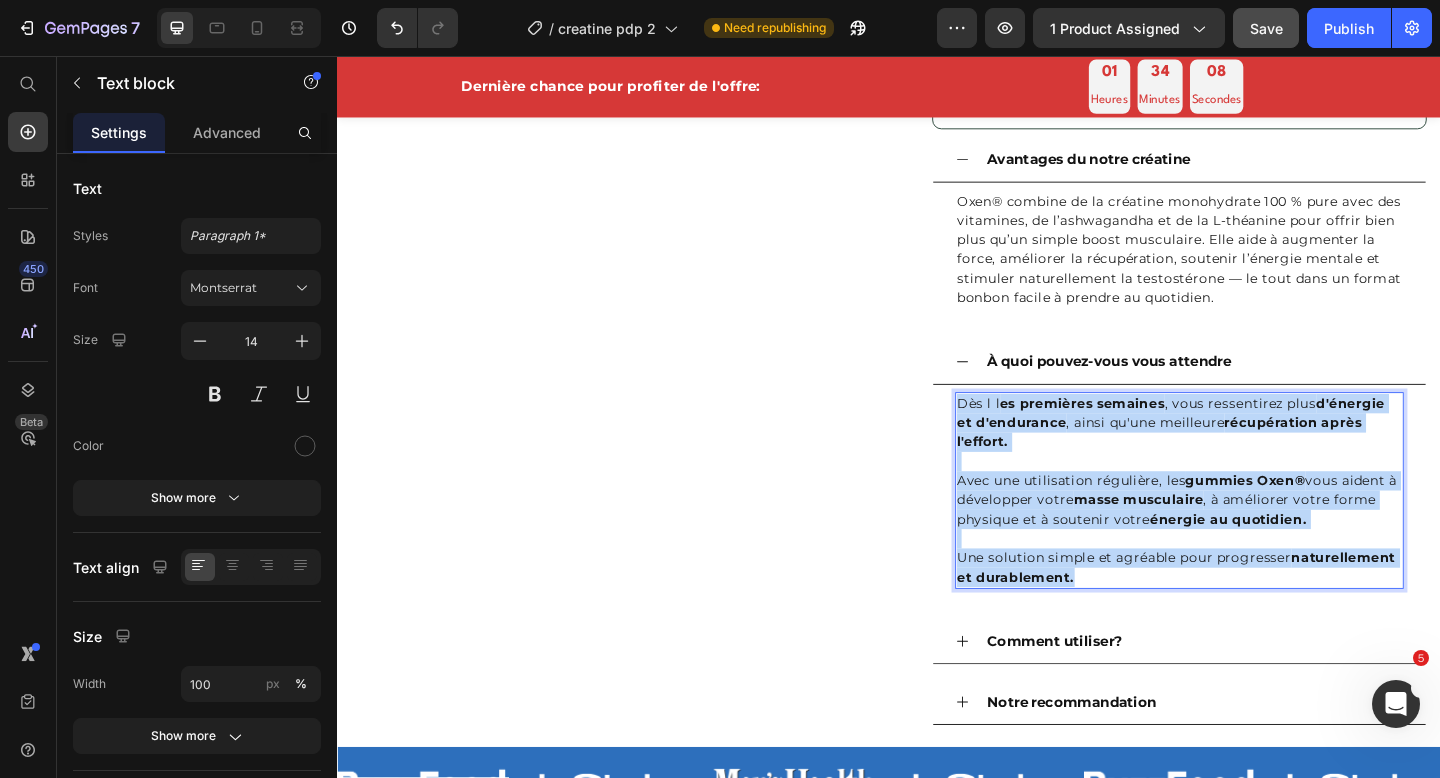 drag, startPoint x: 1150, startPoint y: 623, endPoint x: 1009, endPoint y: 428, distance: 240.63666 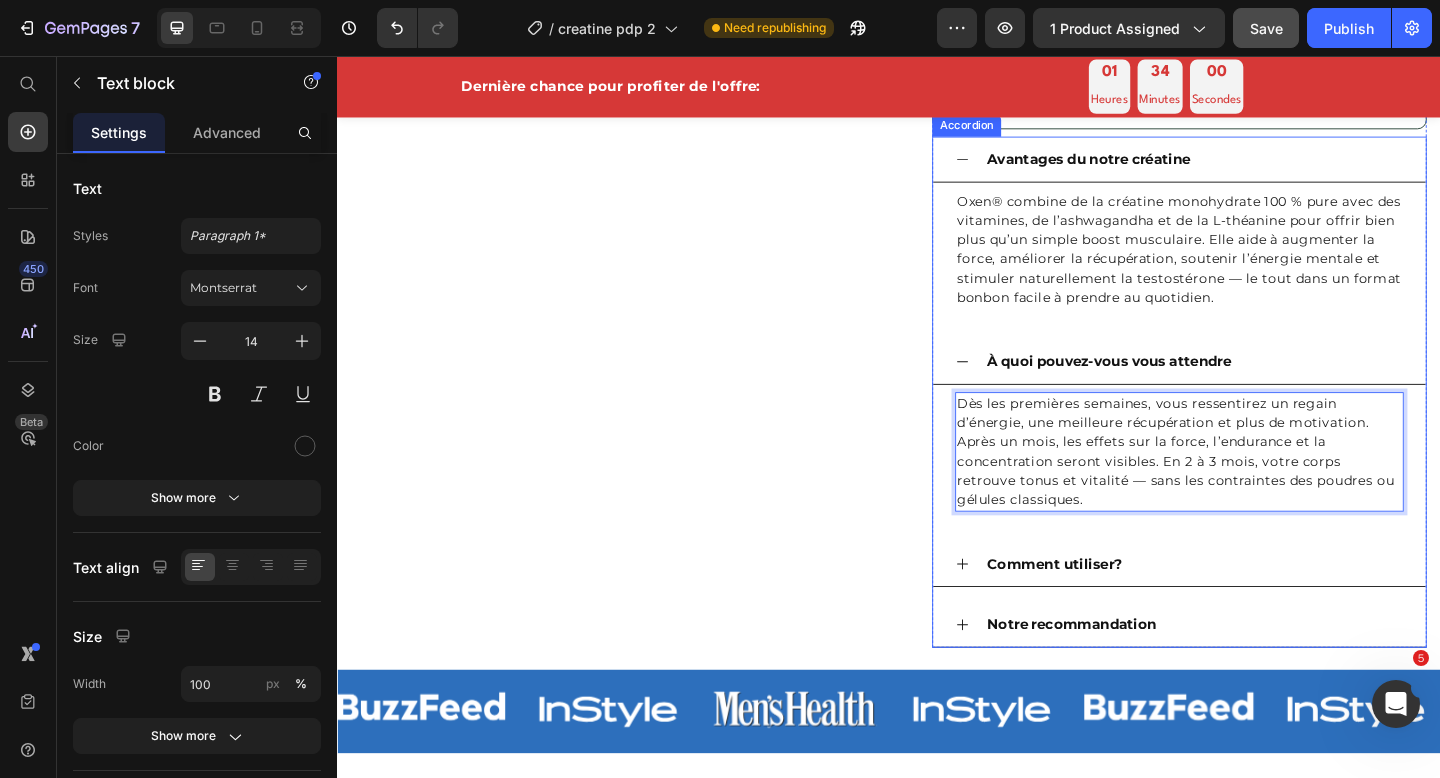 click 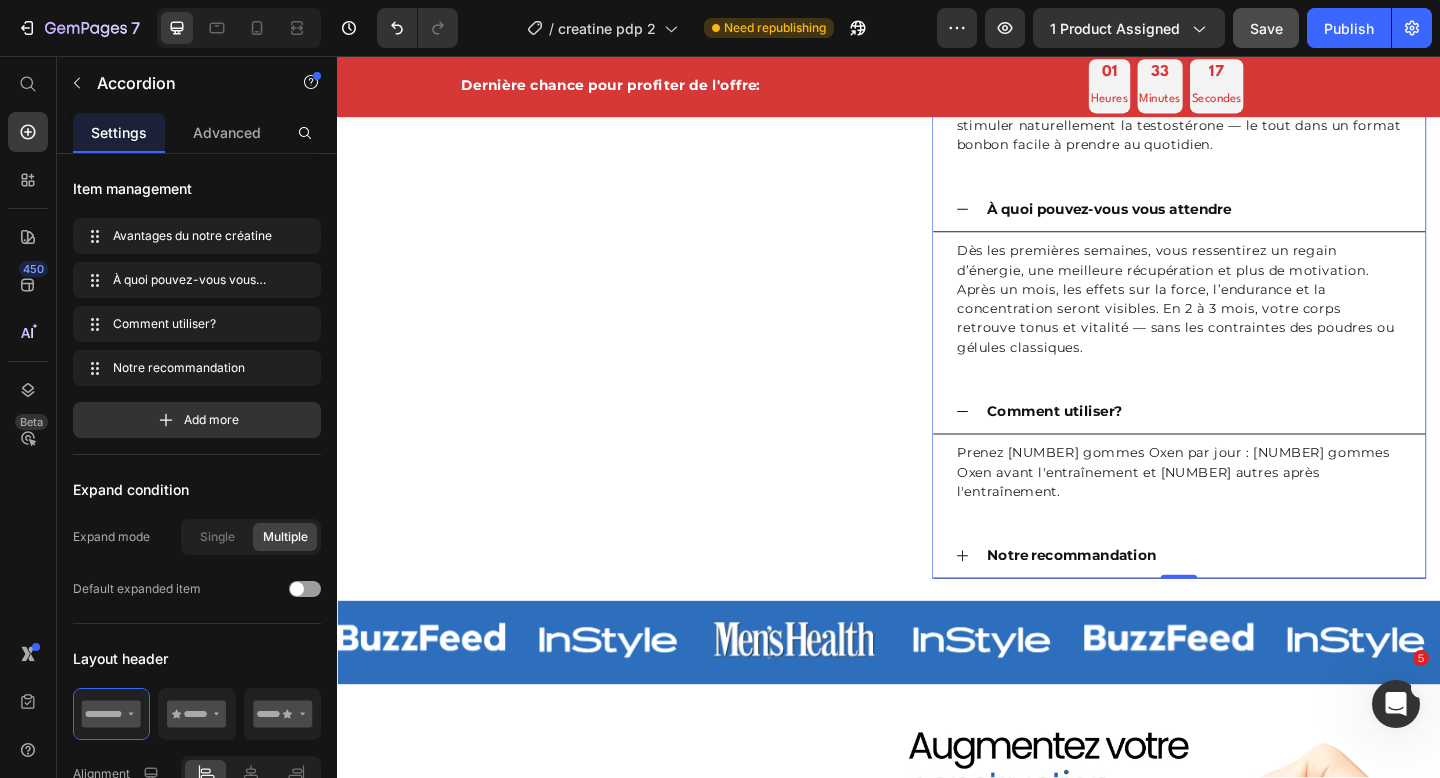 scroll, scrollTop: 1322, scrollLeft: 0, axis: vertical 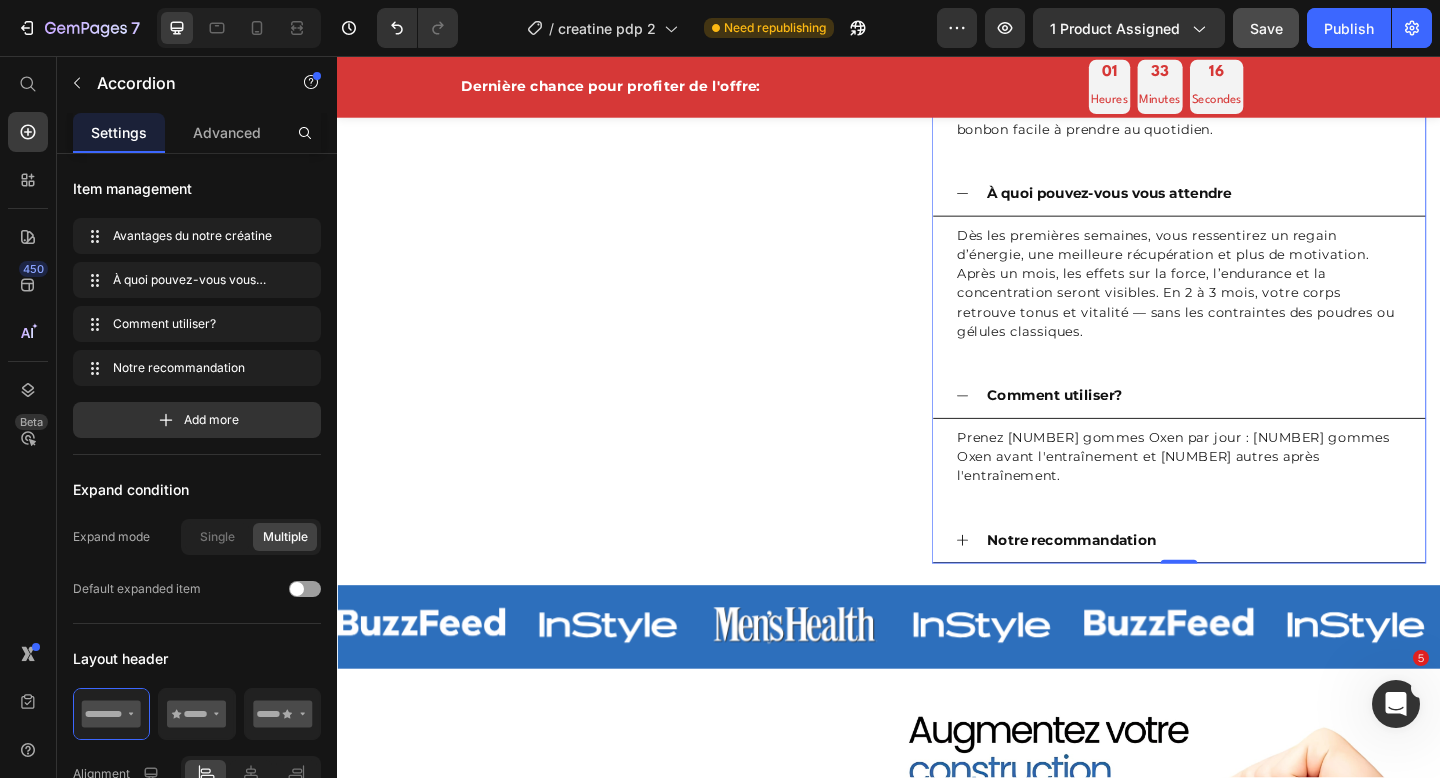 click on "Prenez [NUMBER] gommes Oxen par jour : [NUMBER] gommes Oxen avant l'entraînement et [NUMBER] autres après l'entraînement." at bounding box center [1253, 492] 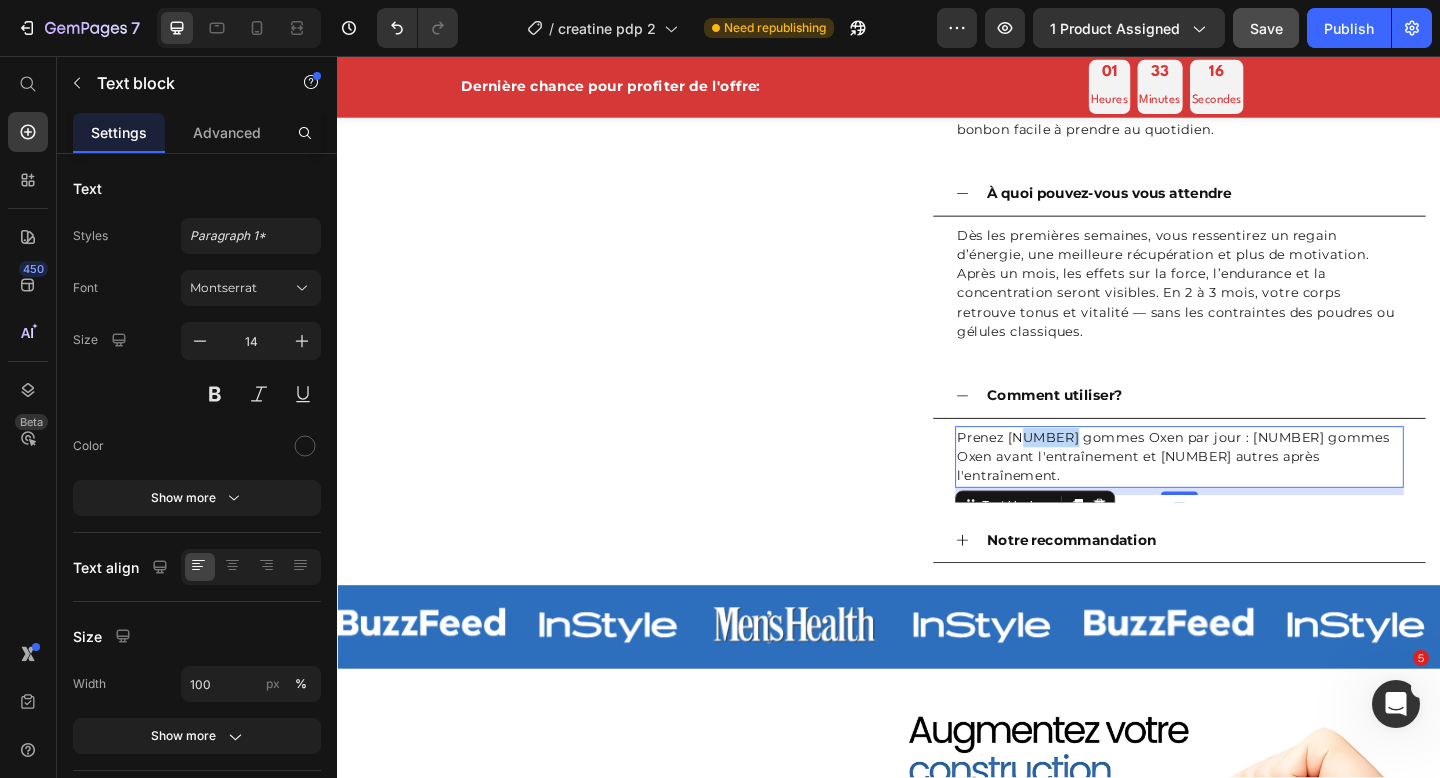 click on "Prenez [NUMBER] gommes Oxen par jour : [NUMBER] gommes Oxen avant l'entraînement et [NUMBER] autres après l'entraînement." at bounding box center (1253, 492) 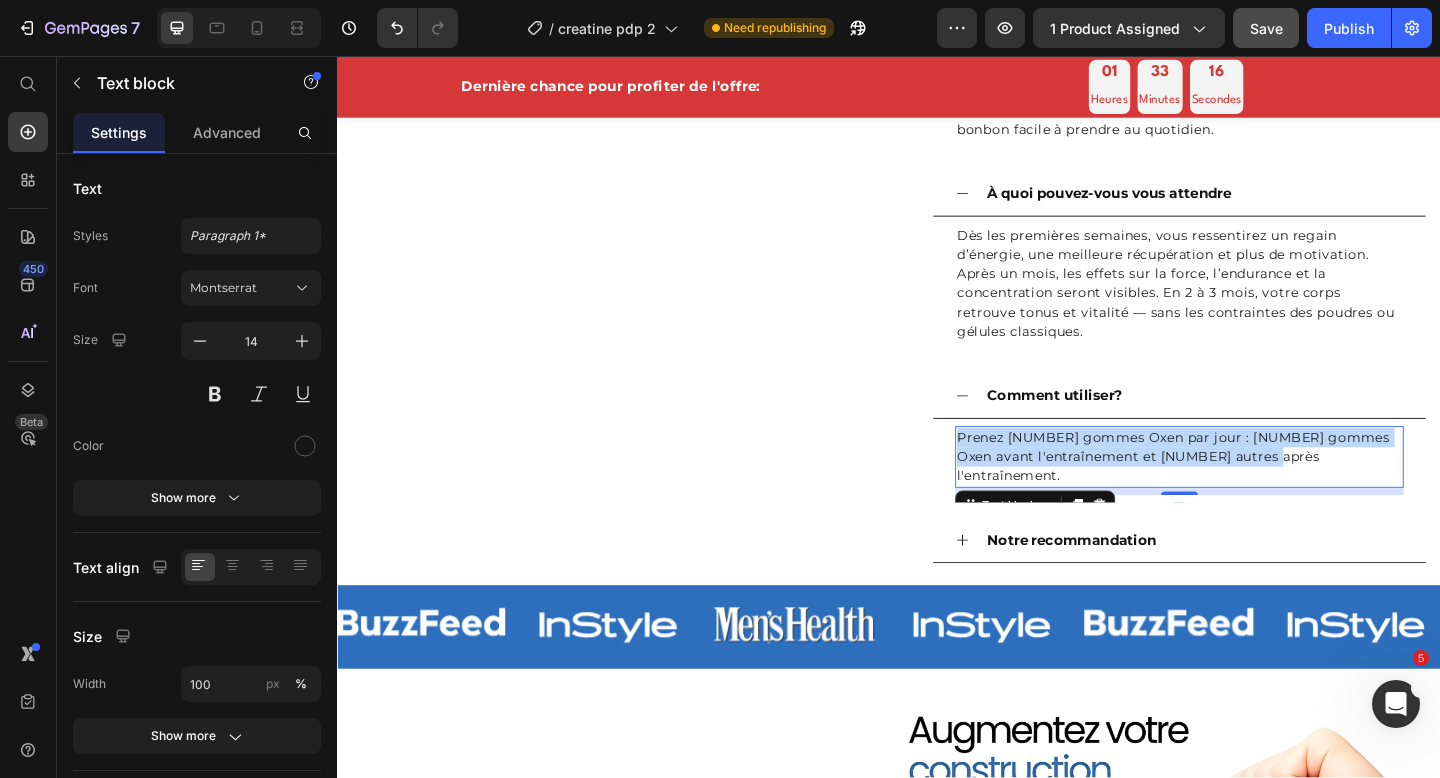 click on "Prenez [NUMBER] gommes Oxen par jour : [NUMBER] gommes Oxen avant l'entraînement et [NUMBER] autres après l'entraînement." at bounding box center [1253, 492] 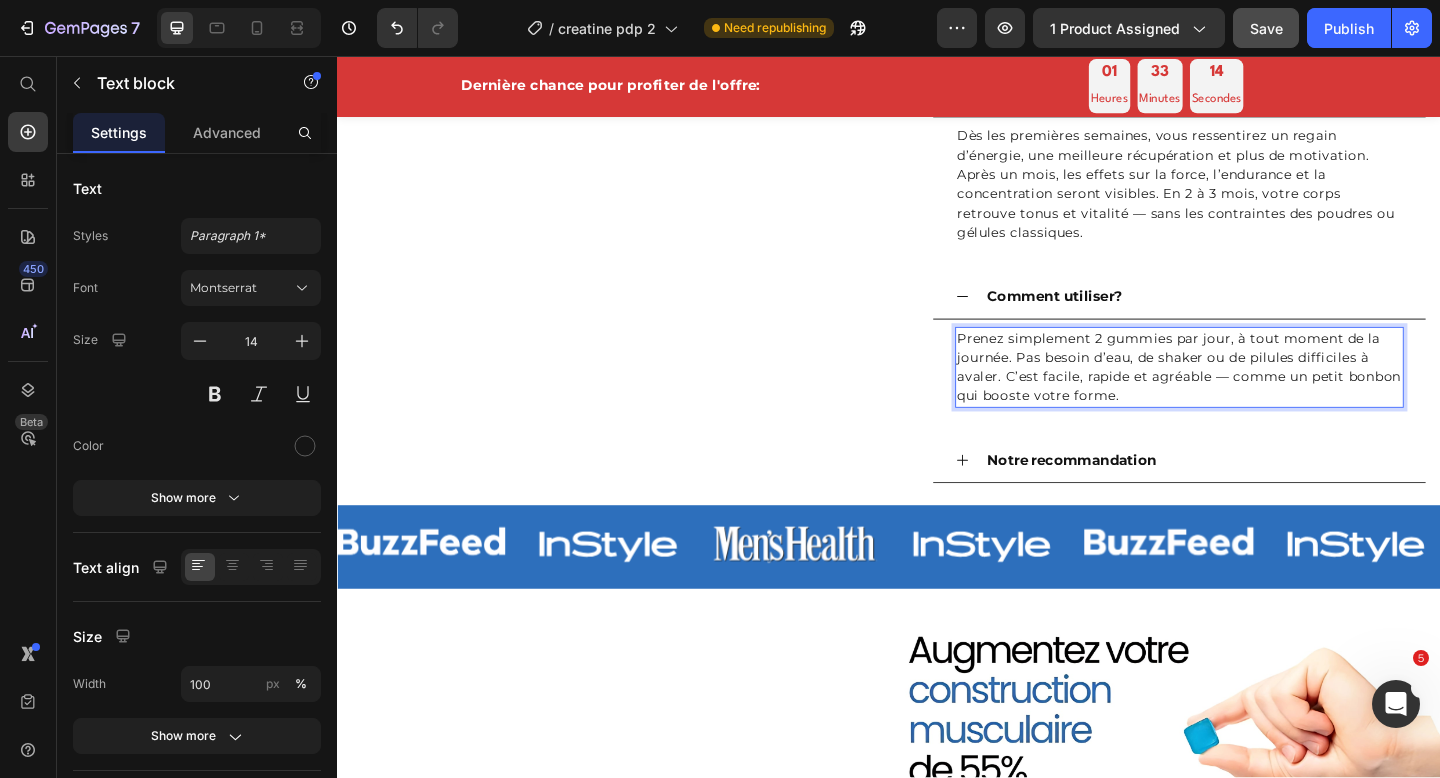 scroll, scrollTop: 1448, scrollLeft: 0, axis: vertical 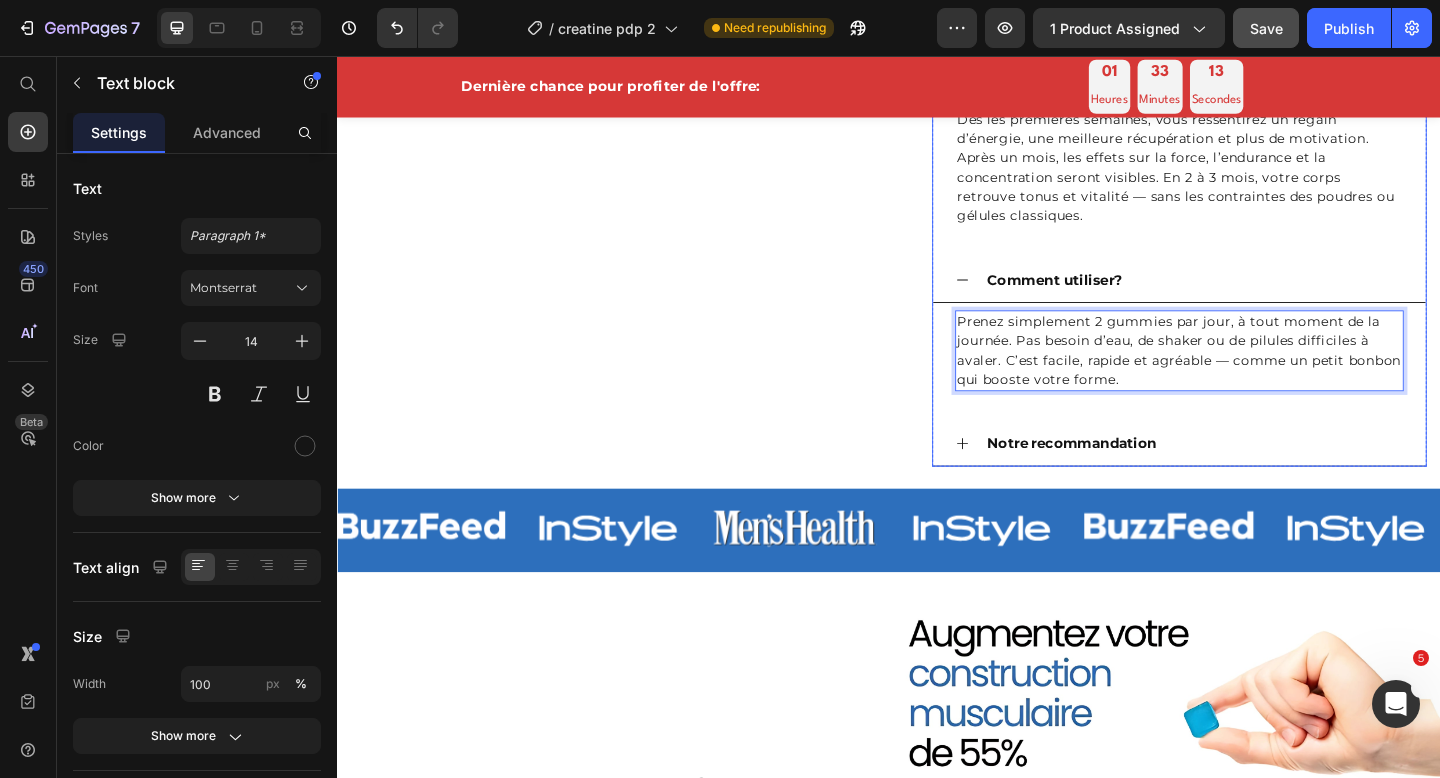 click 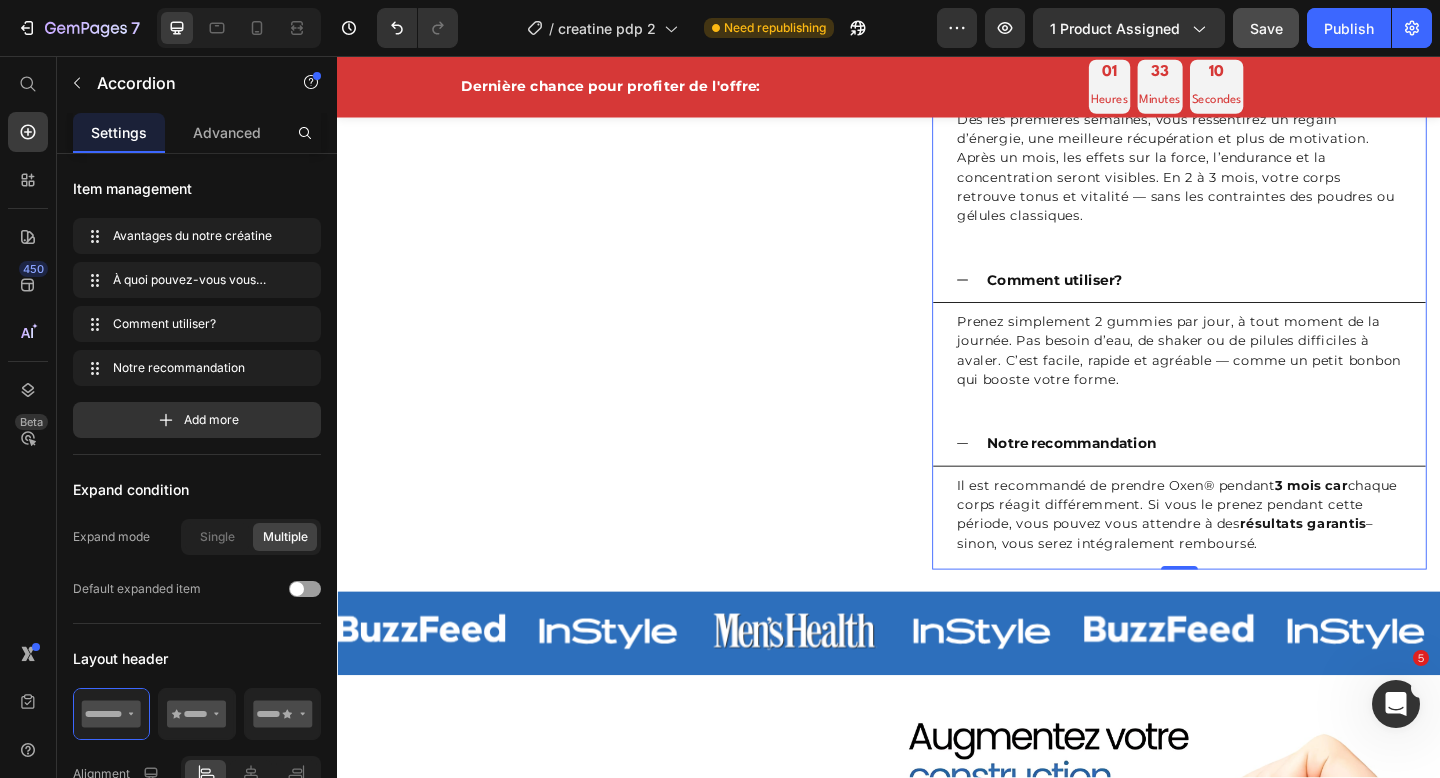 click 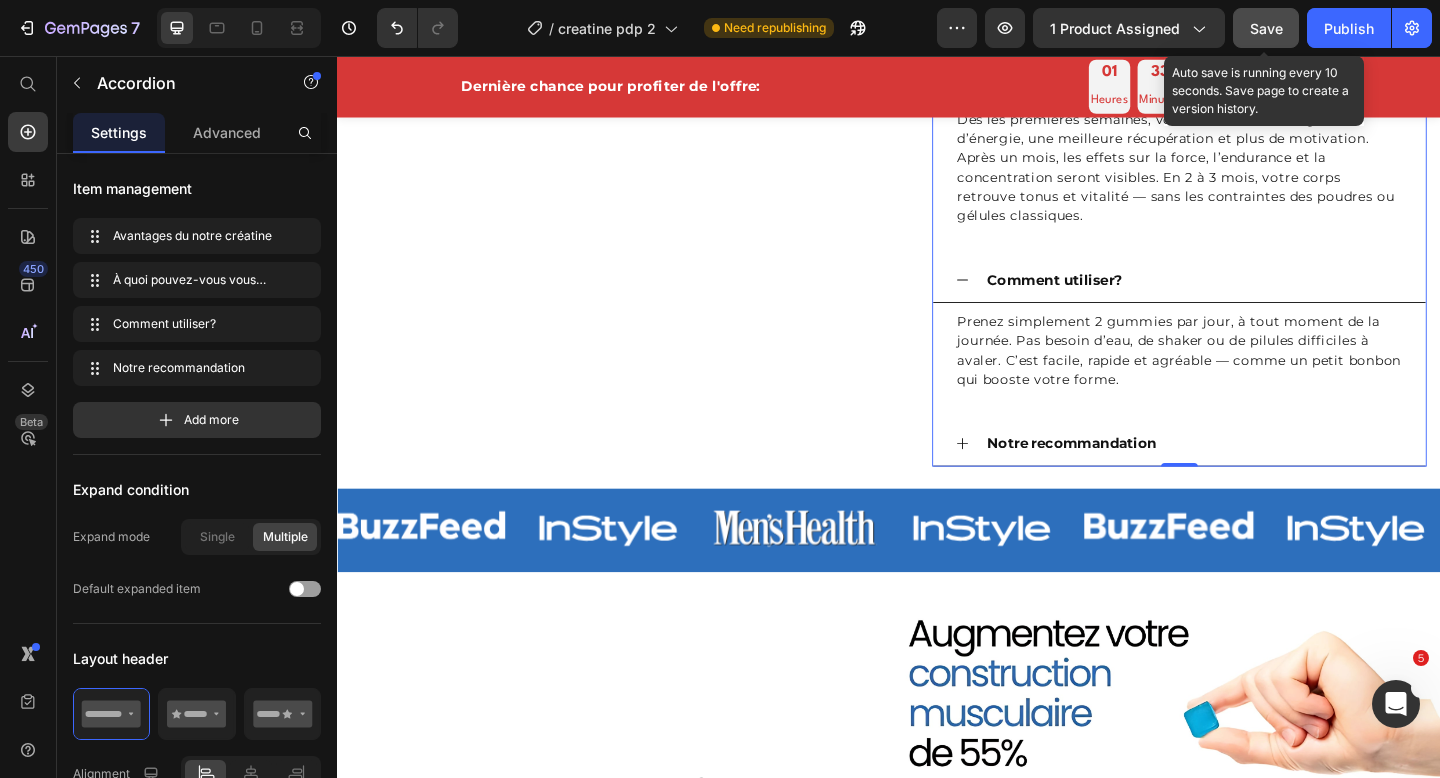 click on "Save" at bounding box center (1266, 28) 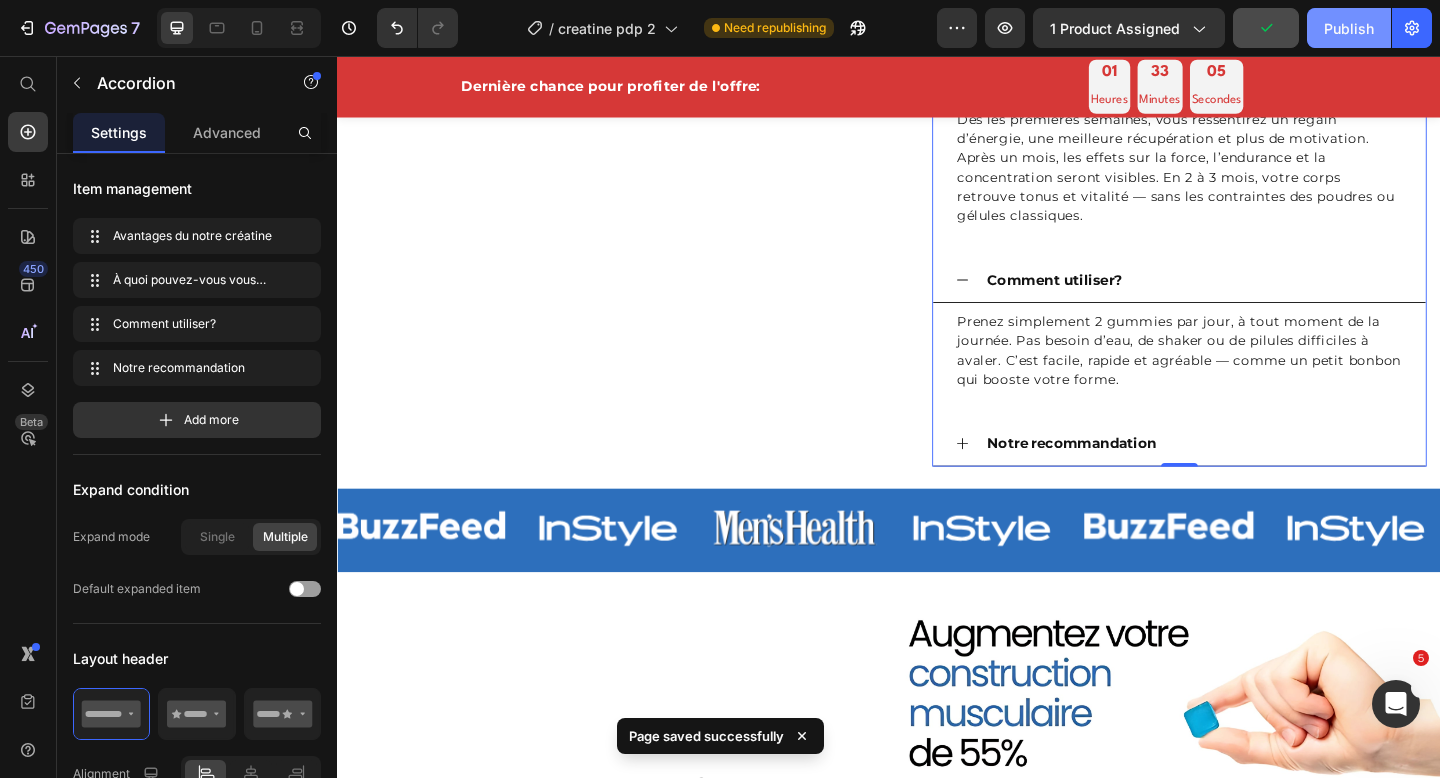 click on "Publish" at bounding box center [1349, 28] 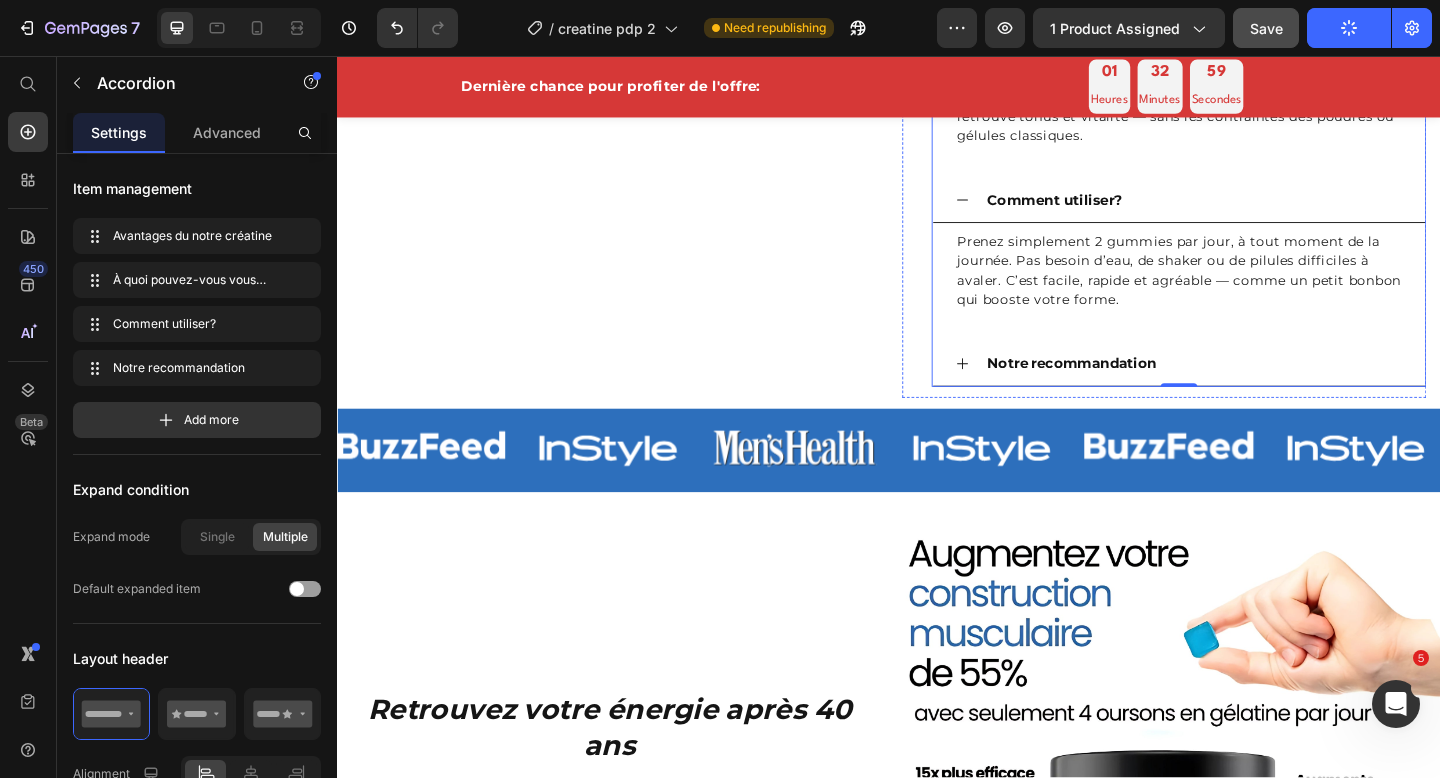 scroll, scrollTop: 1951, scrollLeft: 0, axis: vertical 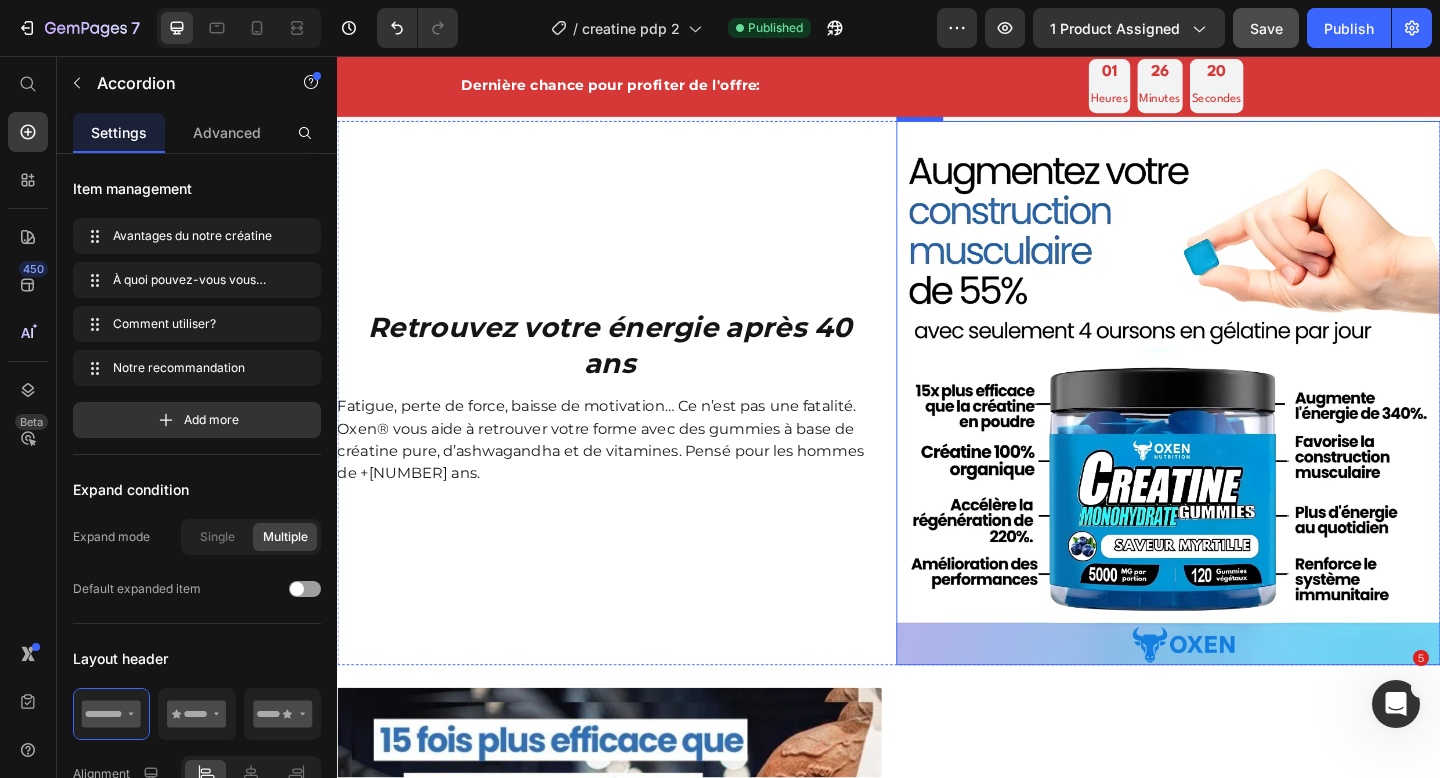 click at bounding box center (1241, 423) 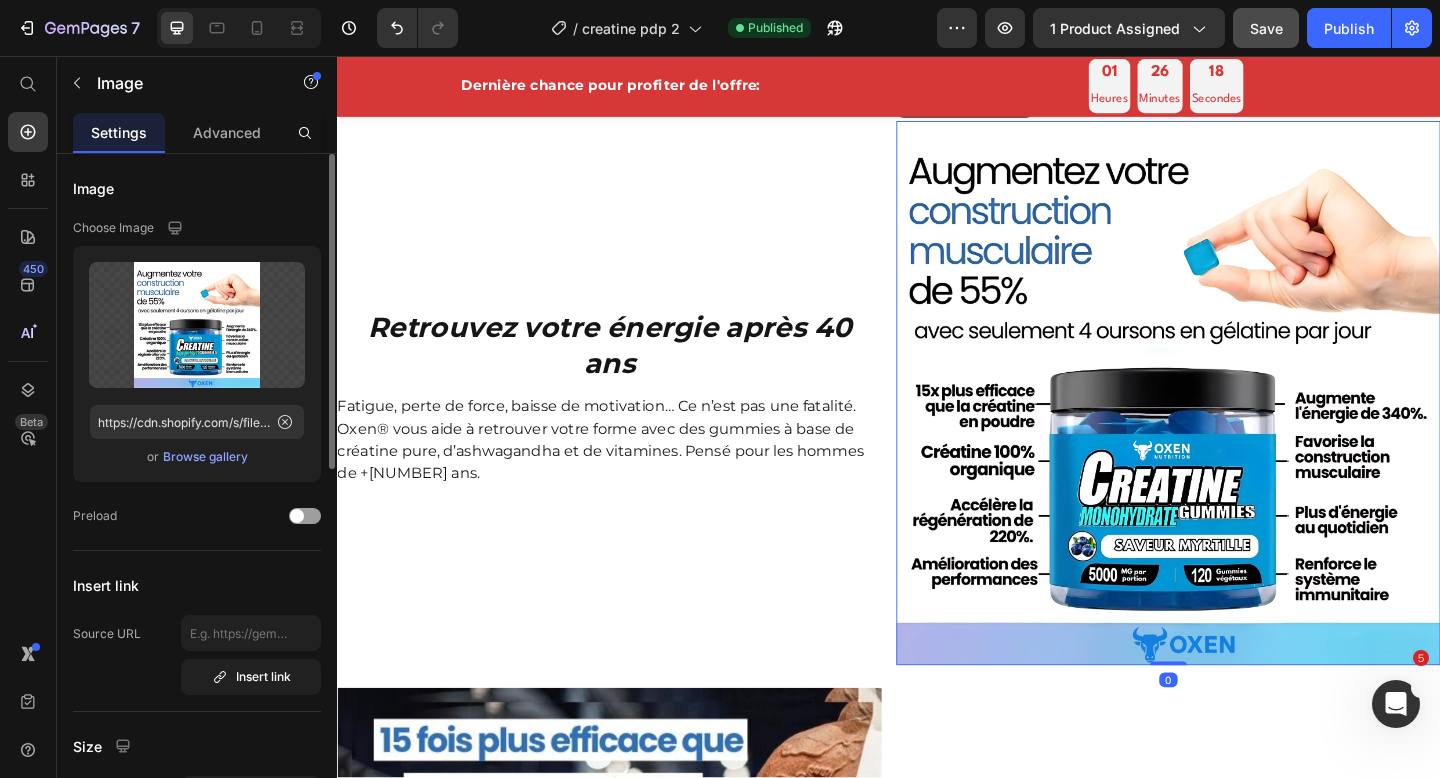 click on "Browse gallery" at bounding box center [205, 457] 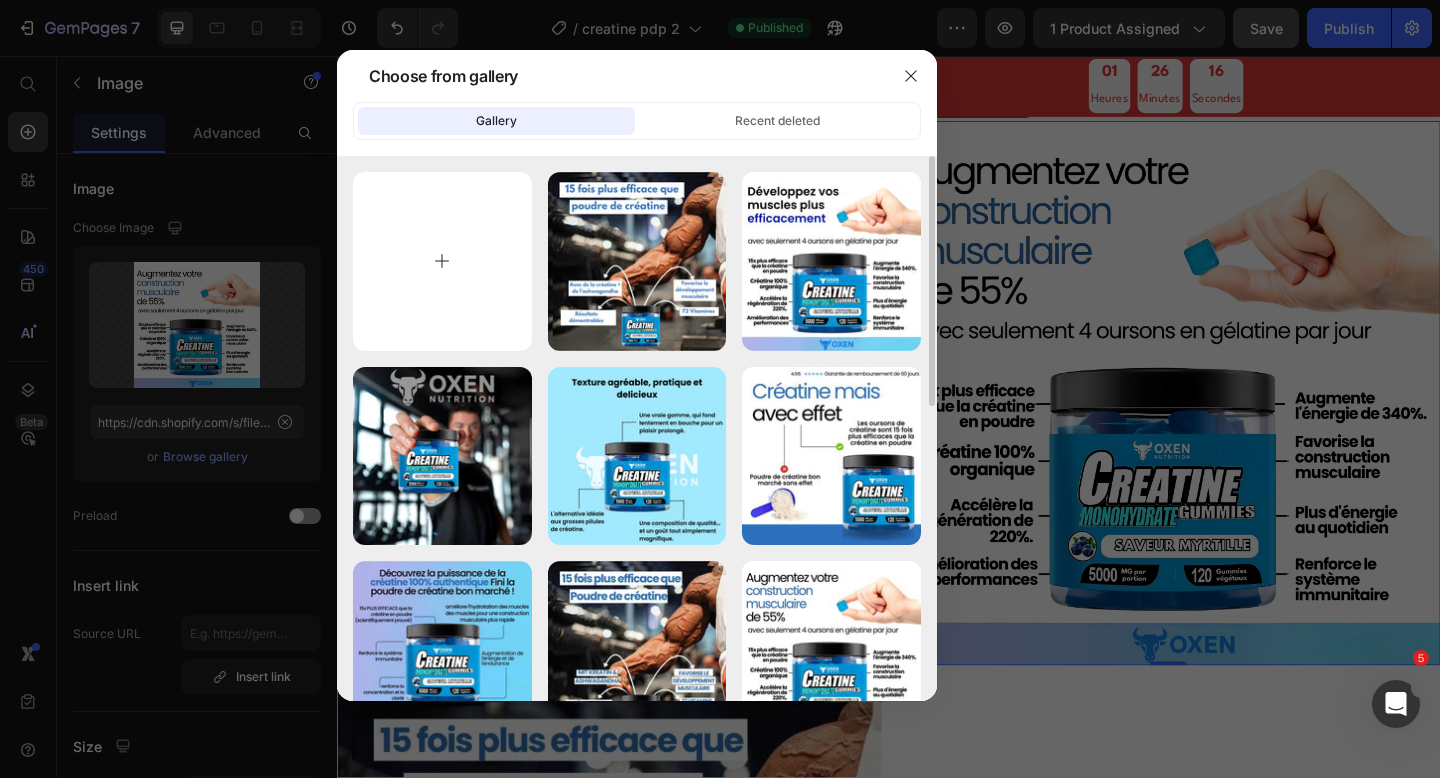 click at bounding box center [442, 261] 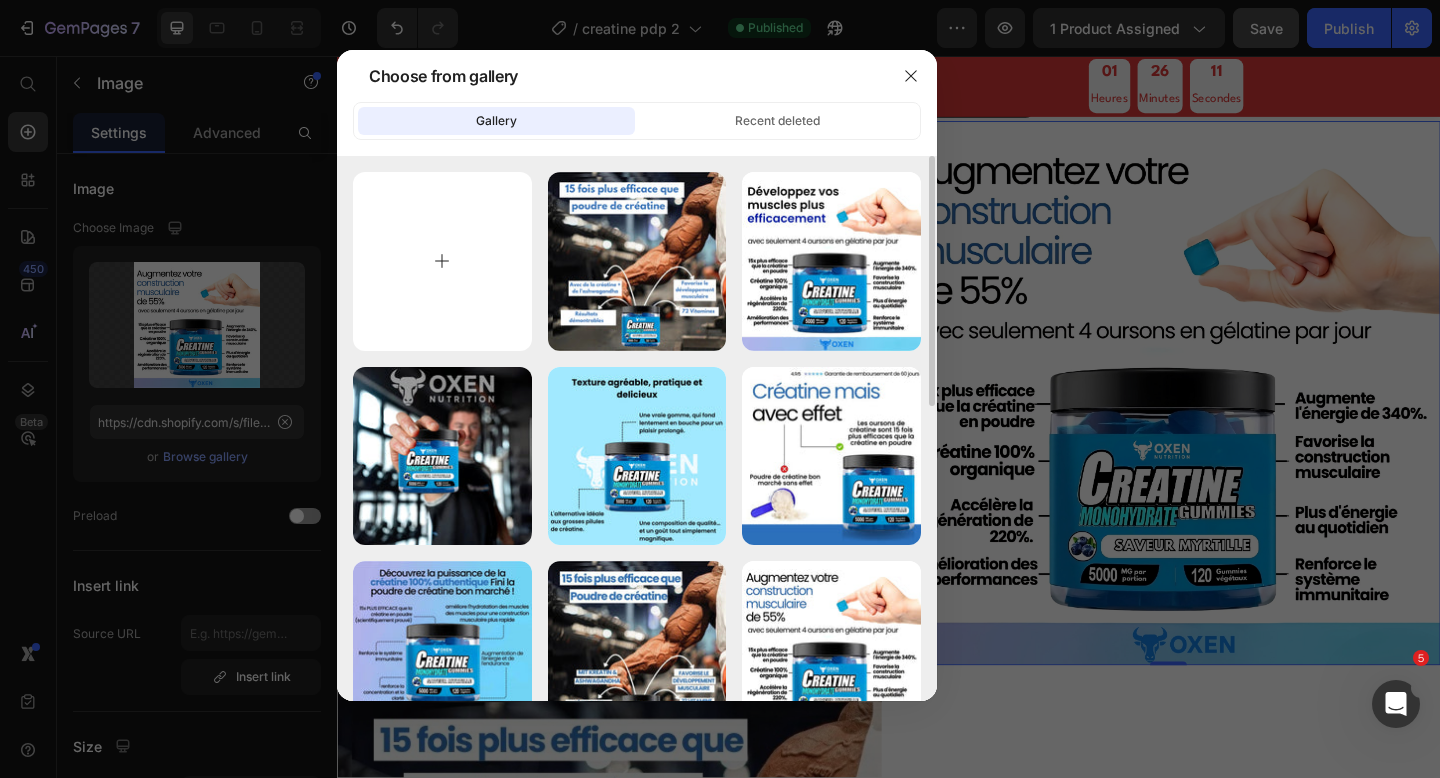 type on "C:\fakepath\A dieu aux rides de fumeurs - [DATE]T[TIME].jpg" 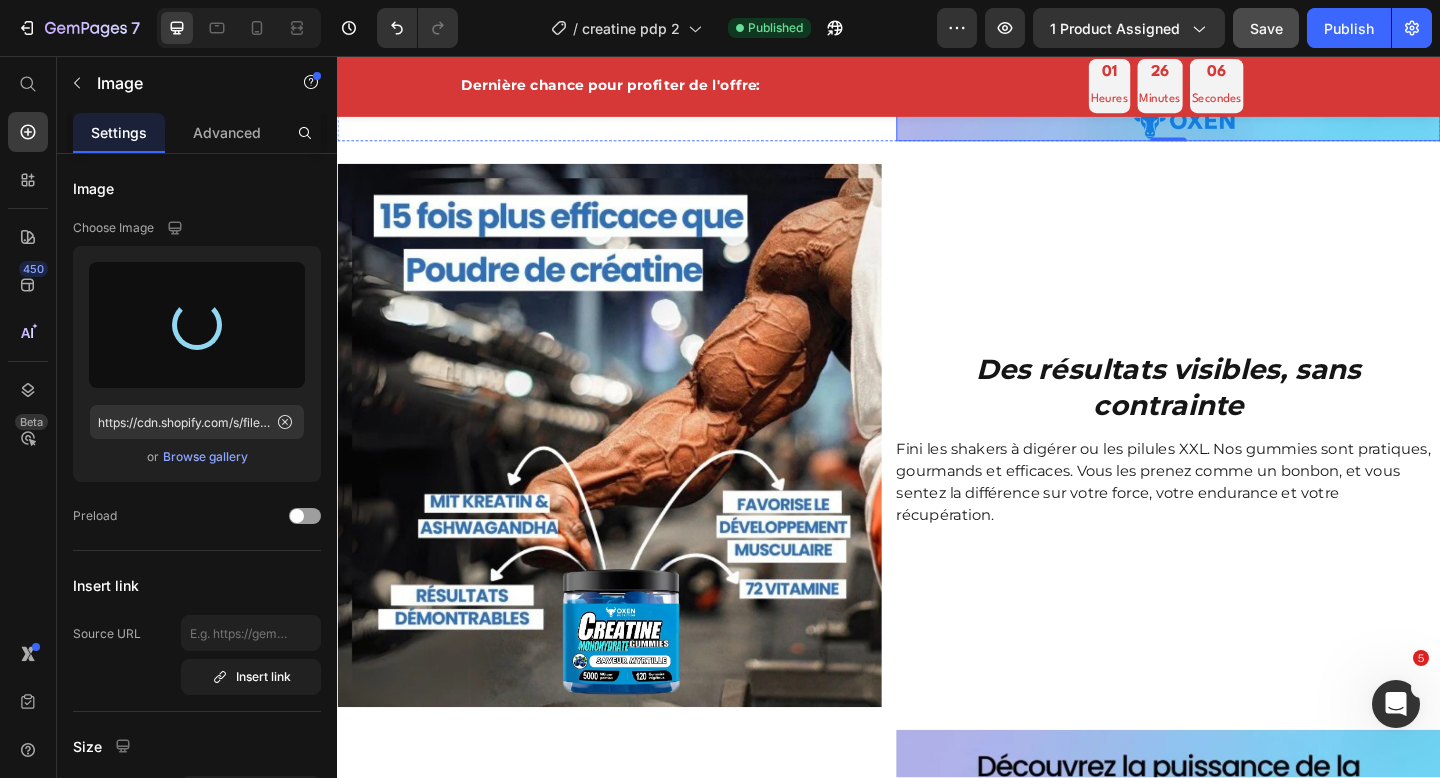 type on "https://cdn.shopify.com/s/files/1/0667/0152/5175/files/gempages_543288722347525366-e7c52639-16b6-4c90-8ed6-db2bf14fcfcd.jpg" 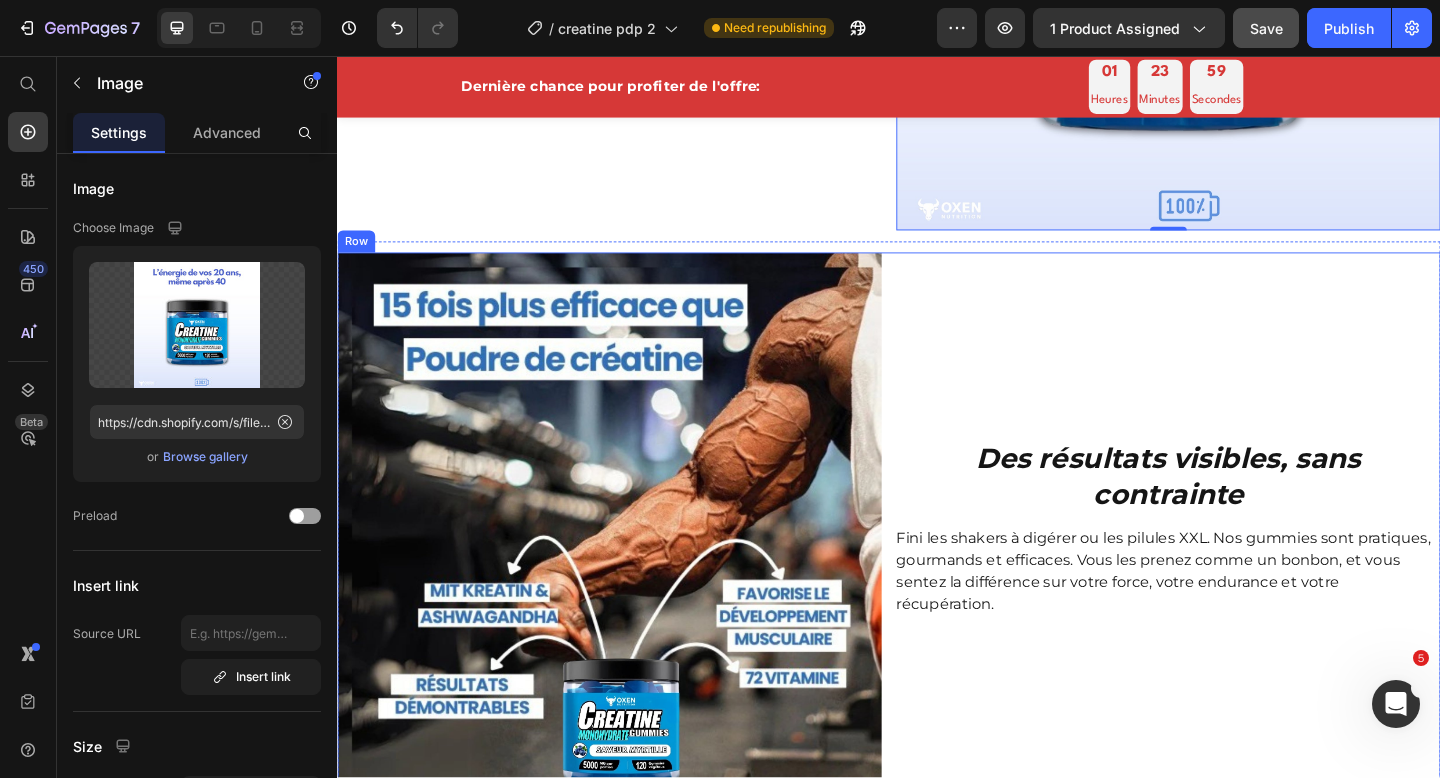 scroll, scrollTop: 1798, scrollLeft: 0, axis: vertical 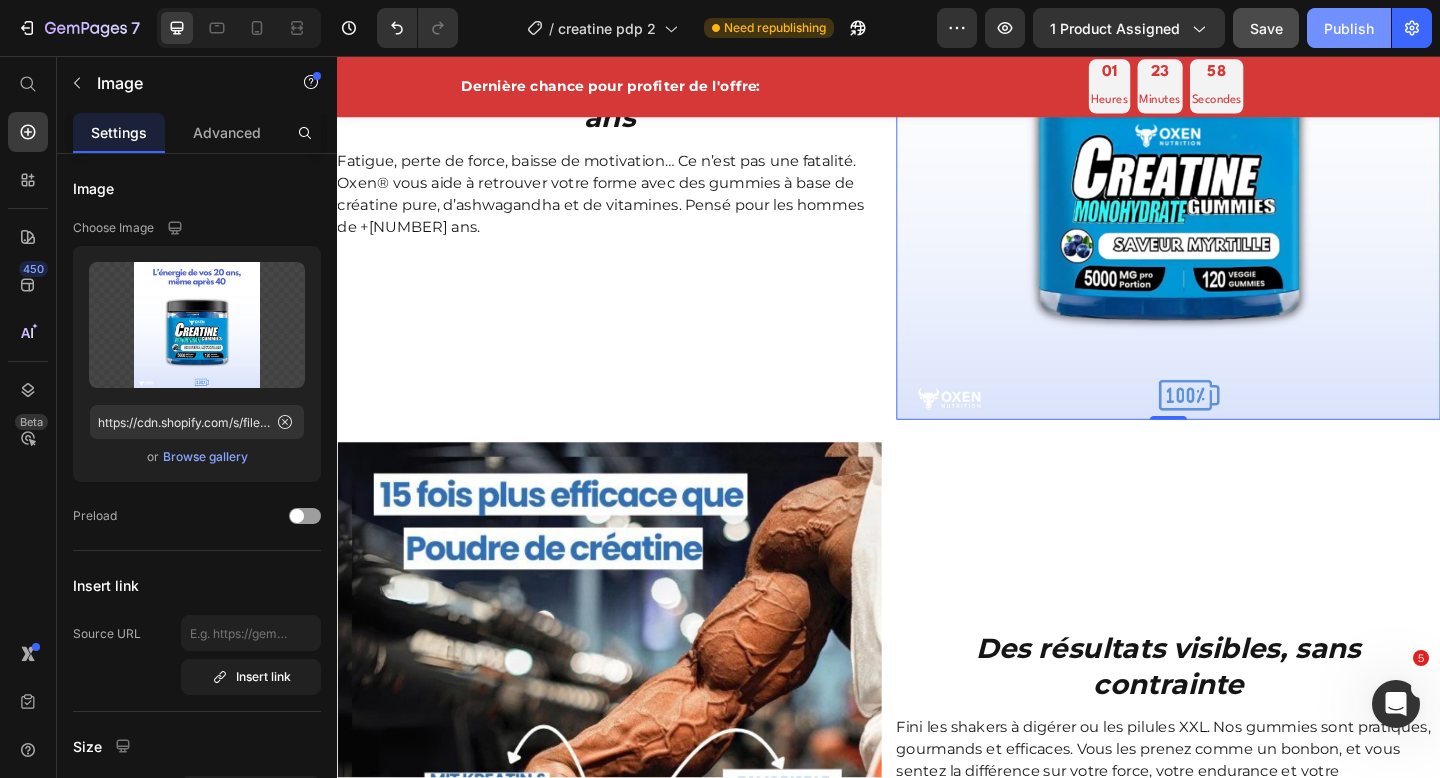 click on "Publish" 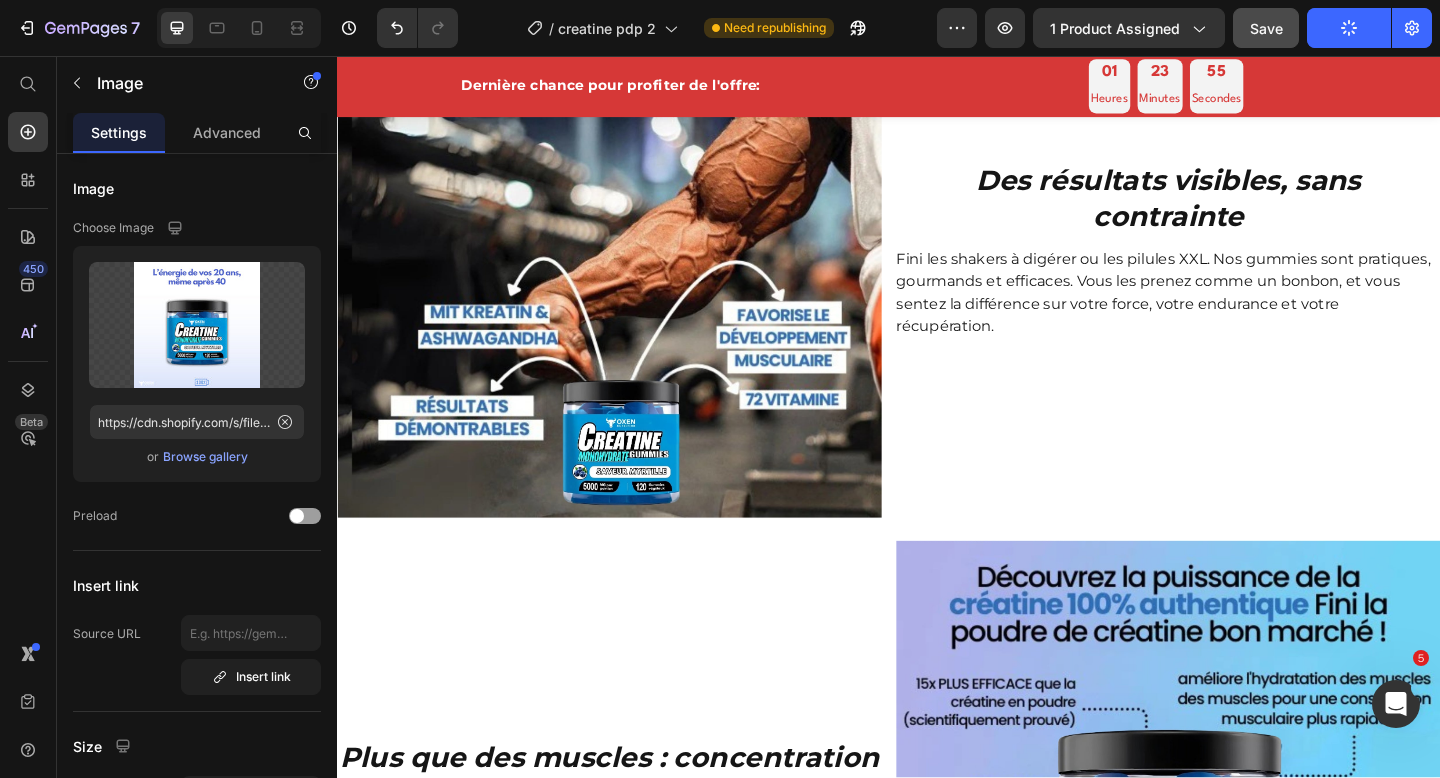 scroll, scrollTop: 2383, scrollLeft: 0, axis: vertical 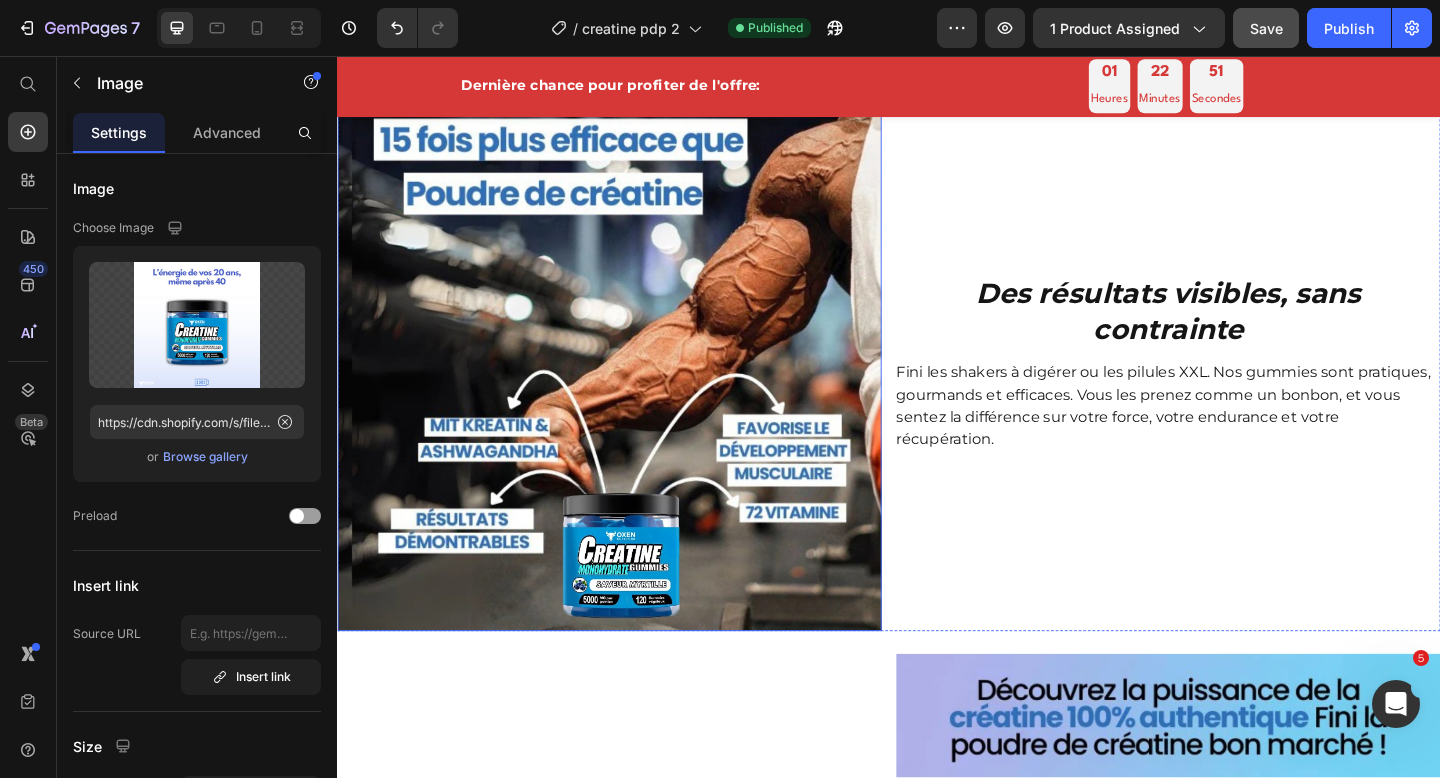 click at bounding box center [633, 386] 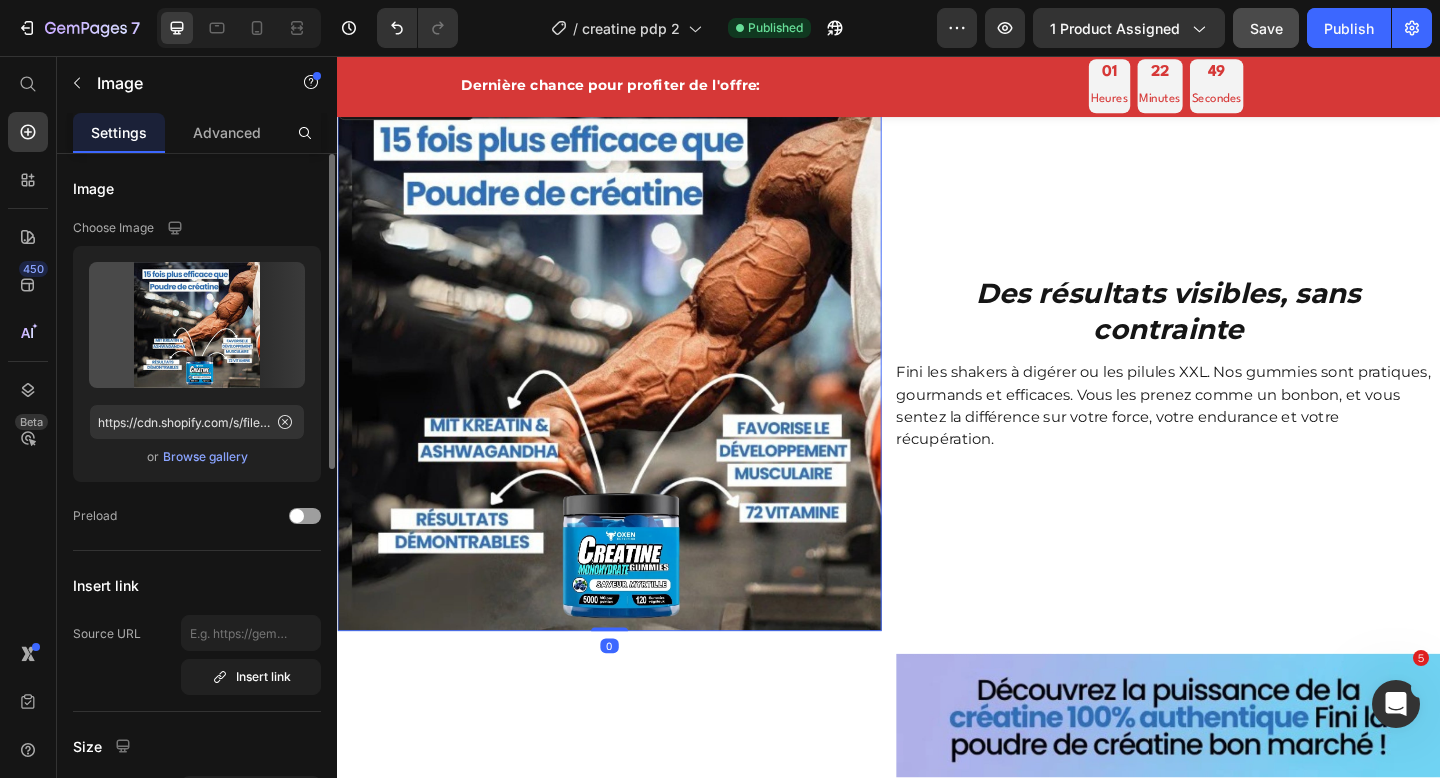click on "Browse gallery" at bounding box center [205, 457] 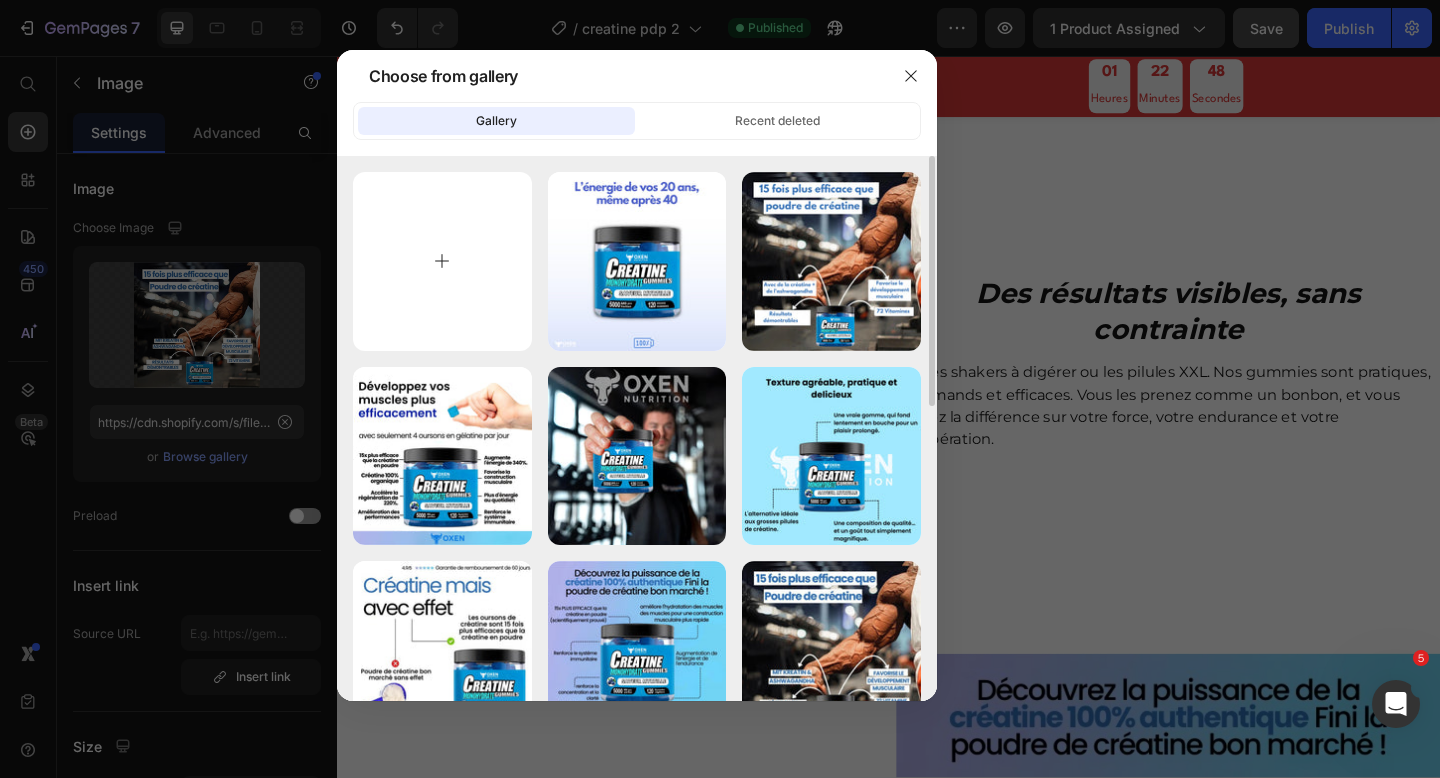 click at bounding box center (442, 261) 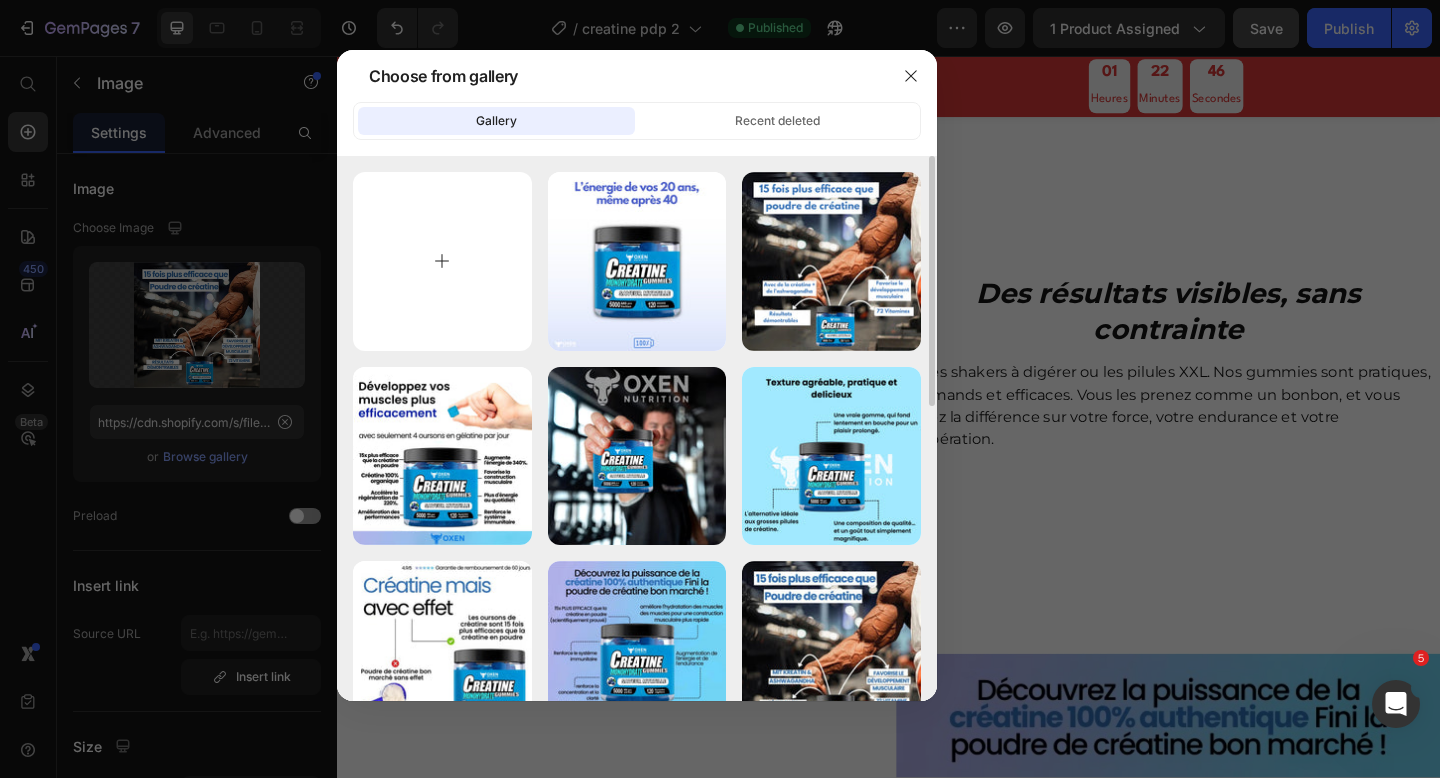type on "C:\fakepath\[NAME] - [DATE]T[TIME].jpg" 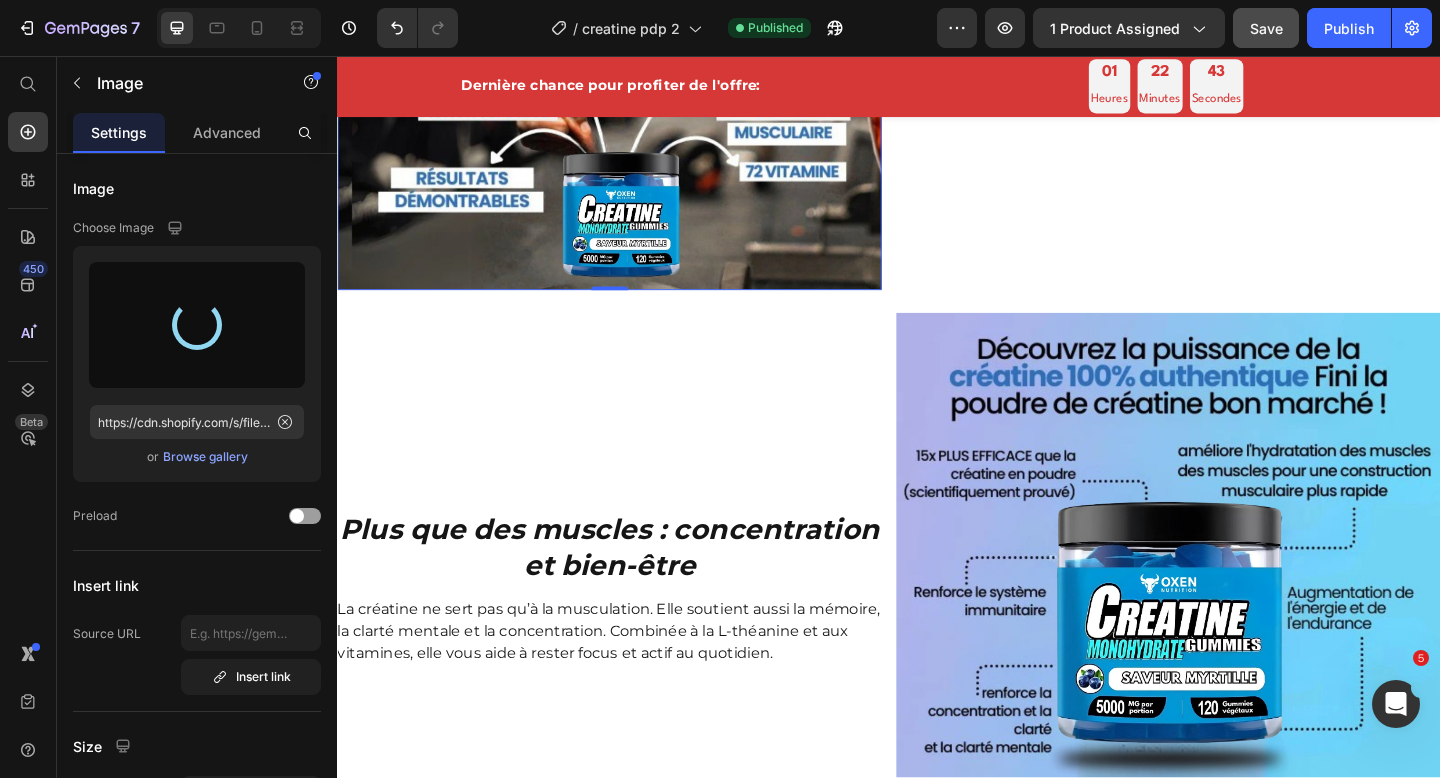 scroll, scrollTop: 2773, scrollLeft: 0, axis: vertical 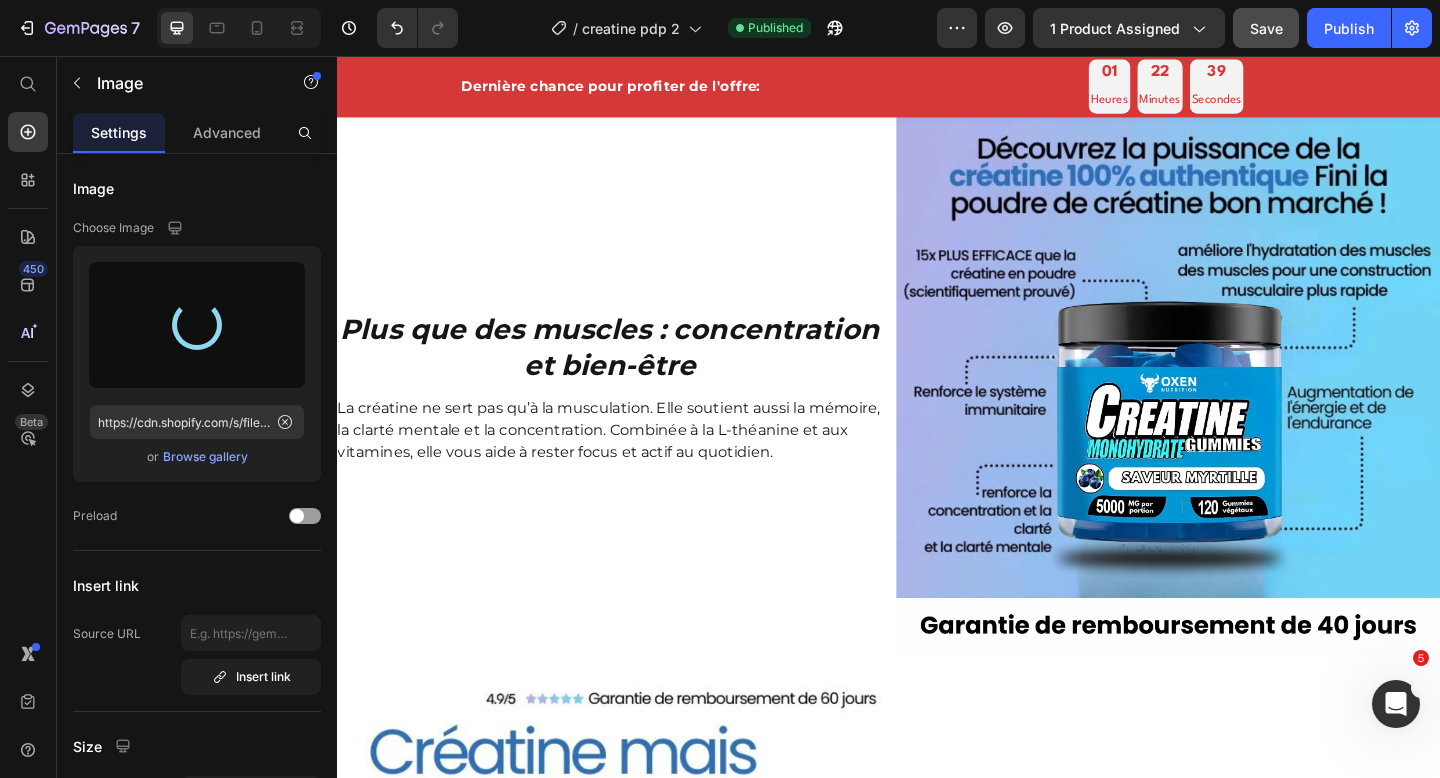 type on "https://cdn.shopify.com/s/files/1/0667/0152/5175/files/gempages_543288722347525366-0e3e1365-be90-4be5-ab08-4c6cac7a1afb.jpg" 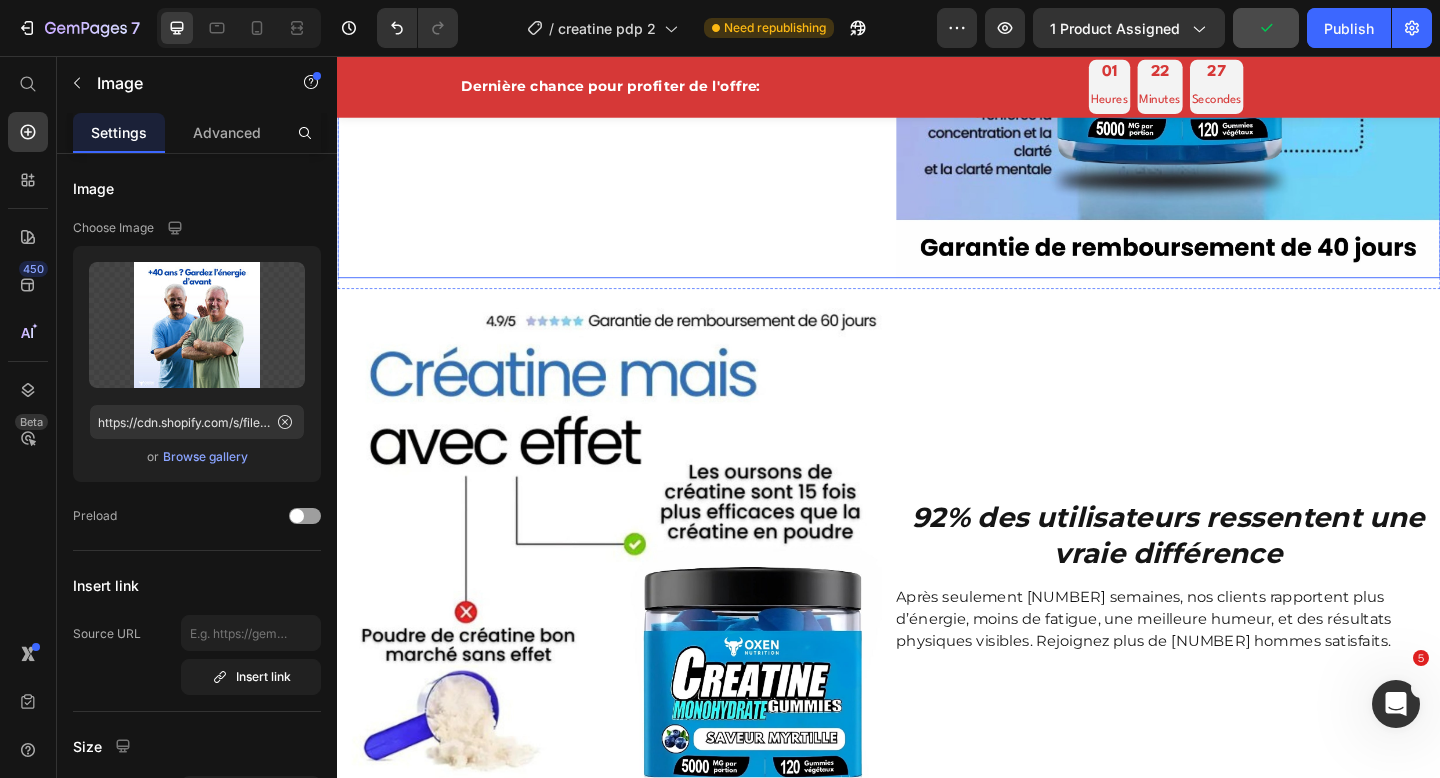 scroll, scrollTop: 2680, scrollLeft: 0, axis: vertical 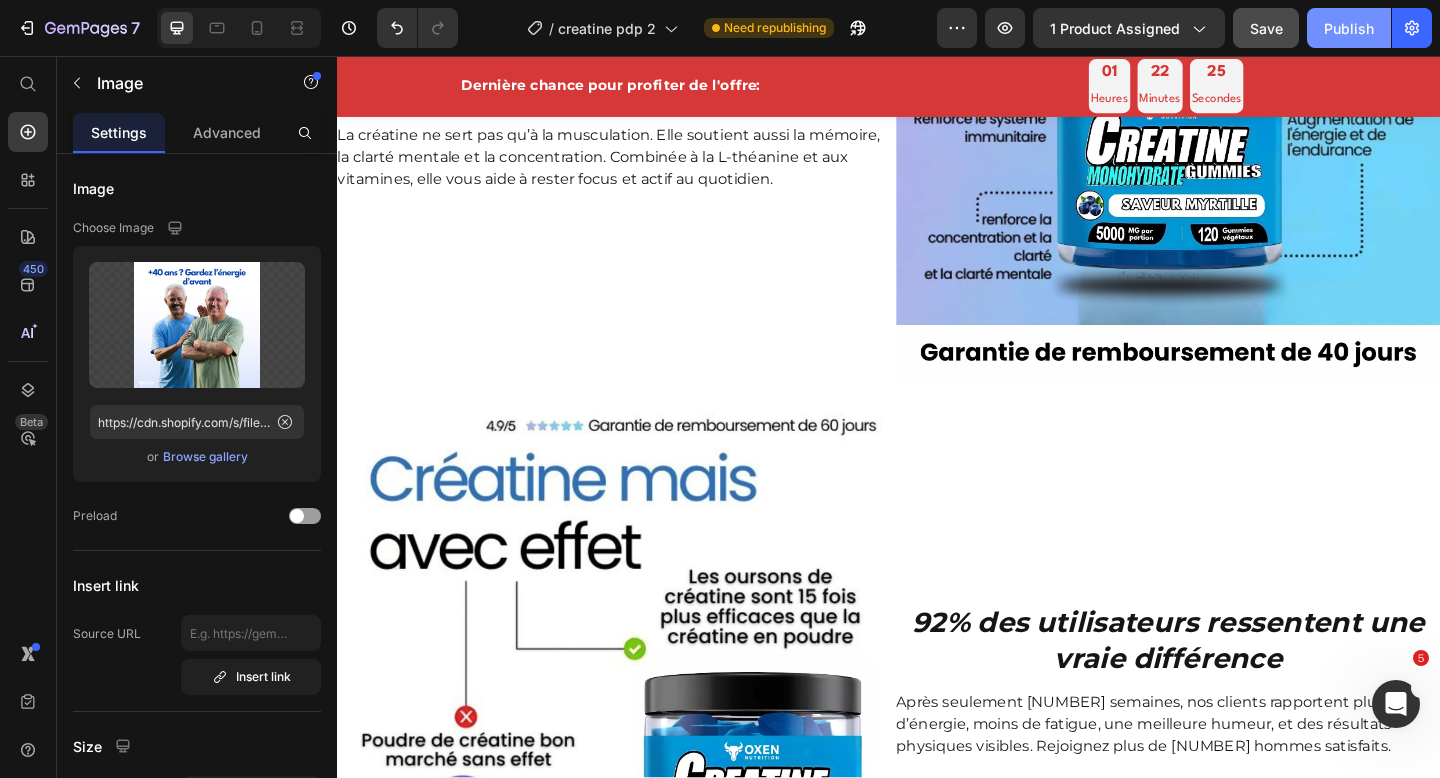 click on "Publish" 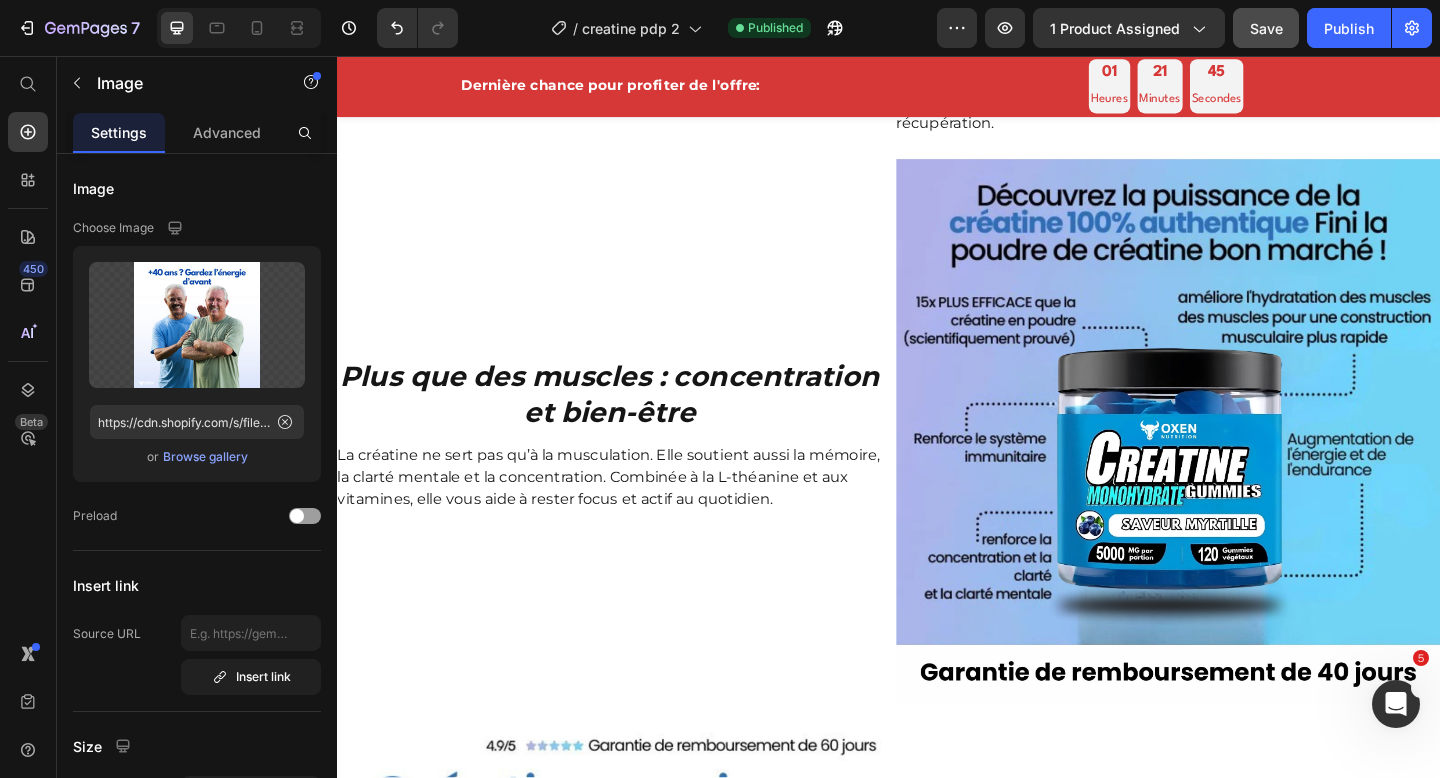 scroll, scrollTop: 2750, scrollLeft: 0, axis: vertical 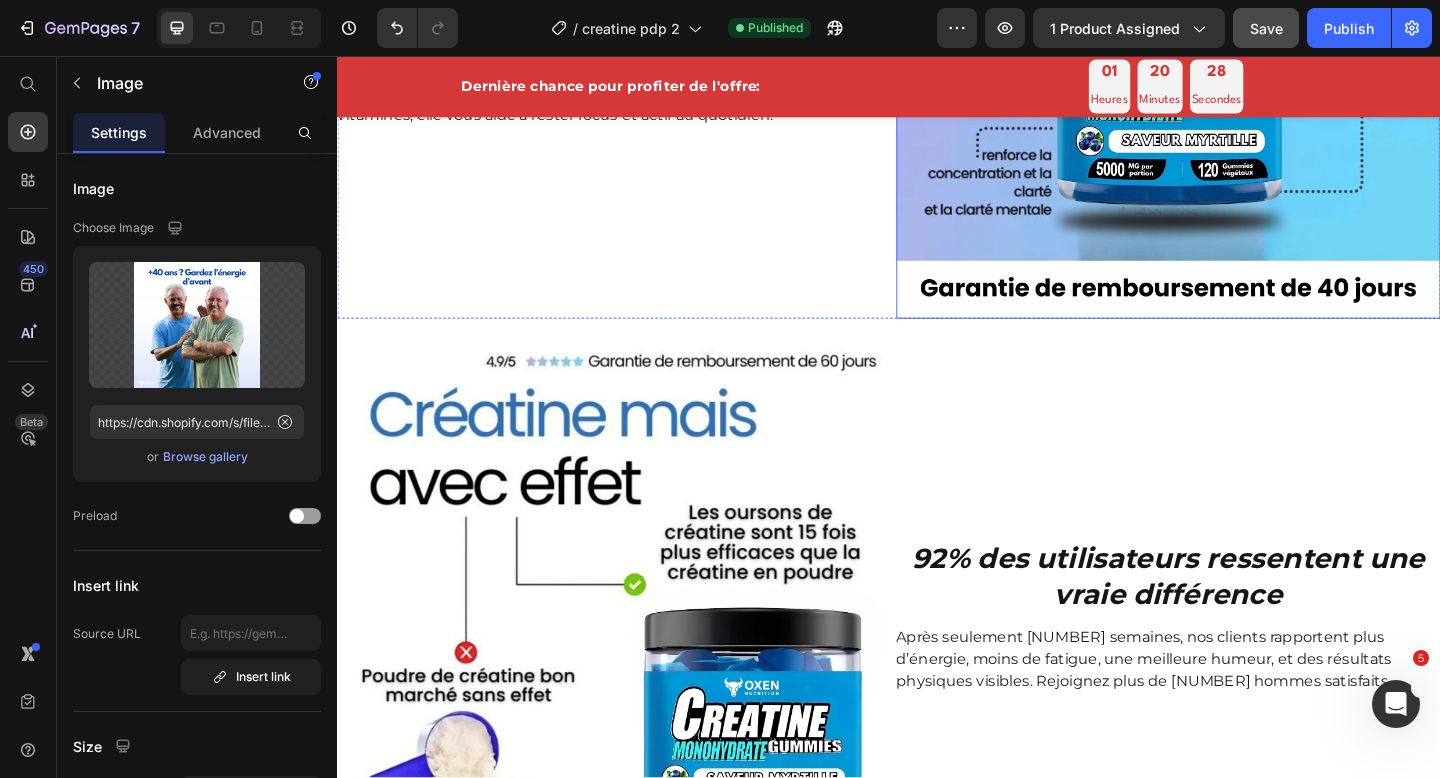 click at bounding box center [1241, 46] 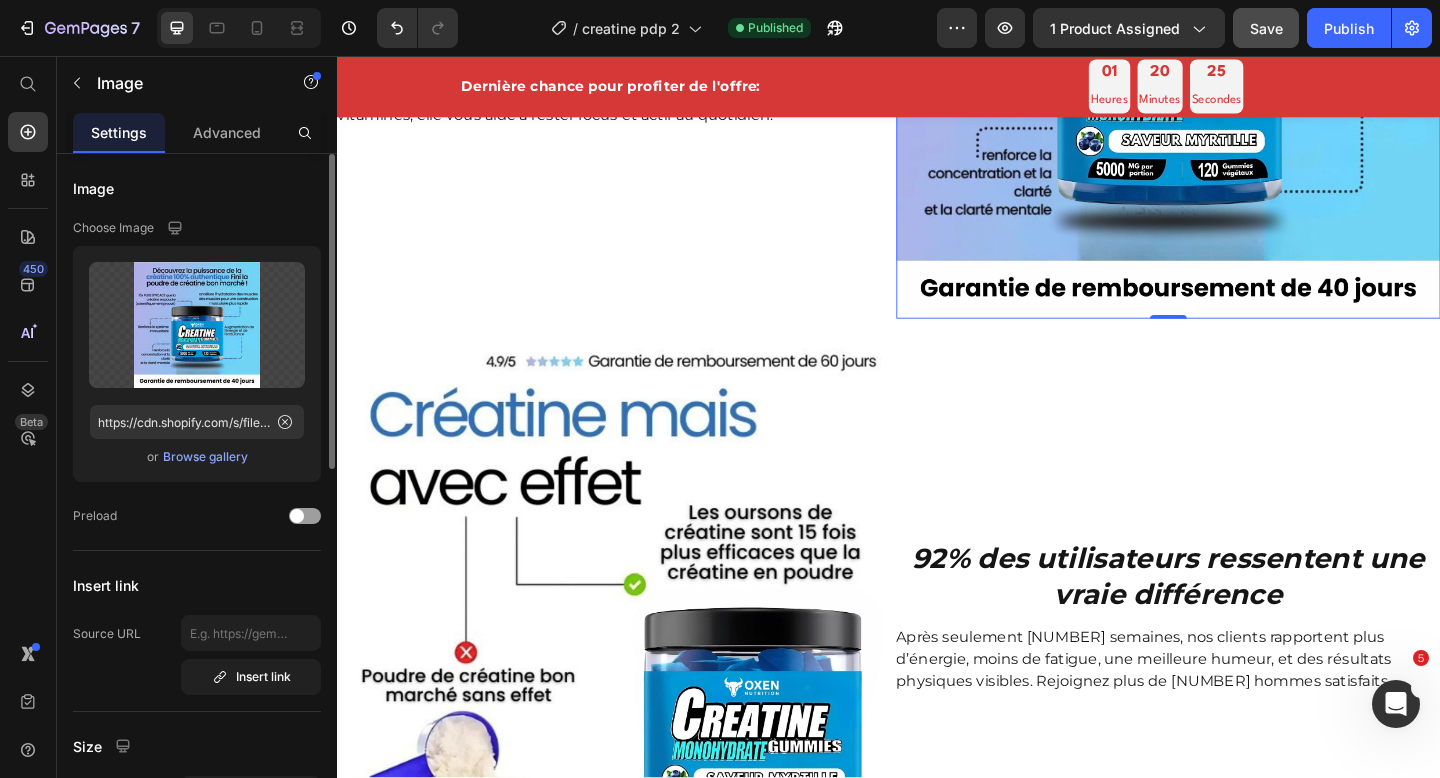 click on "Browse gallery" at bounding box center [205, 457] 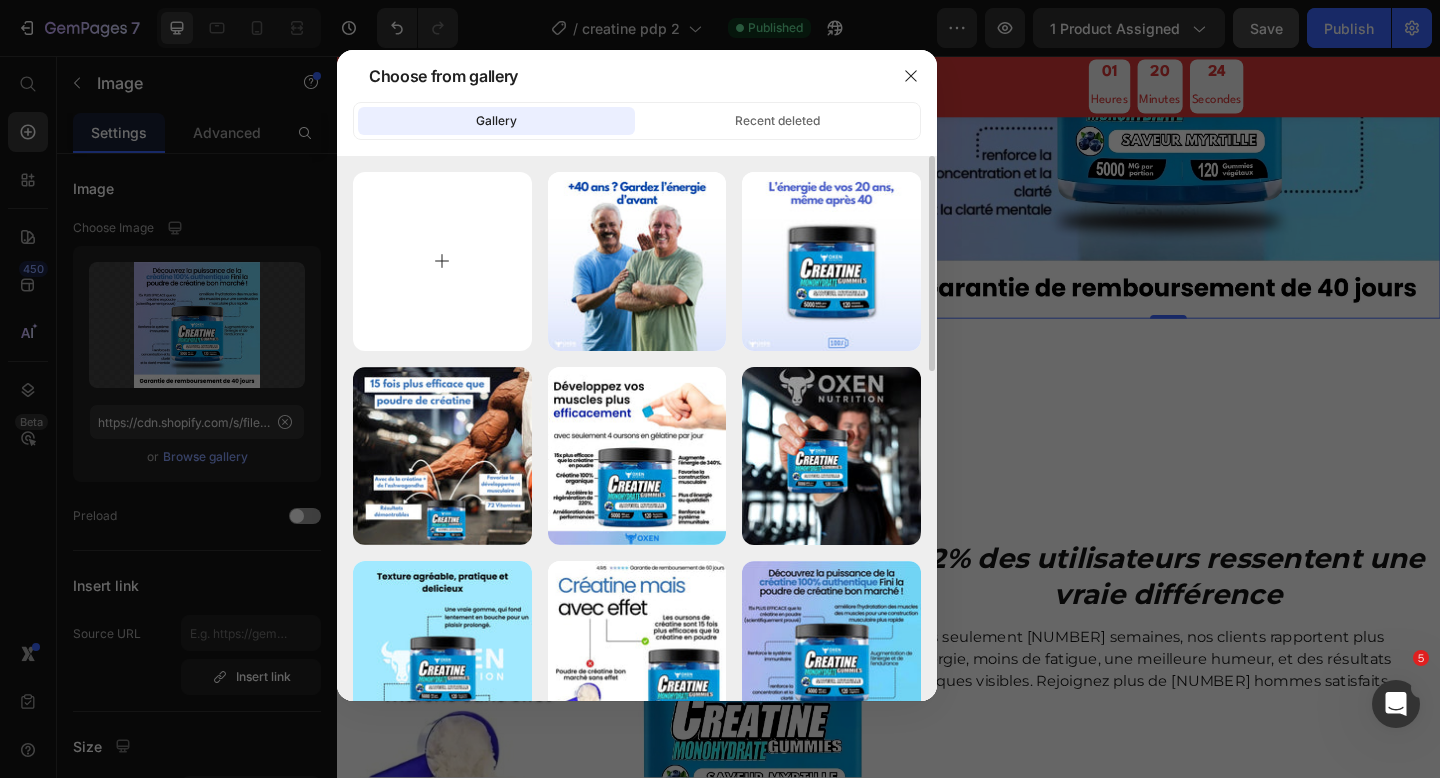 click at bounding box center [442, 261] 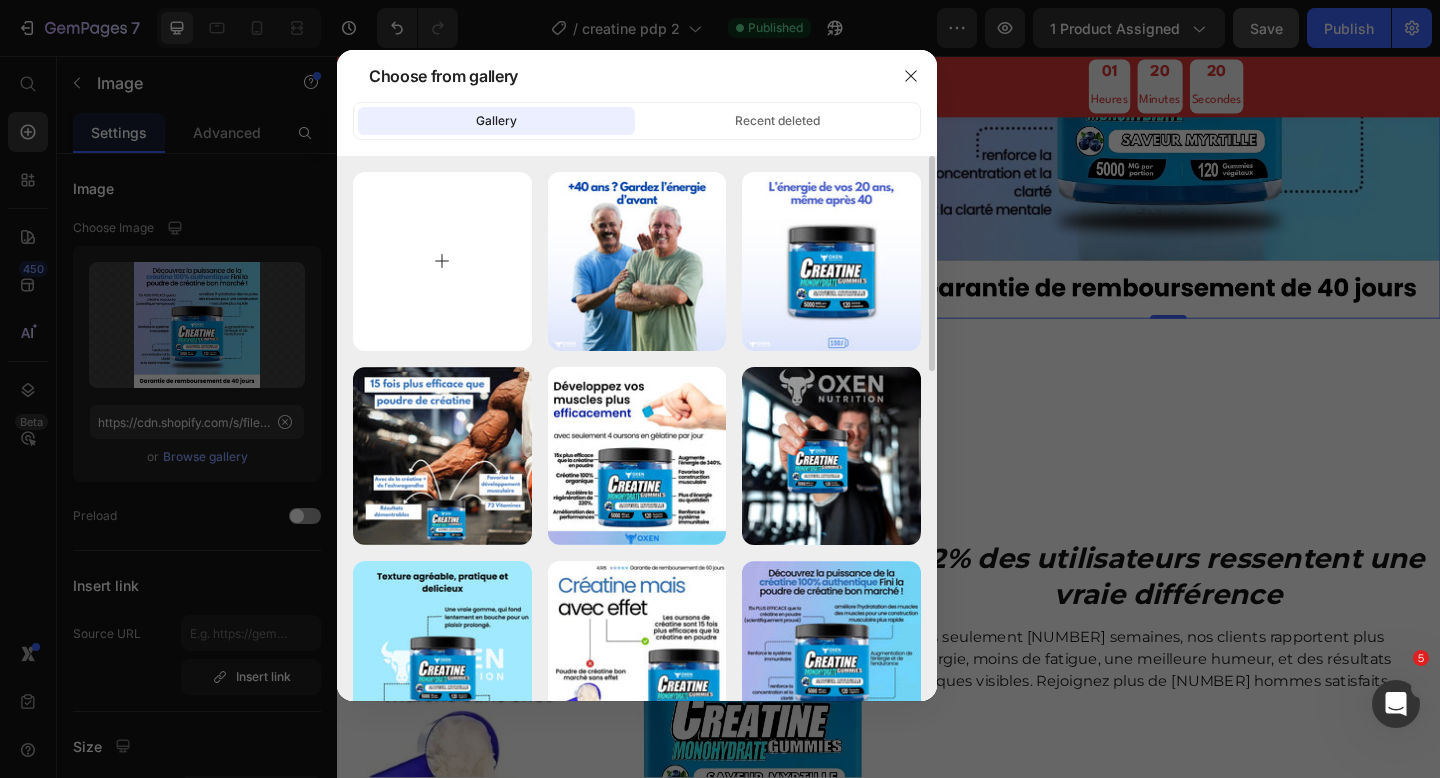 type on "C:\fakepath\[NAME] - [DATE]T[TIME].jpg" 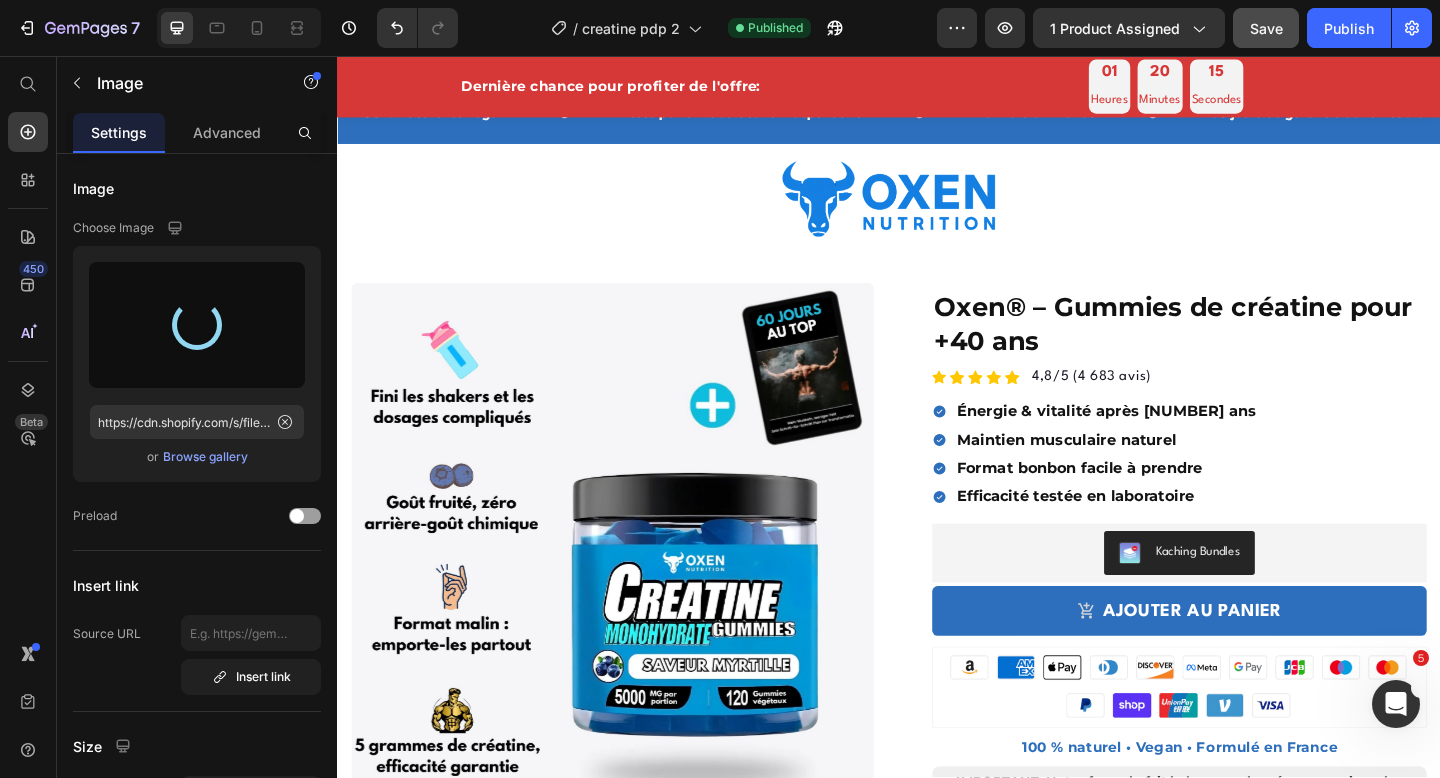 scroll, scrollTop: 0, scrollLeft: 0, axis: both 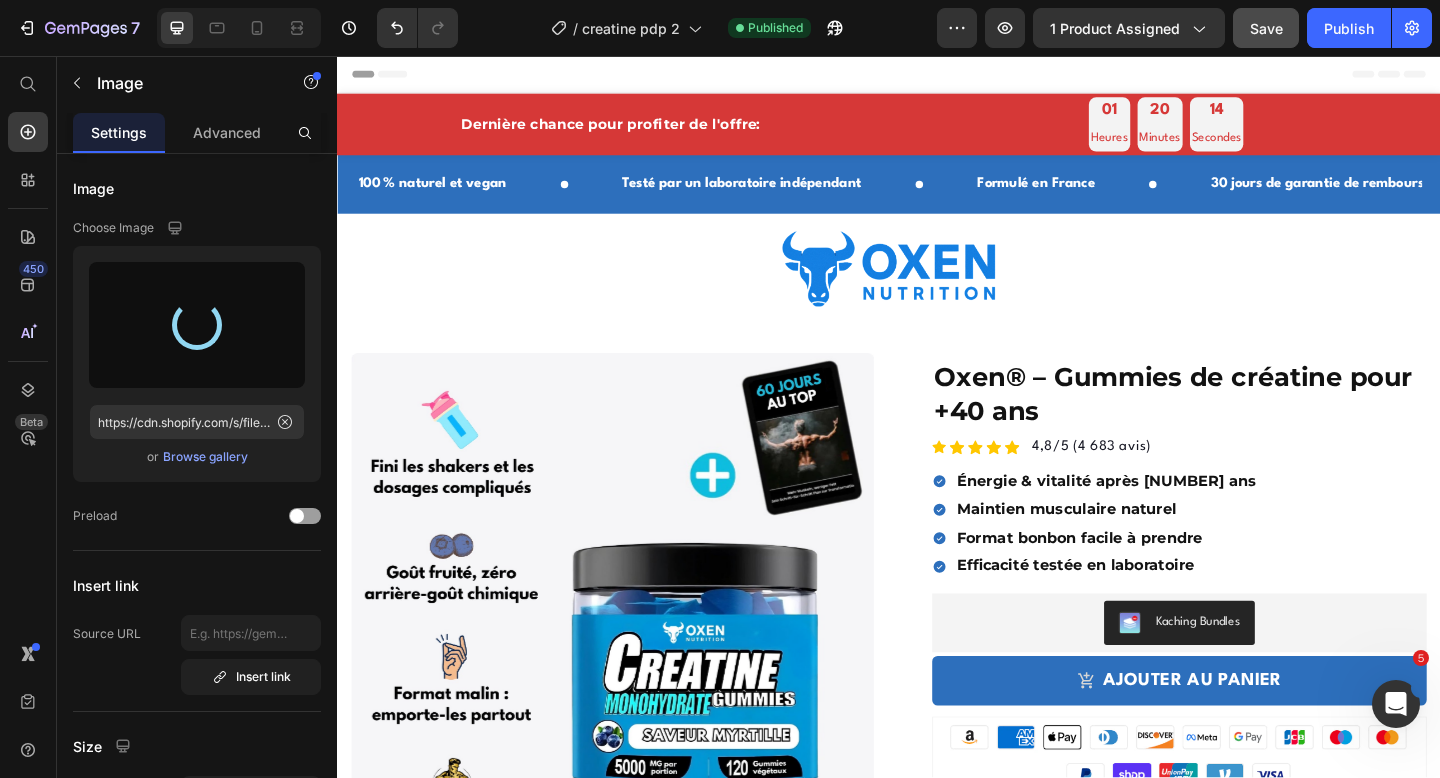 type on "https://cdn.shopify.com/s/files/1/0667/0152/5175/files/gempages_543288722347525366-4a986ffc-b182-4444-b745-19e5a33767fd.jpg" 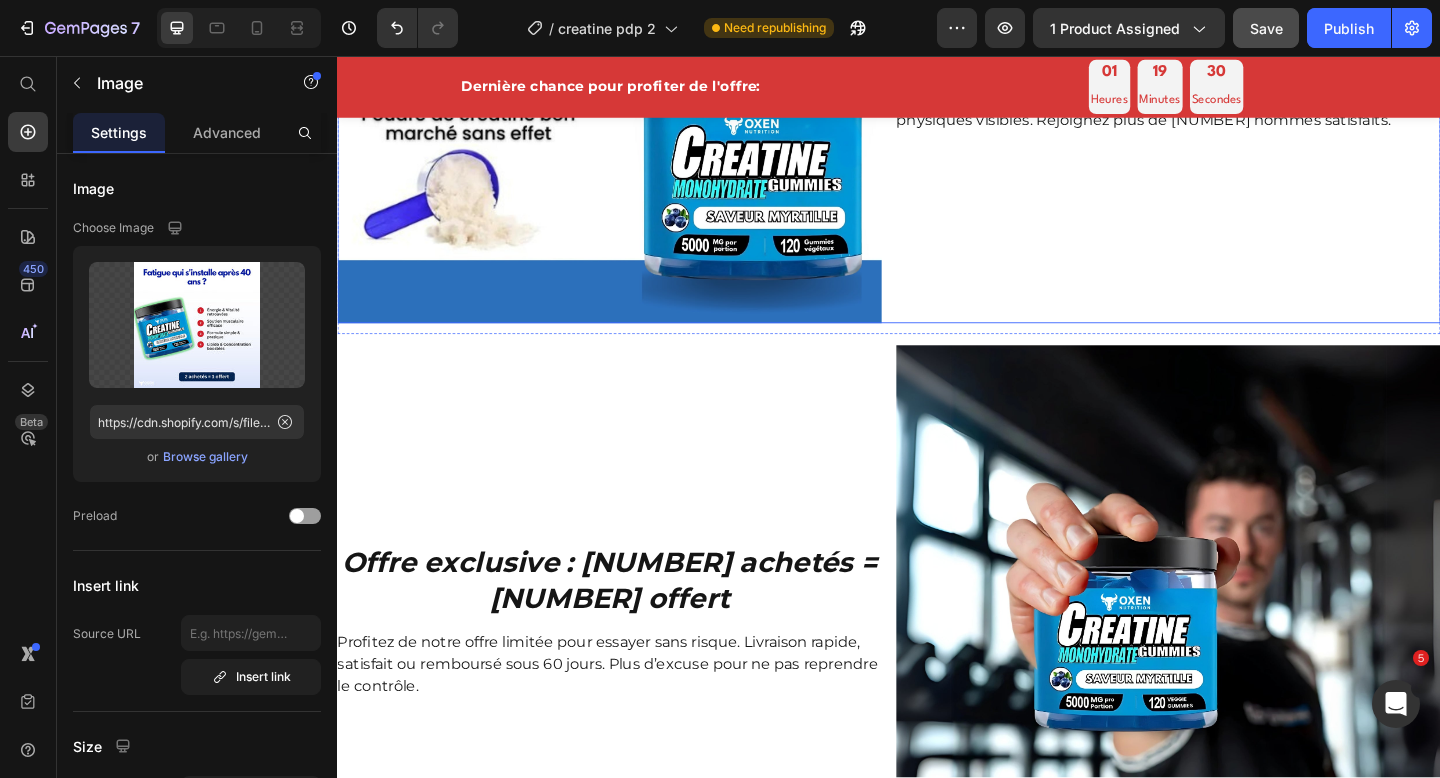 scroll, scrollTop: 3290, scrollLeft: 0, axis: vertical 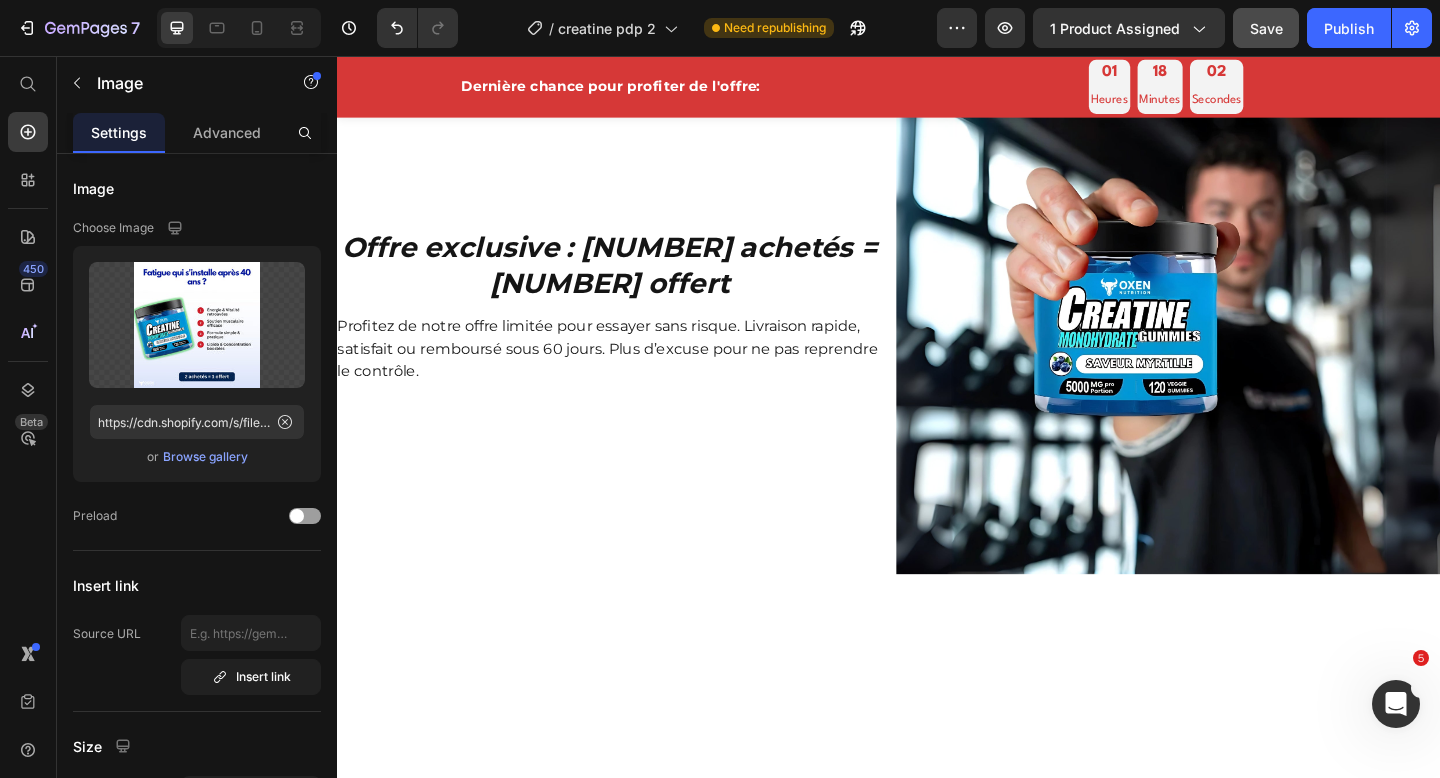 click at bounding box center (633, -292) 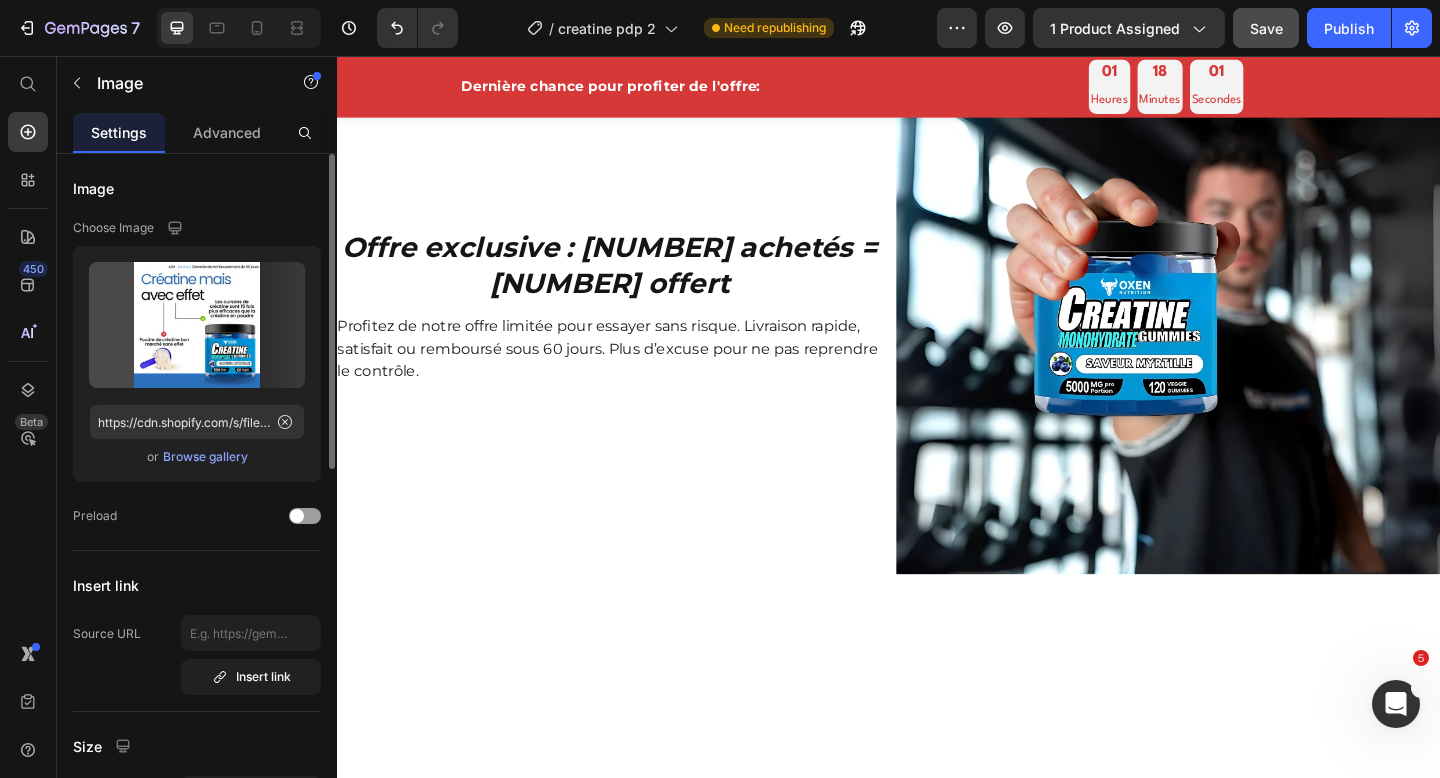 click on "Browse gallery" at bounding box center [205, 457] 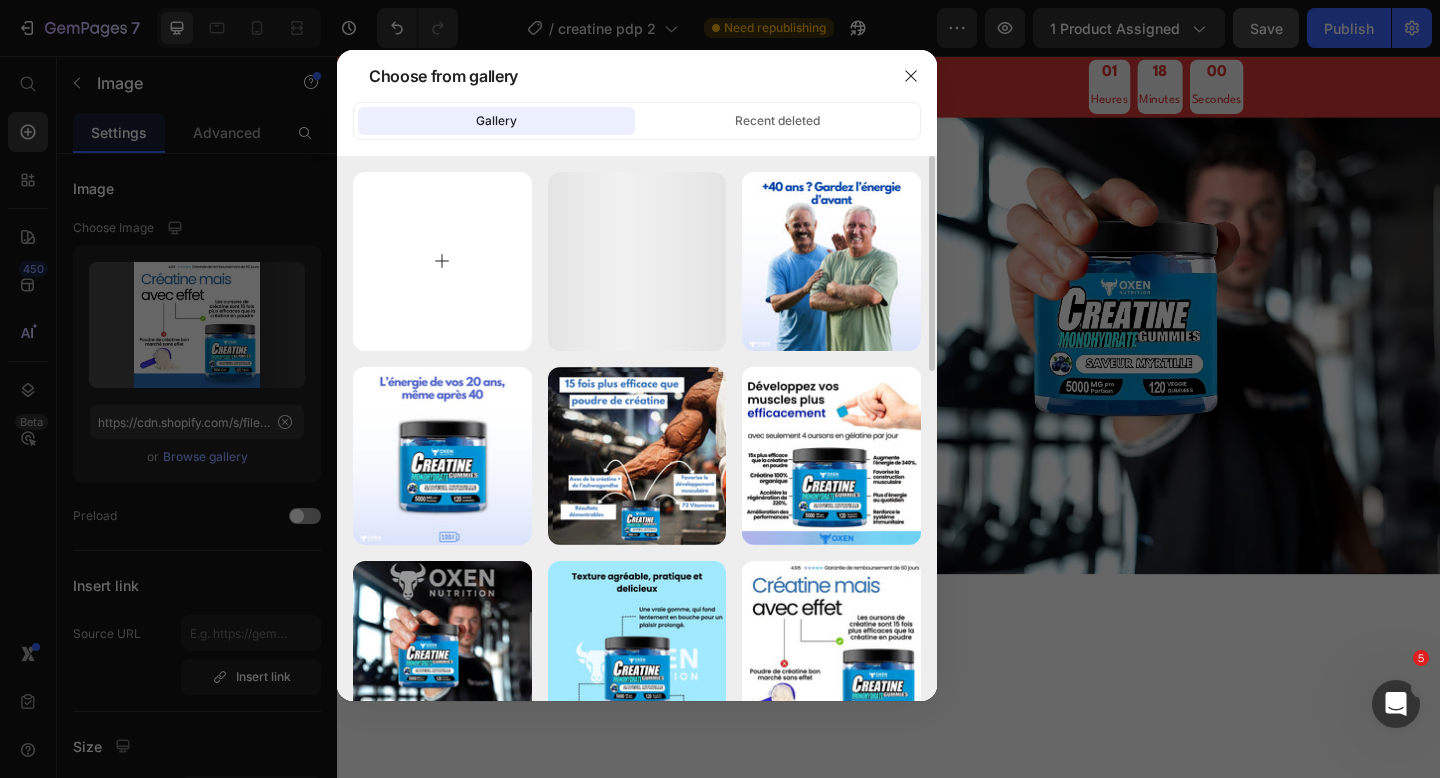 click at bounding box center [442, 261] 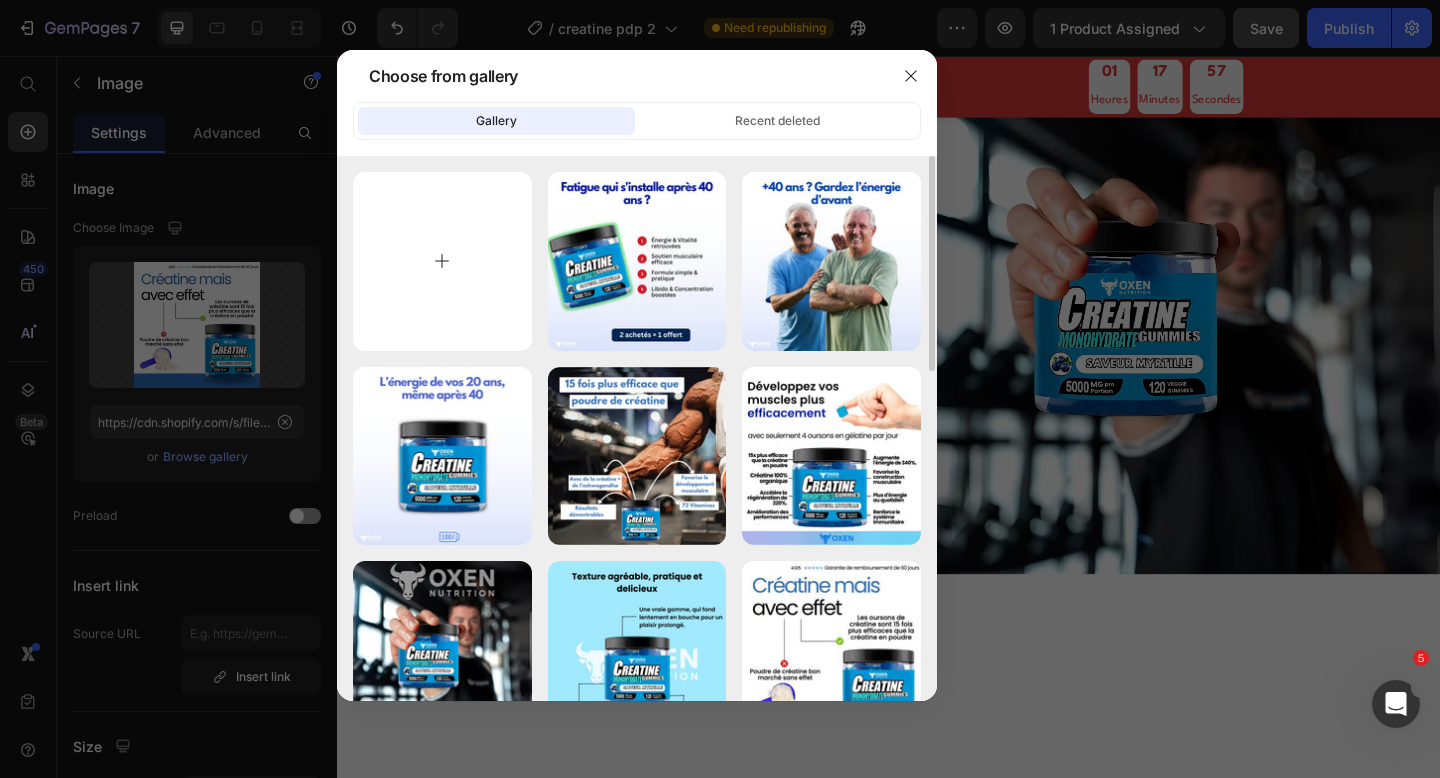 type on "C:\fakepath\A dieu aux rides de fumeurs - [DATE]T[TIME].jpg" 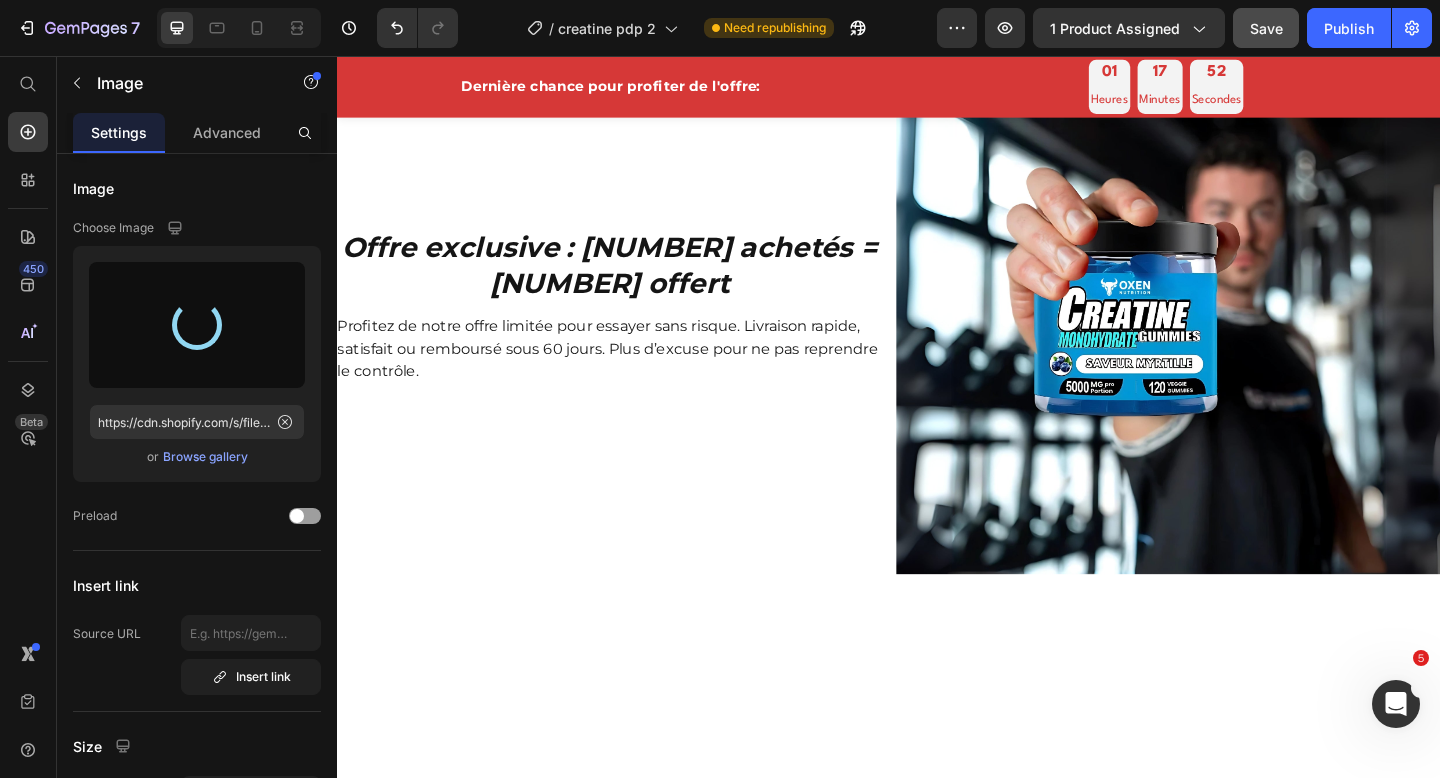type on "https://cdn.shopify.com/s/files/1/0667/0152/5175/files/gempages_543288722347525366-0f7c50e1-95b8-475c-860b-b51e9ebcb922.jpg" 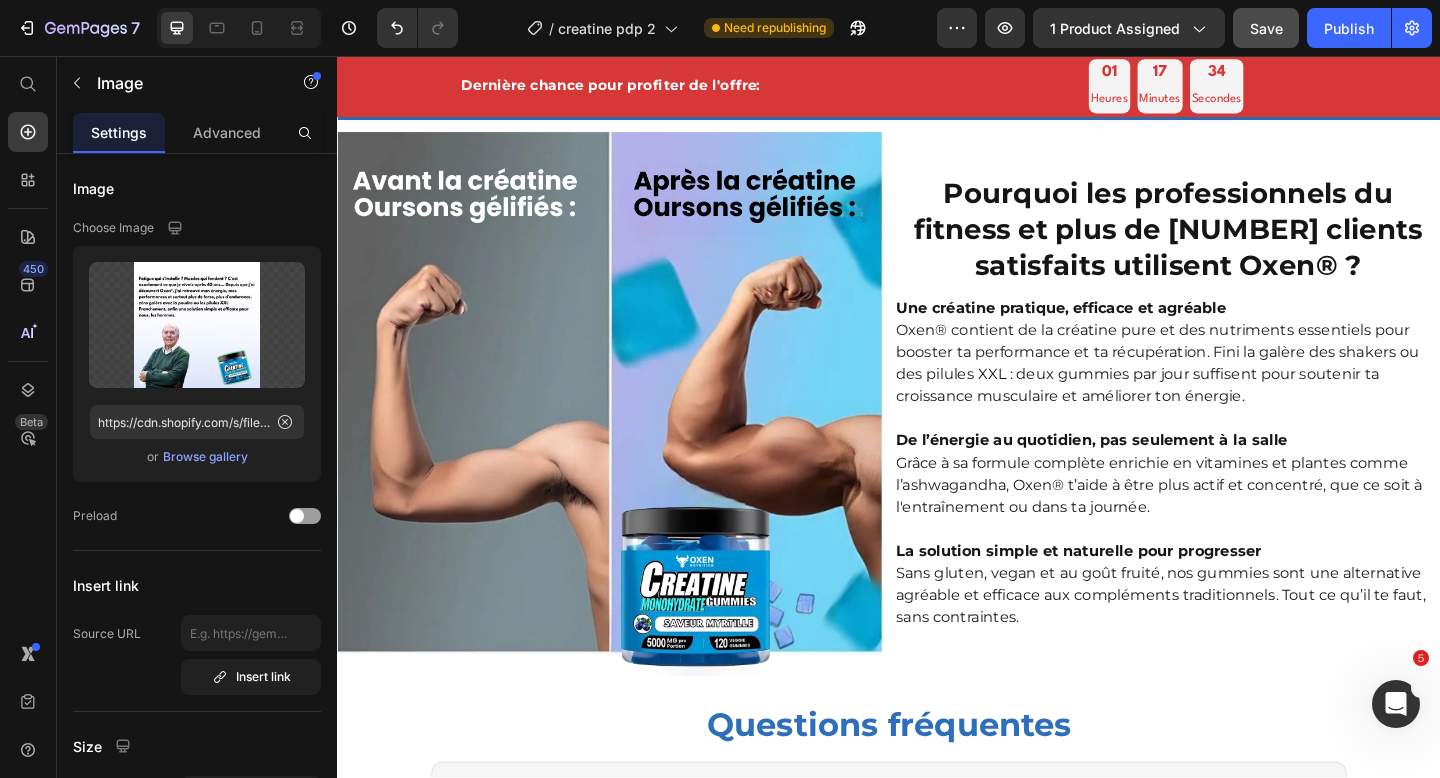 scroll, scrollTop: 6111, scrollLeft: 0, axis: vertical 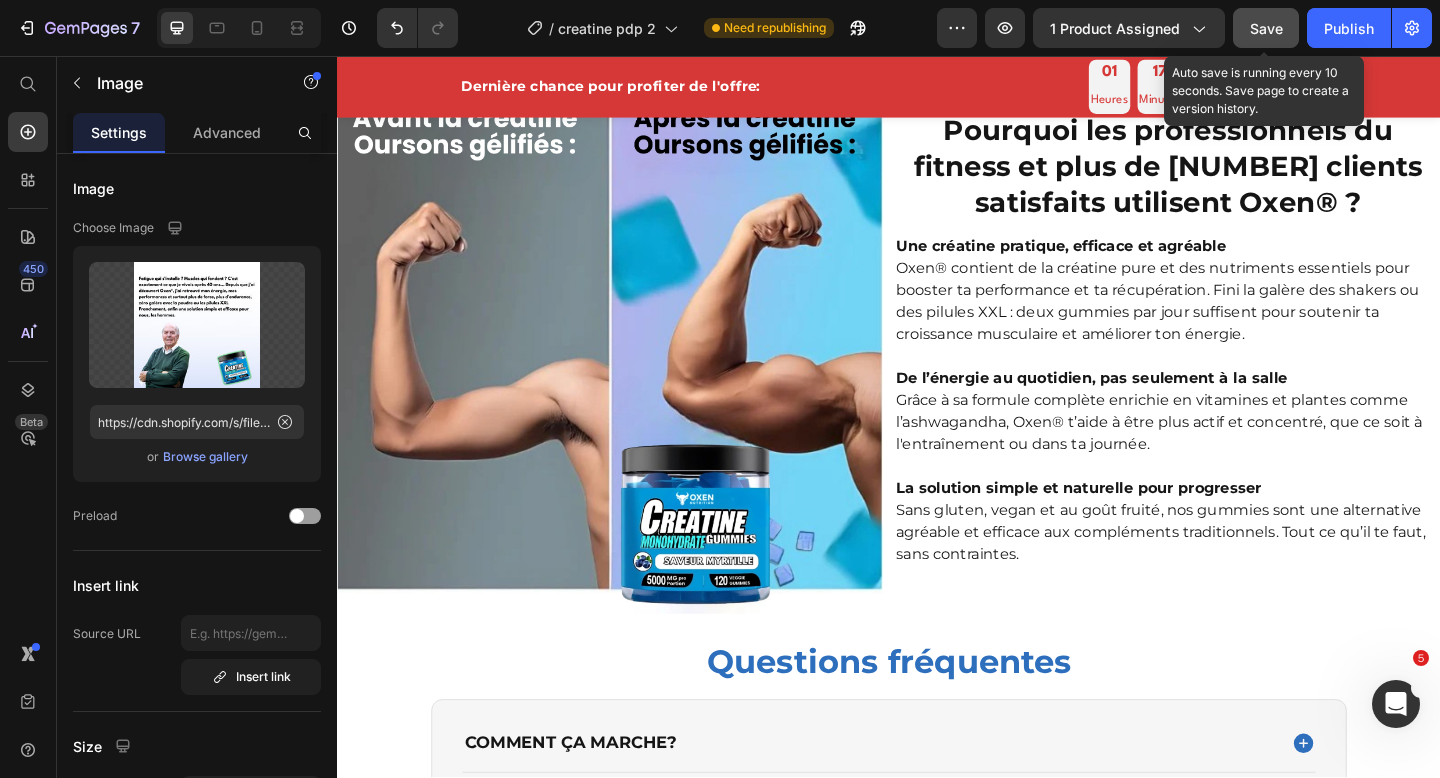 click on "Save" at bounding box center [1266, 28] 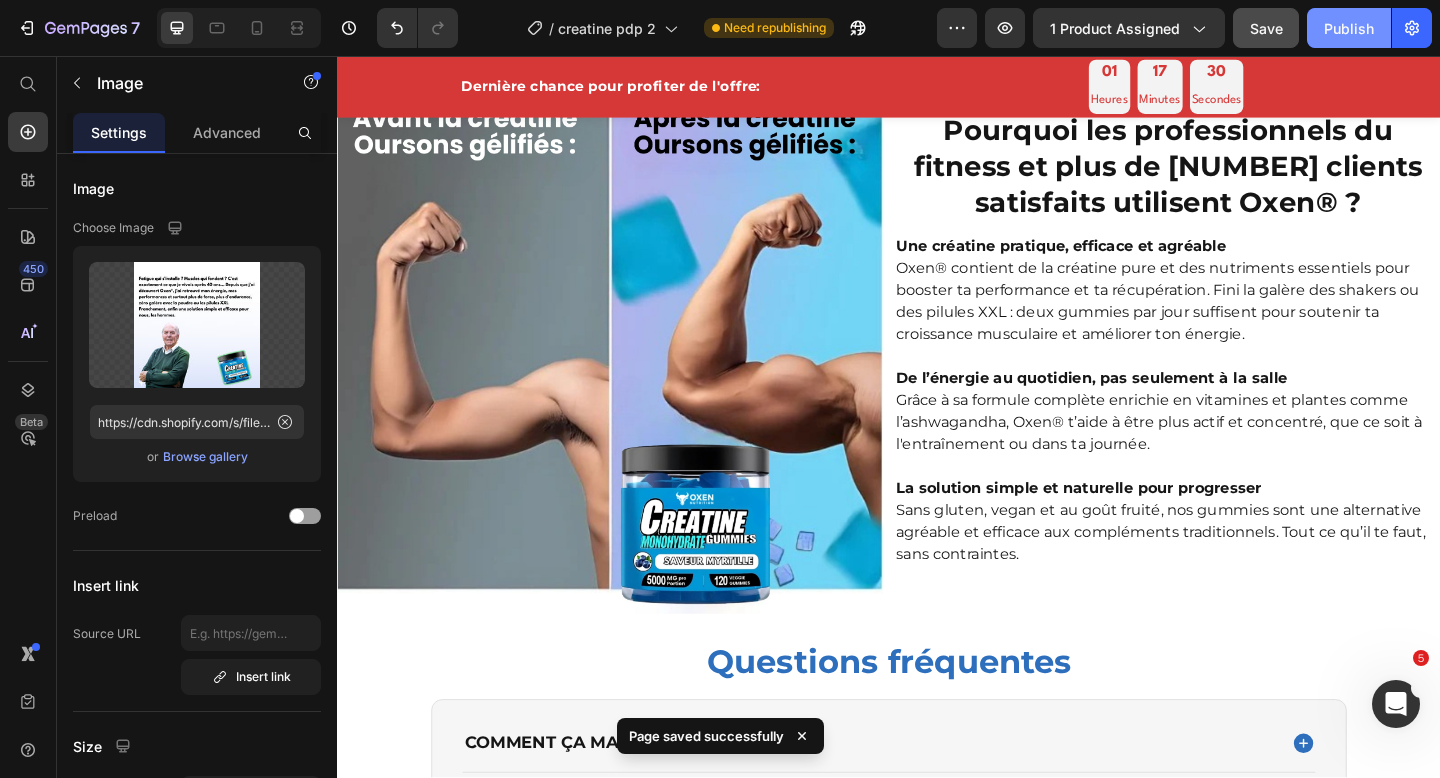 click on "Publish" at bounding box center (1349, 28) 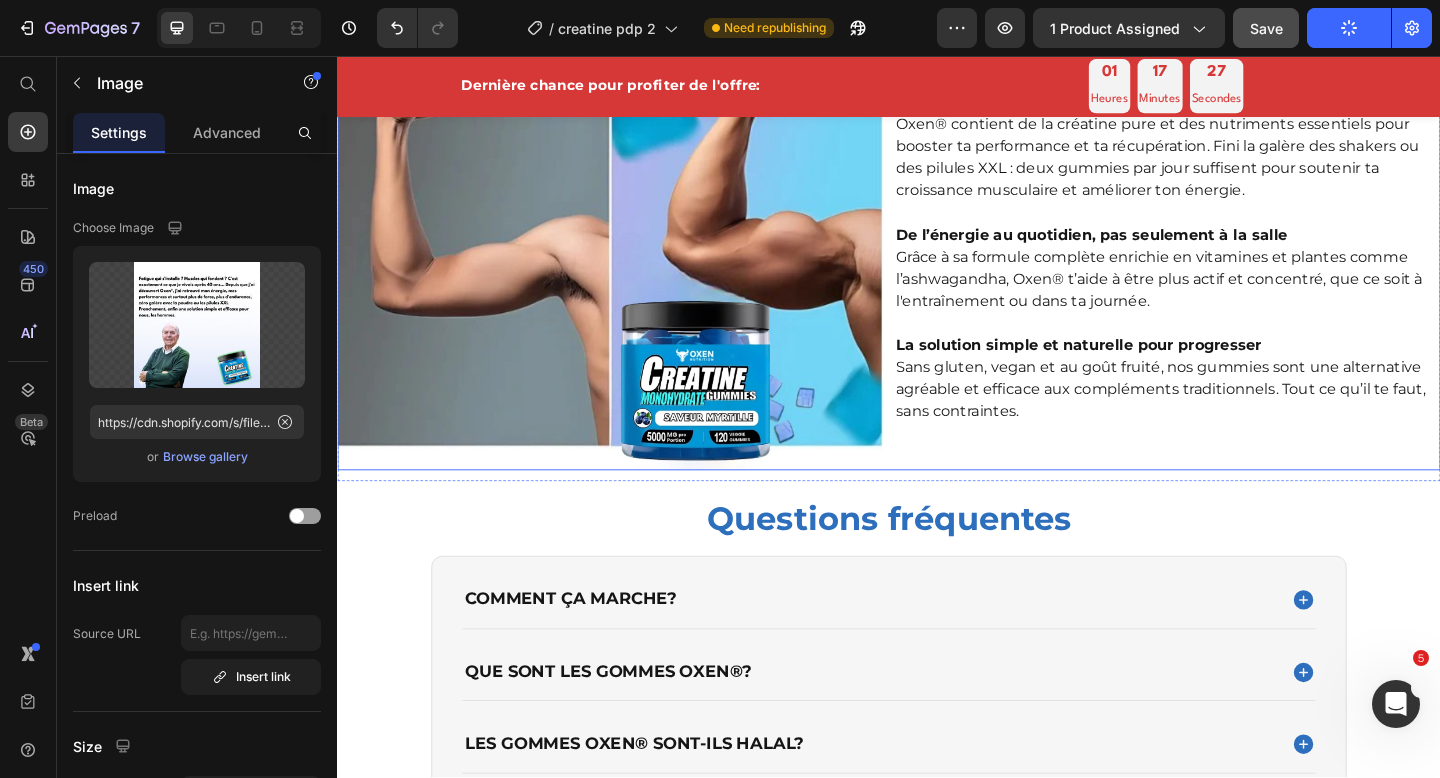 scroll, scrollTop: 6268, scrollLeft: 0, axis: vertical 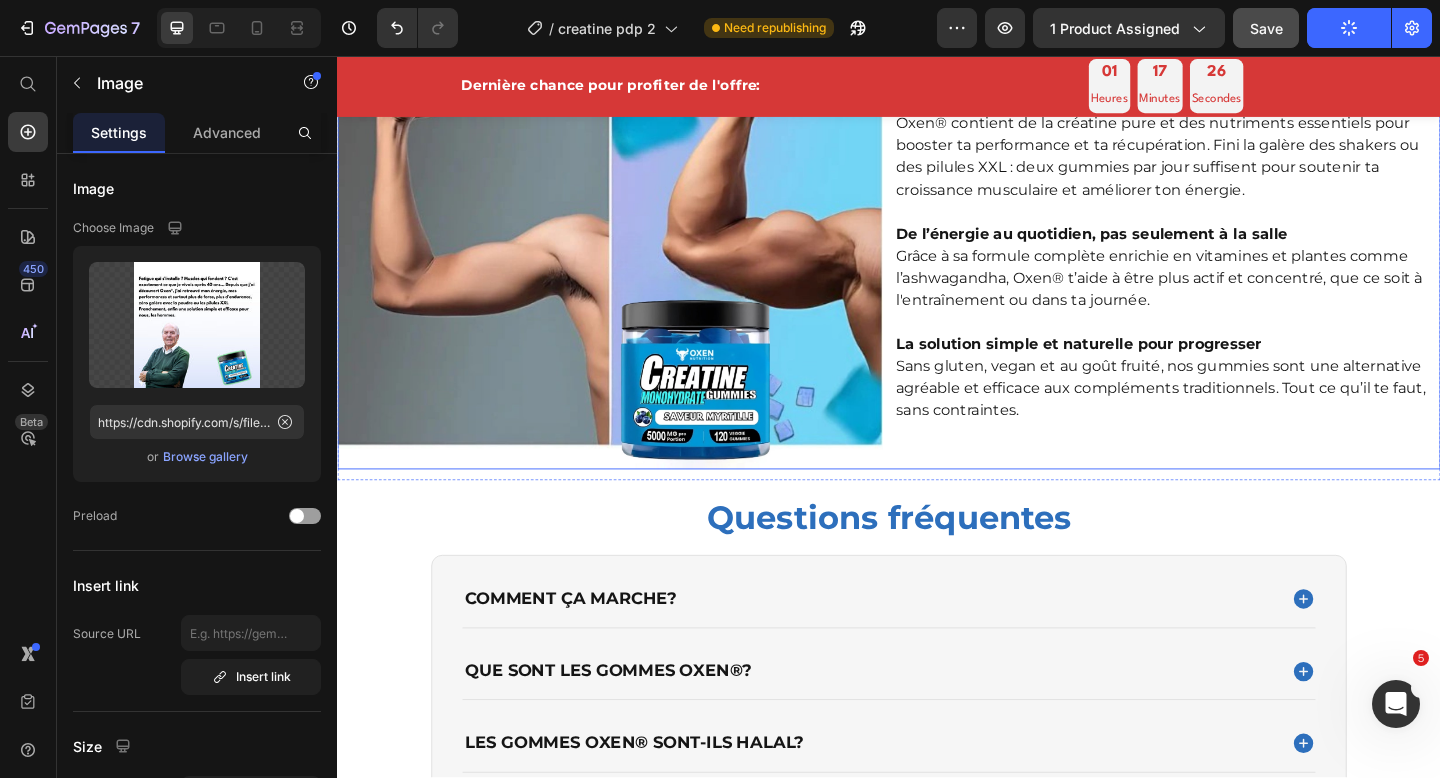 click on "De l’énergie au quotidien, pas seulement à la salle" at bounding box center (1158, 249) 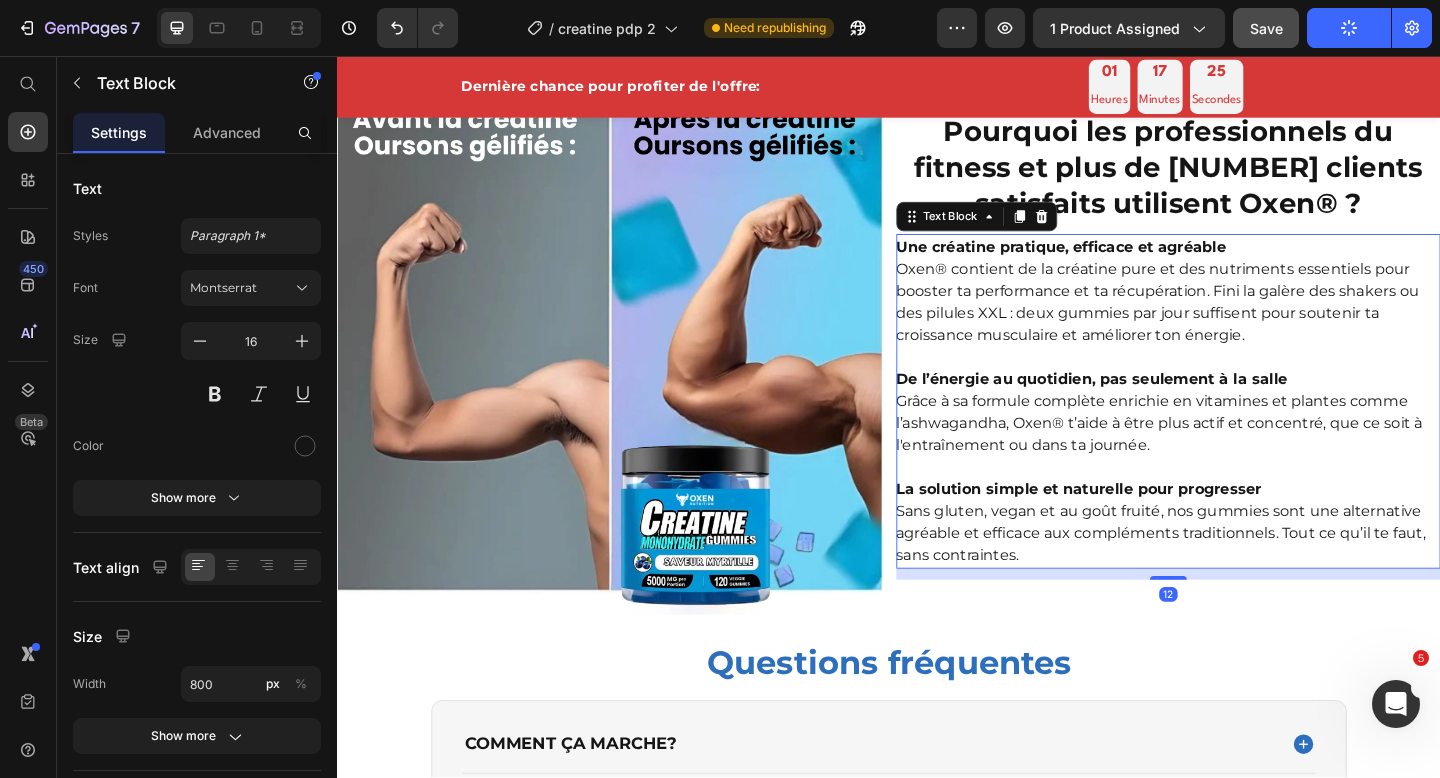scroll, scrollTop: 6071, scrollLeft: 0, axis: vertical 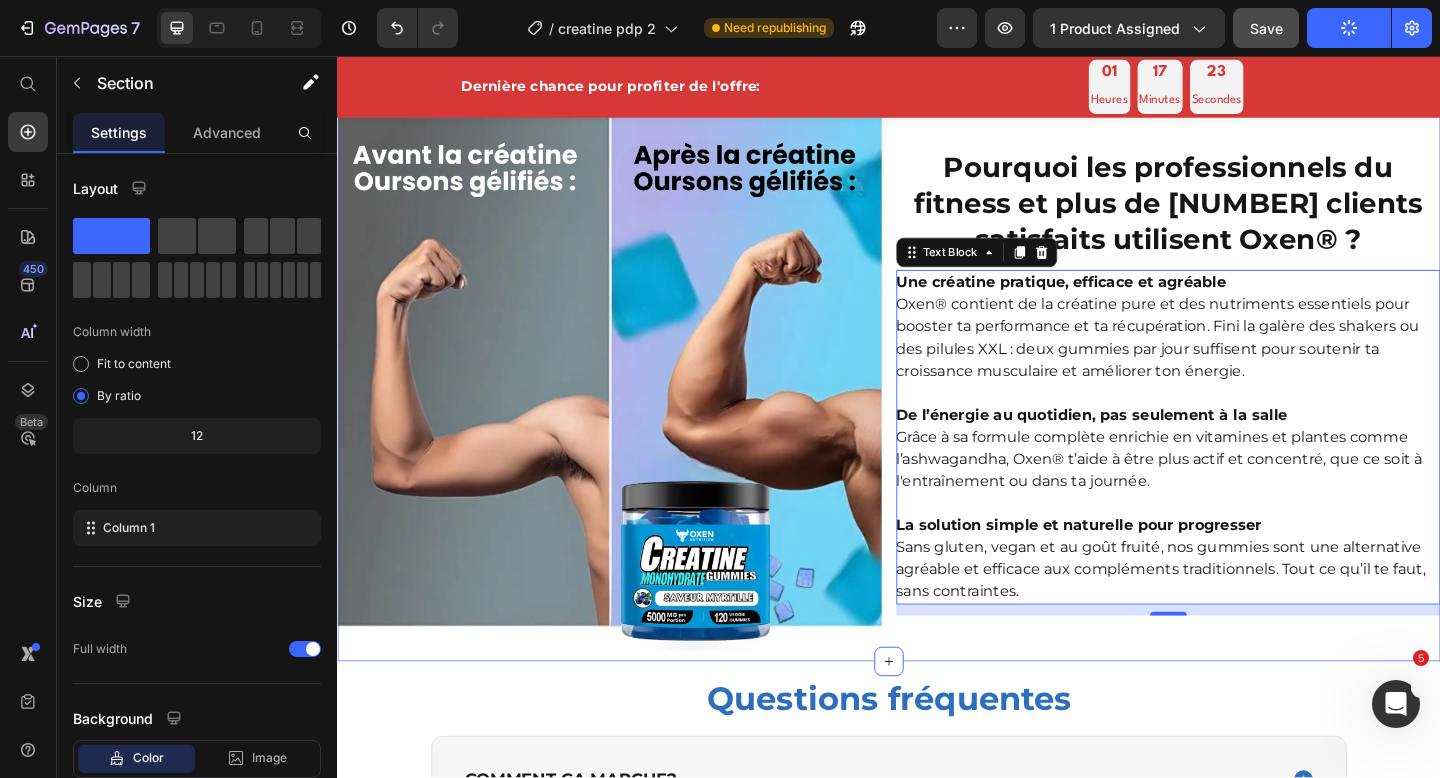 click on "Pourquoi les professionnels du fitness et plus de [NUMBER] clients satisfaits utilisent Oxen® ? Heading Une créatine pratique, efficace et agréable Oxen® contient de la créatine pure et des nutriments essentiels pour booster ta performance et ta récupération. Fini la galère des shakers ou des pilules XXL : deux gummies par jour suffisent pour soutenir ta croissance musculaire et améliorer ton énergie. De l’énergie au quotidien, pas seulement à la salle Grâce à sa formule complète enrichie en vitamines et plantes comme l’ashwagandha, Oxen® t’aide à être plus actif et concentré, que ce soit à l'entraînement ou dans ta journée. La solution simple et naturelle pour progresser Sans gluten, vegan et au goût fruité, nos gummies sont une alternative agréable et efficace aux compléments traditionnels. Tout ce qu’il te faut, sans contraintes. Text Block [NUMBER] Image Row Section [NUMBER]" at bounding box center [937, 406] 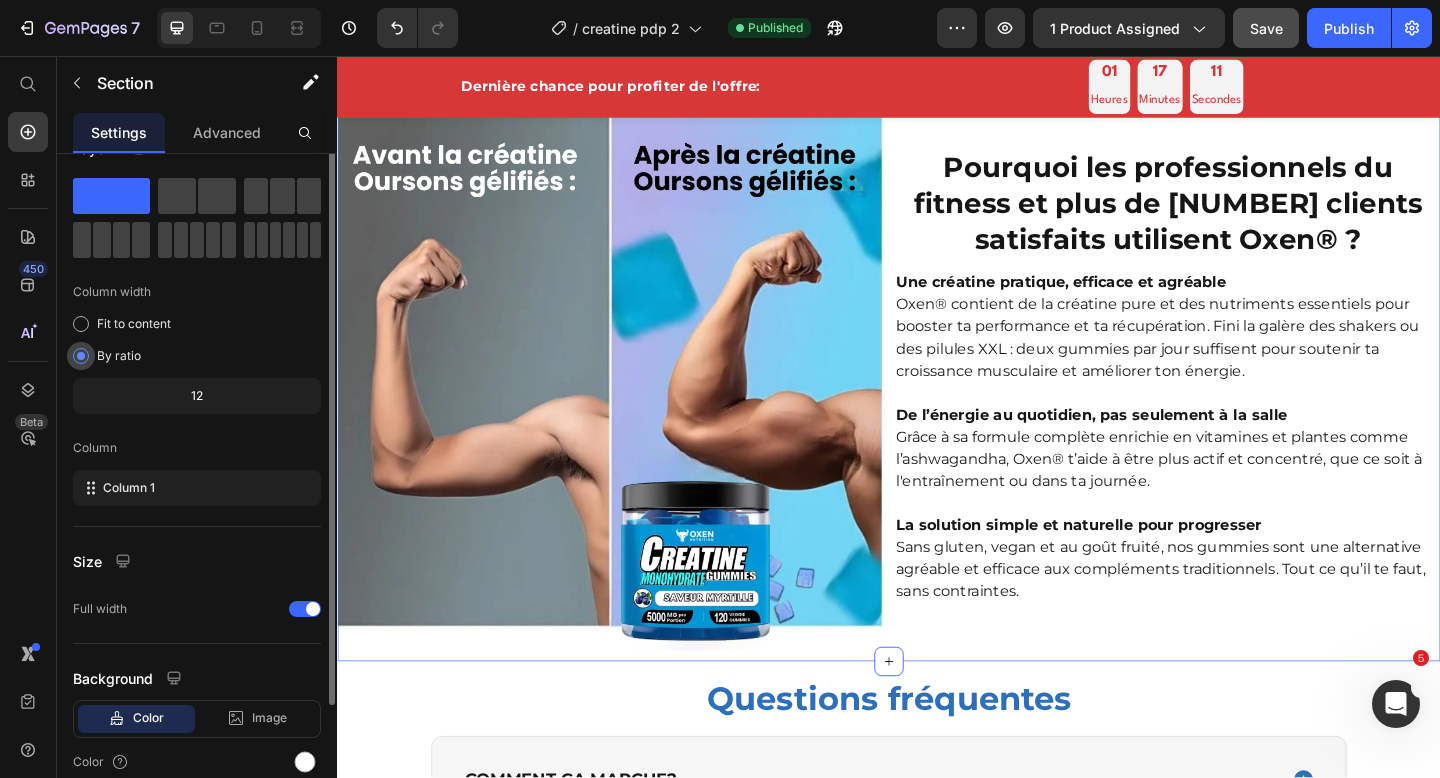 scroll, scrollTop: 0, scrollLeft: 0, axis: both 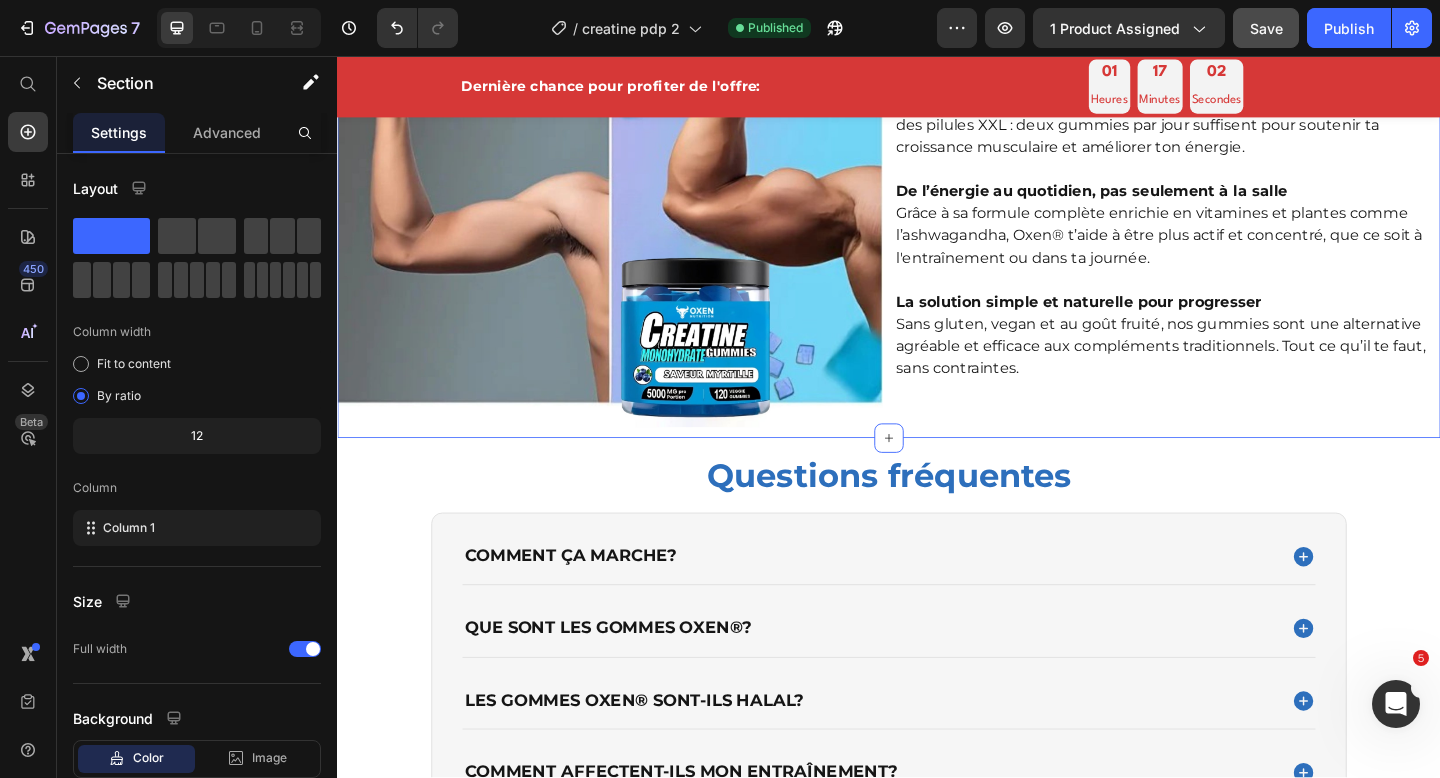 click 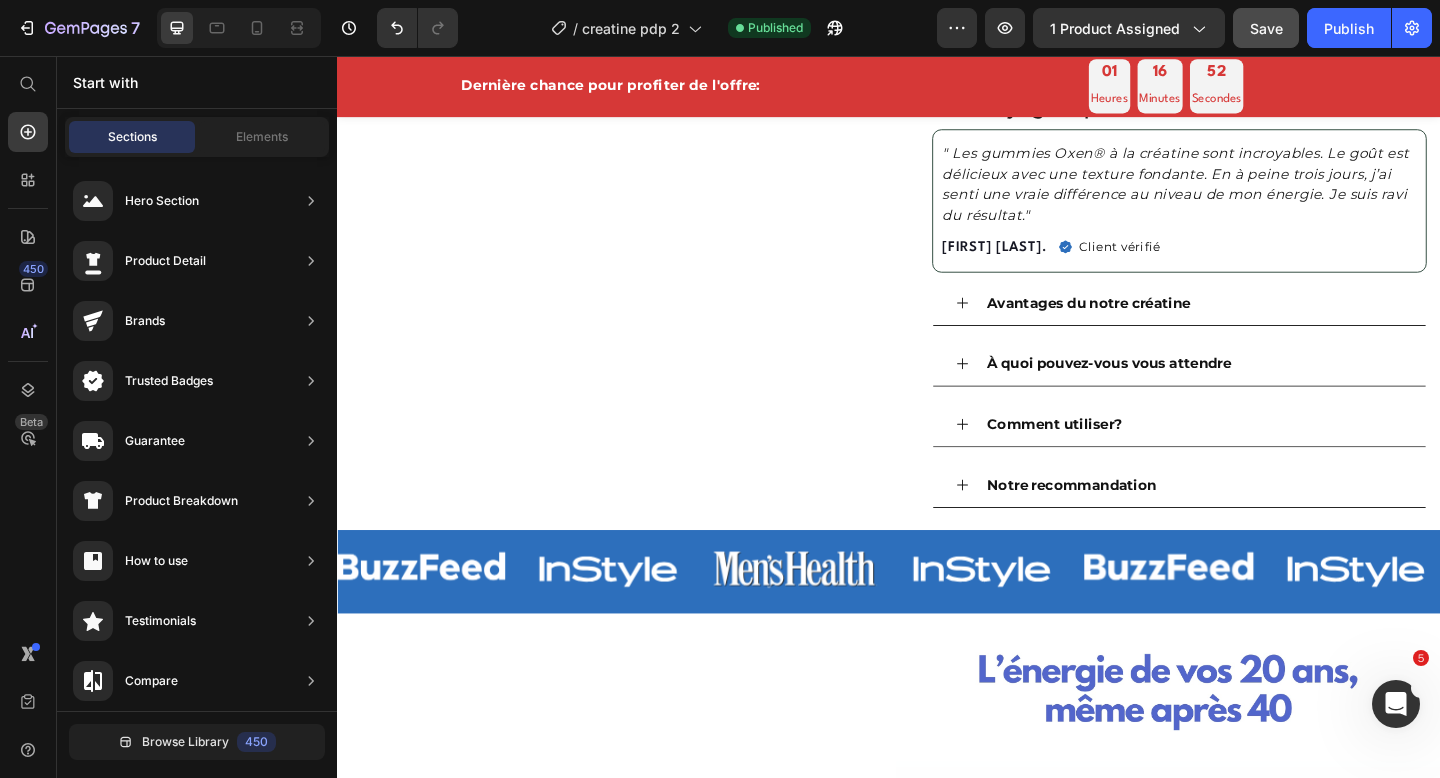 scroll, scrollTop: 0, scrollLeft: 0, axis: both 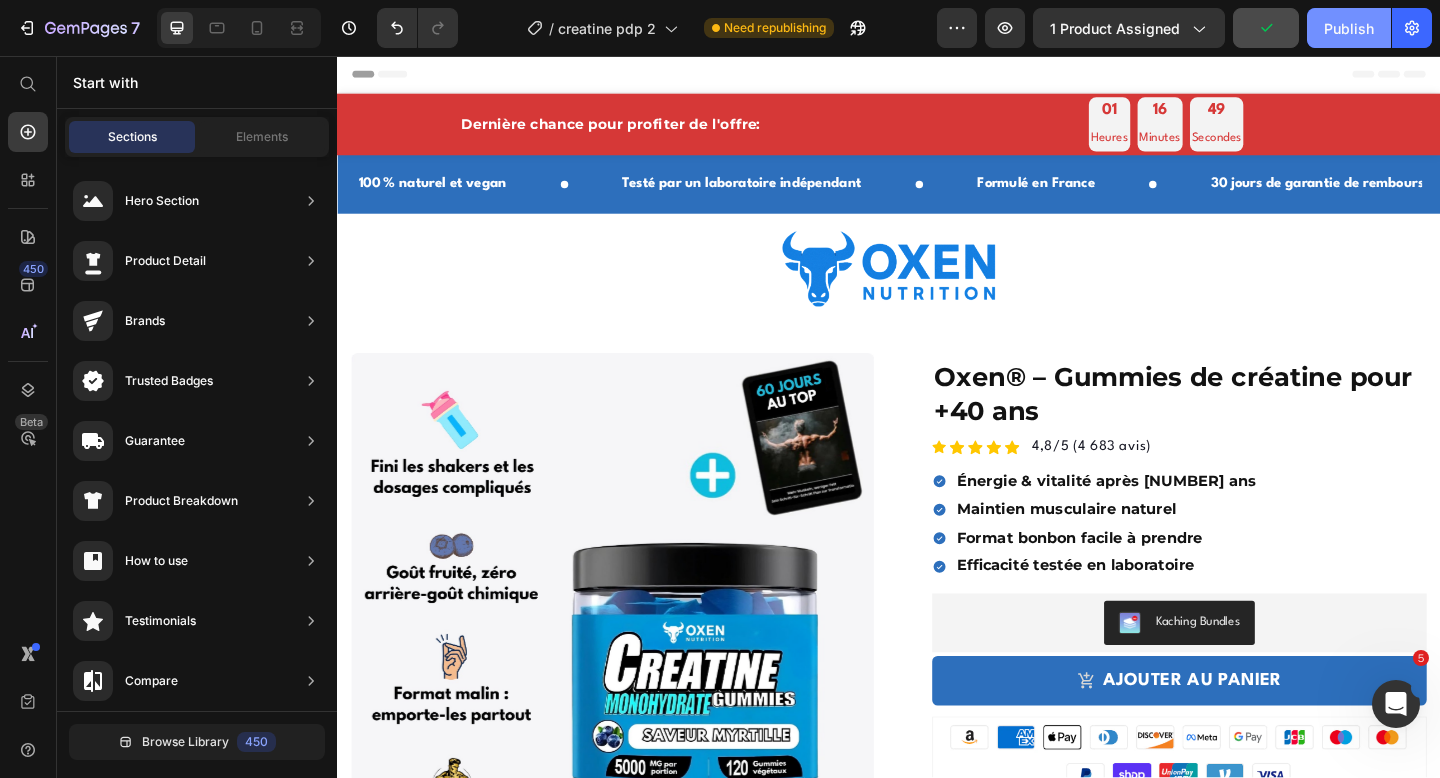 click on "Publish" 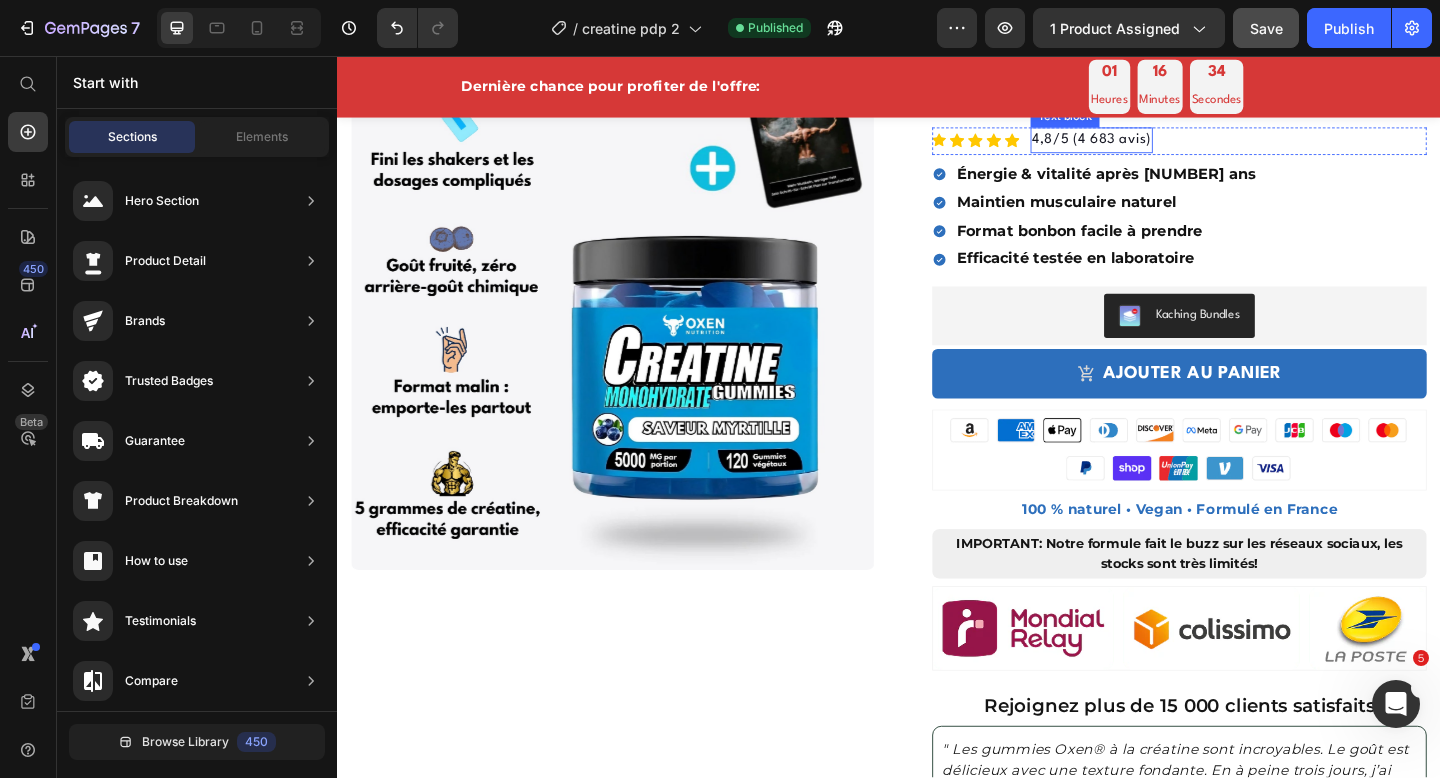 scroll, scrollTop: 0, scrollLeft: 0, axis: both 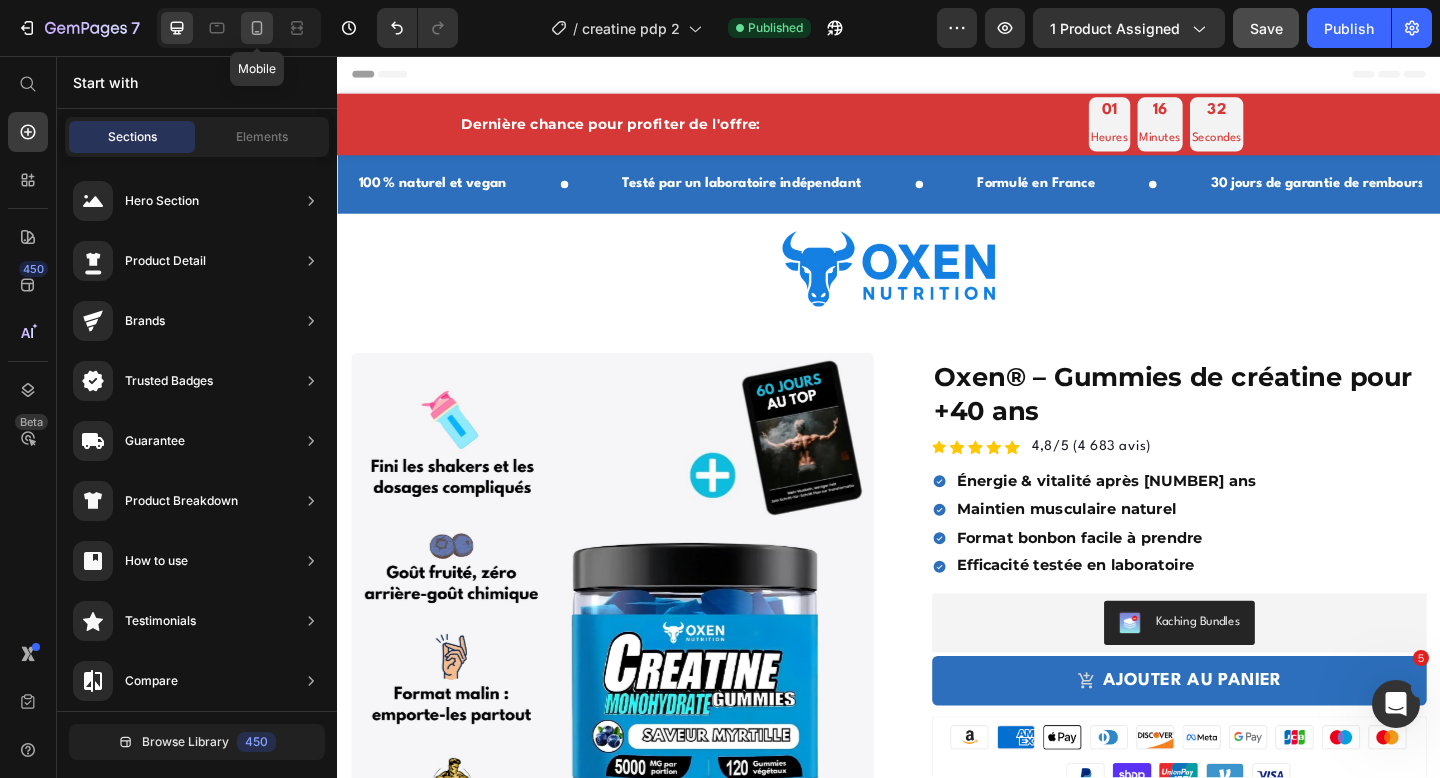 click 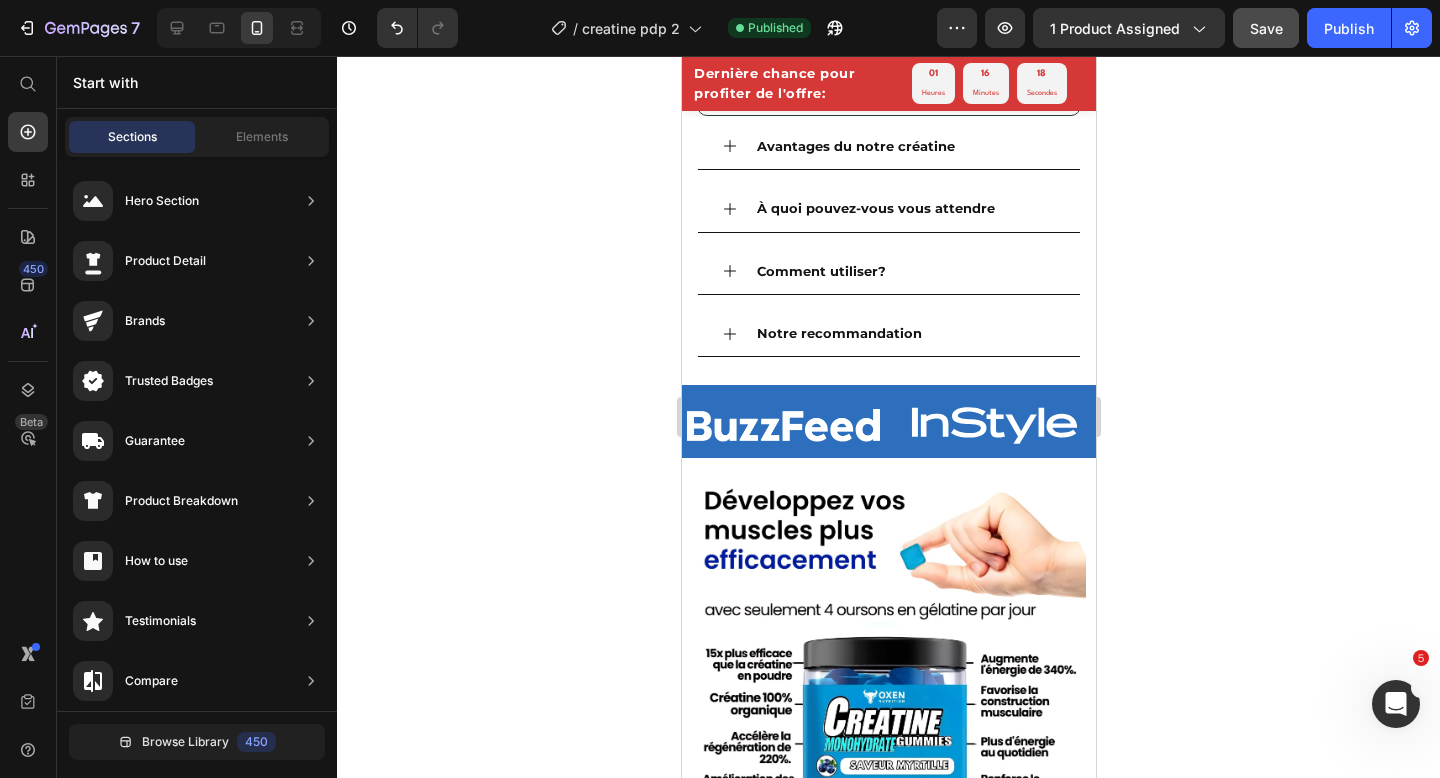 scroll, scrollTop: 1685, scrollLeft: 0, axis: vertical 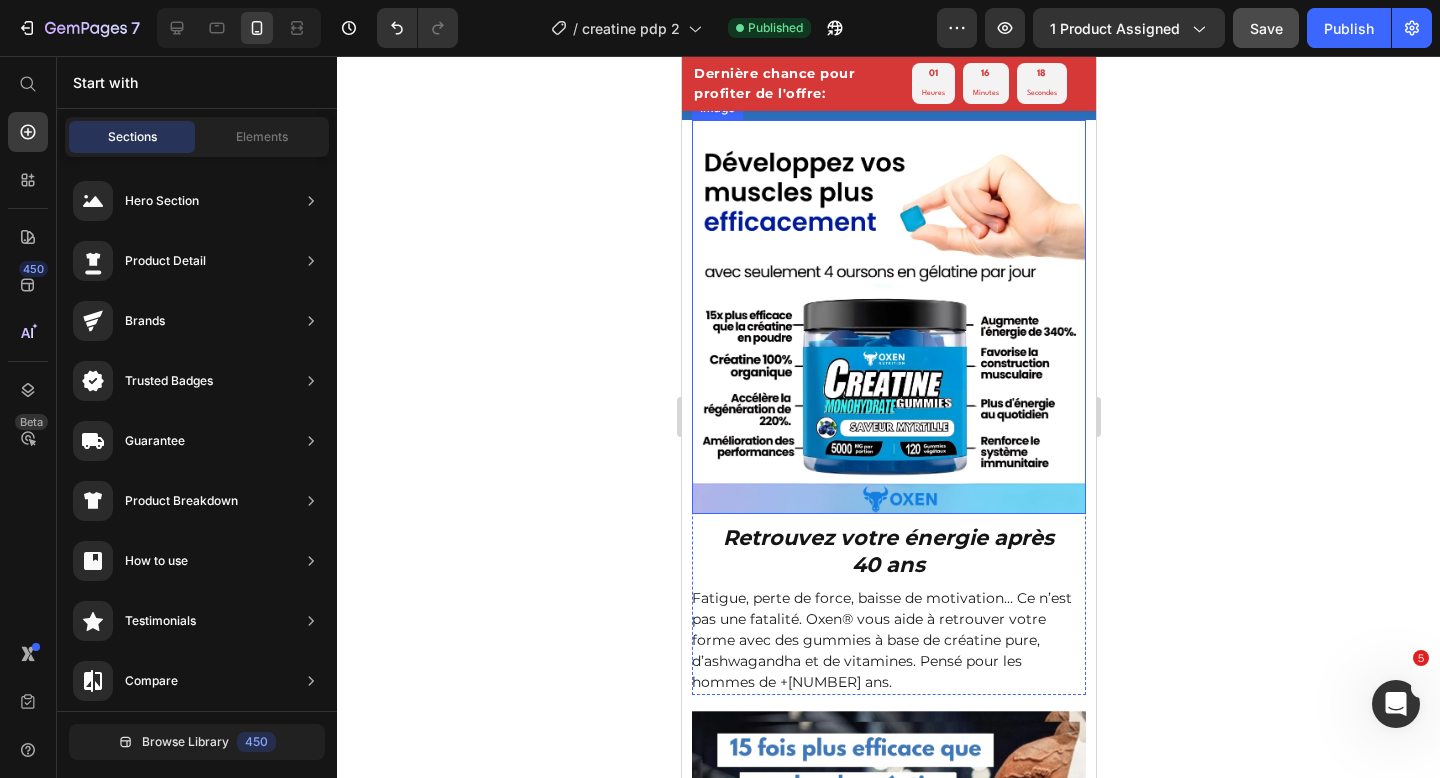 click at bounding box center [887, 316] 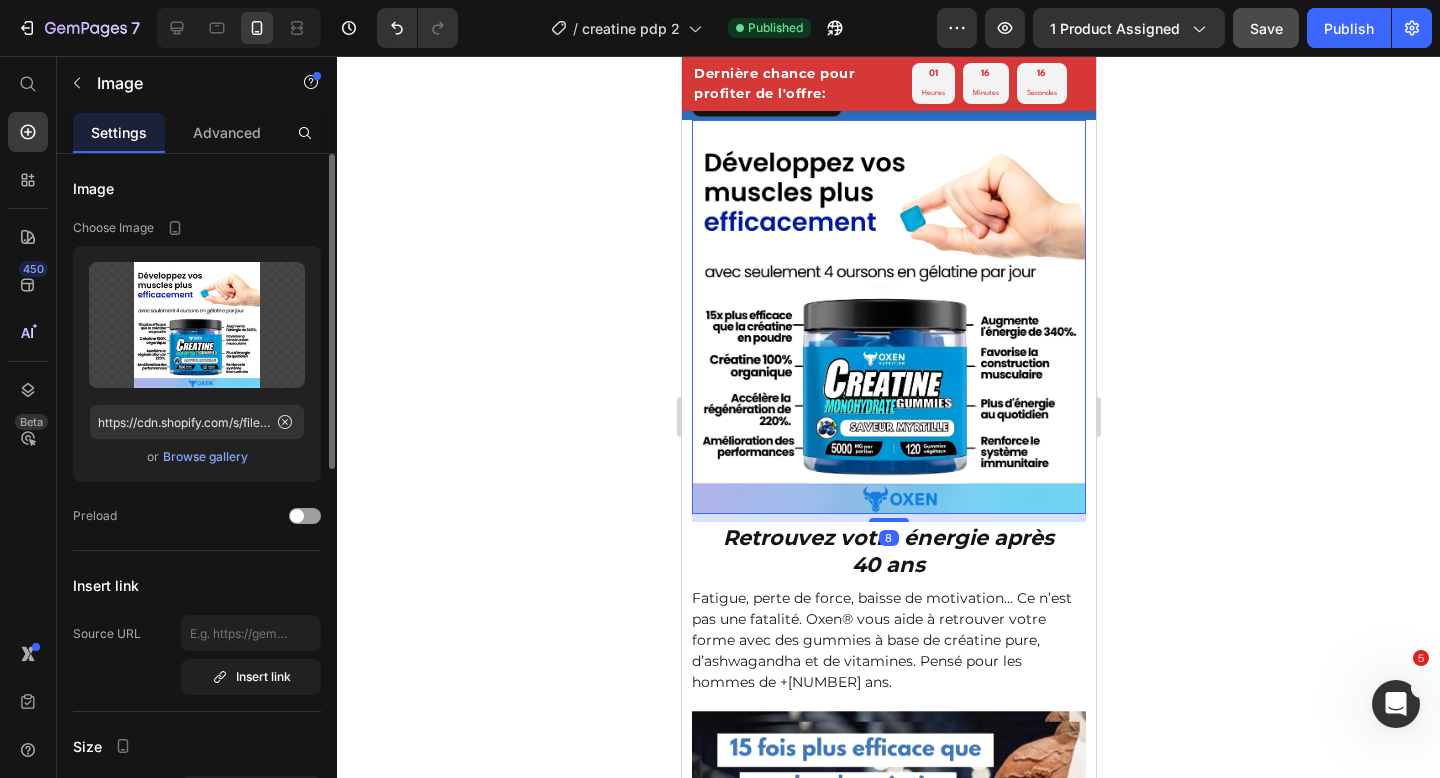 click on "Browse gallery" at bounding box center (205, 457) 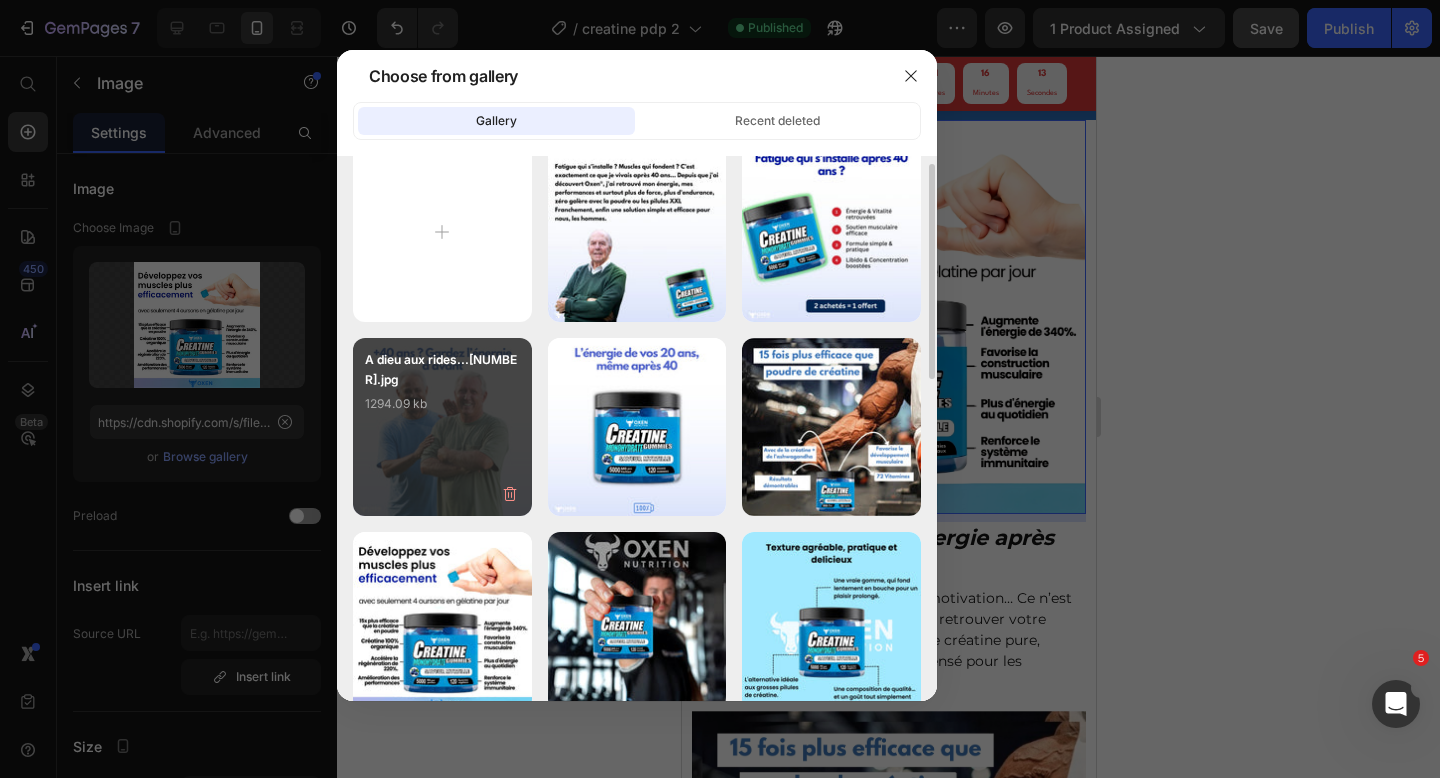 scroll, scrollTop: 30, scrollLeft: 0, axis: vertical 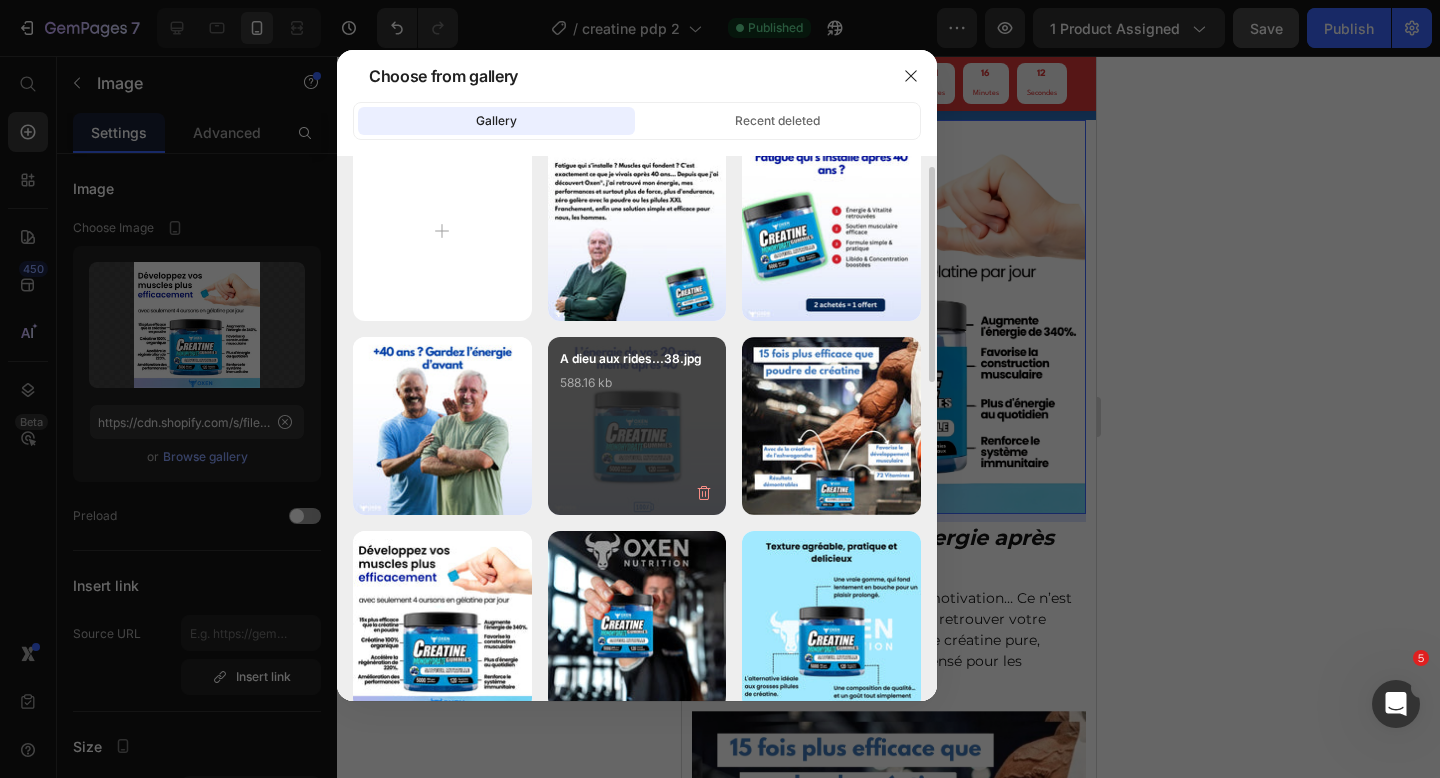 click on "A dieu aux rides...[NUMBER].jpg [NUMBER] kb" at bounding box center (637, 426) 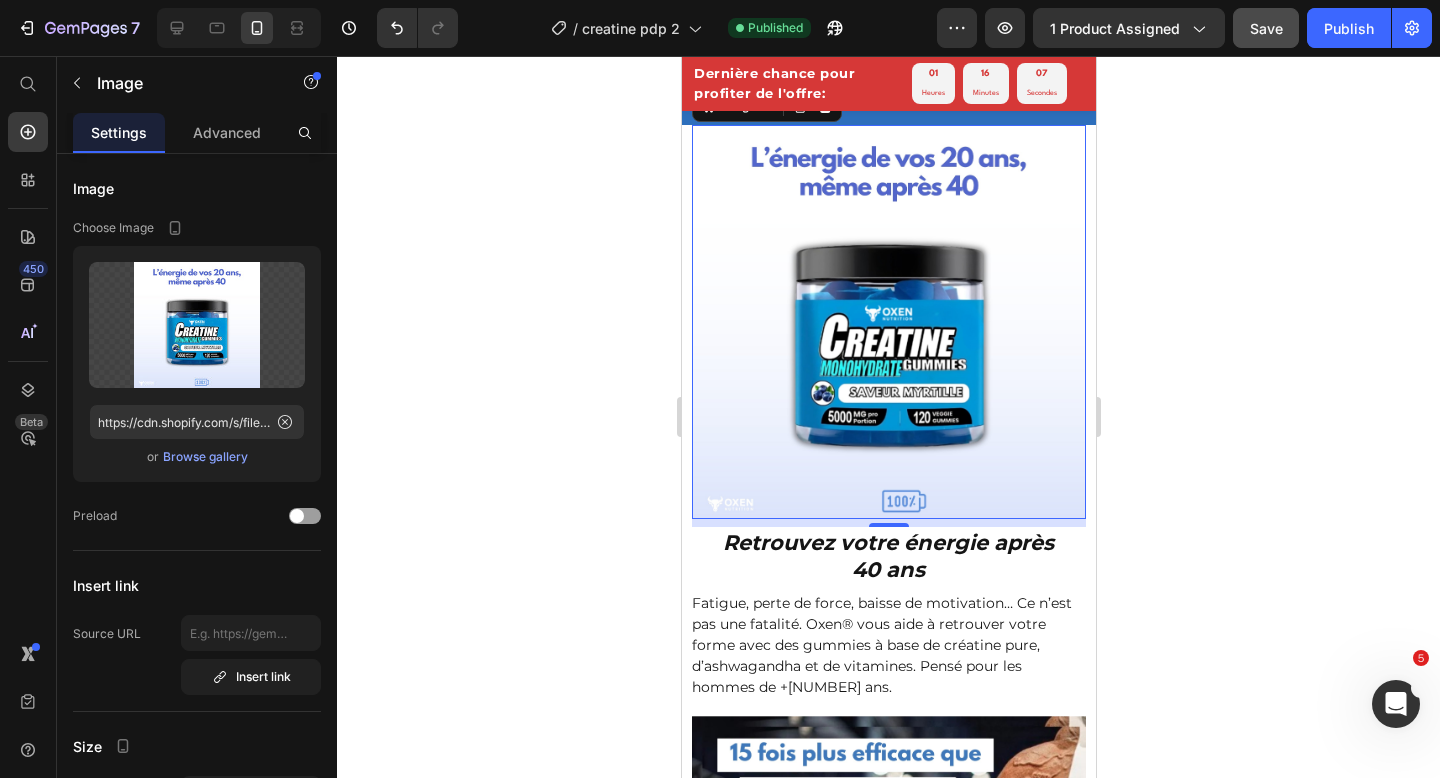 scroll, scrollTop: 2031, scrollLeft: 0, axis: vertical 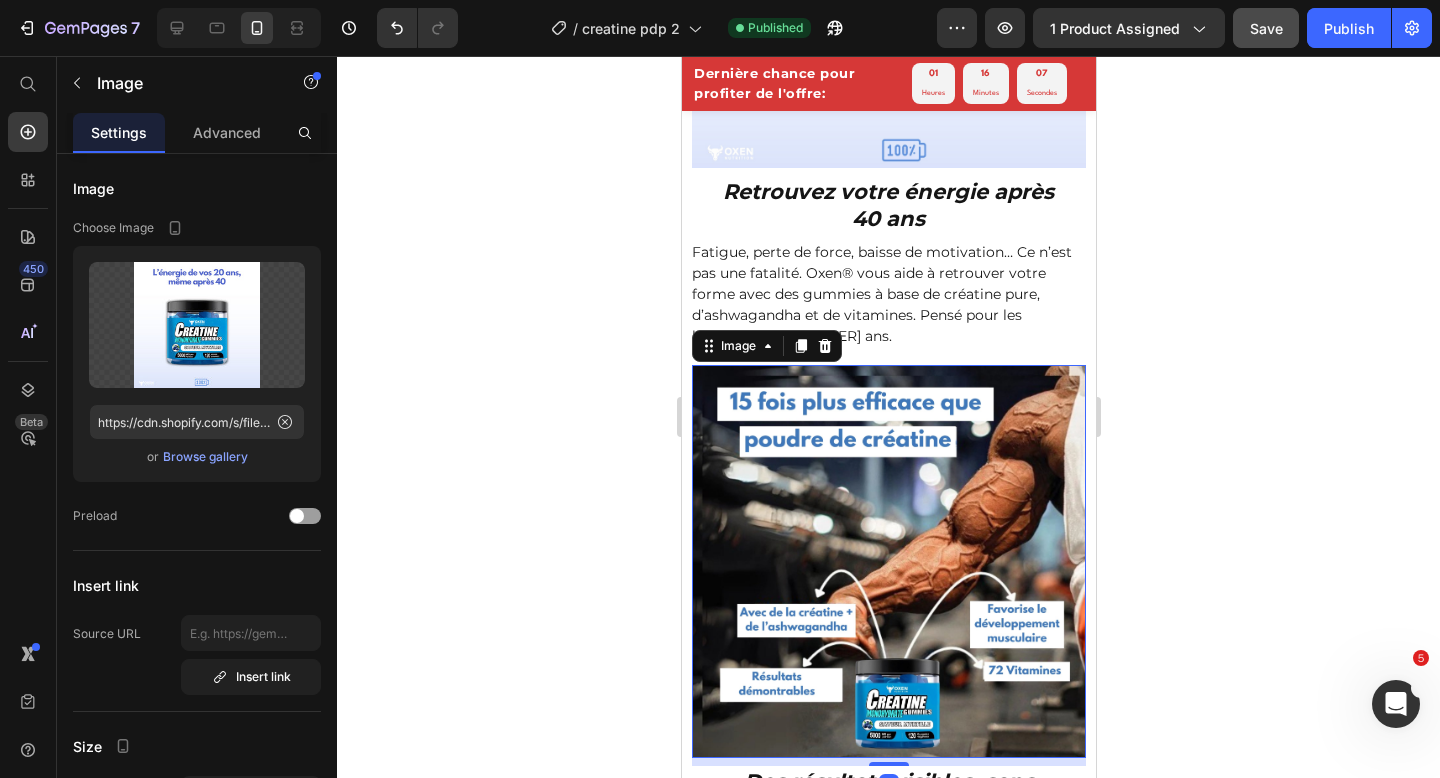 click at bounding box center (887, 561) 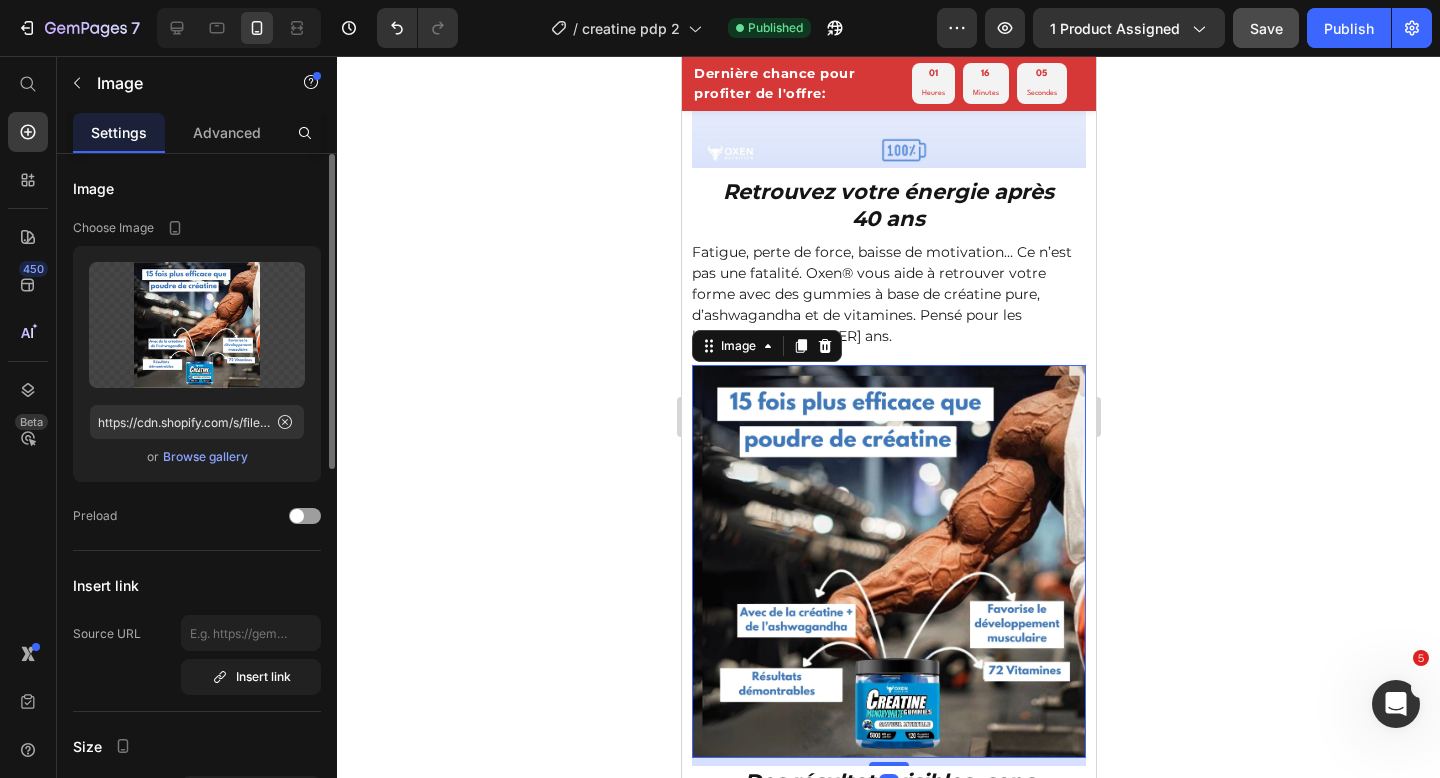 click on "Browse gallery" at bounding box center (205, 457) 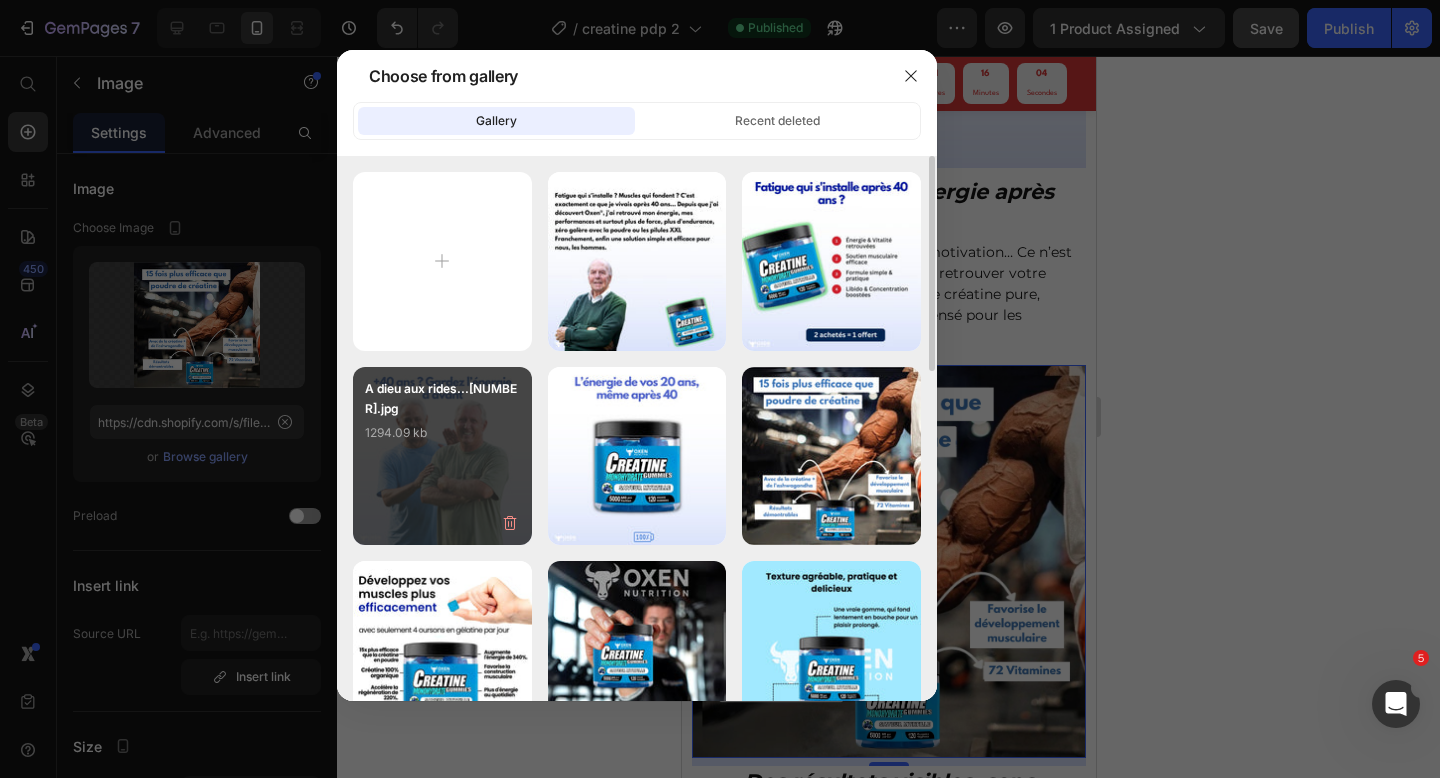 click on "A dieu aux rides...[NUMBER].jpg [NUMBER] kb" at bounding box center [442, 456] 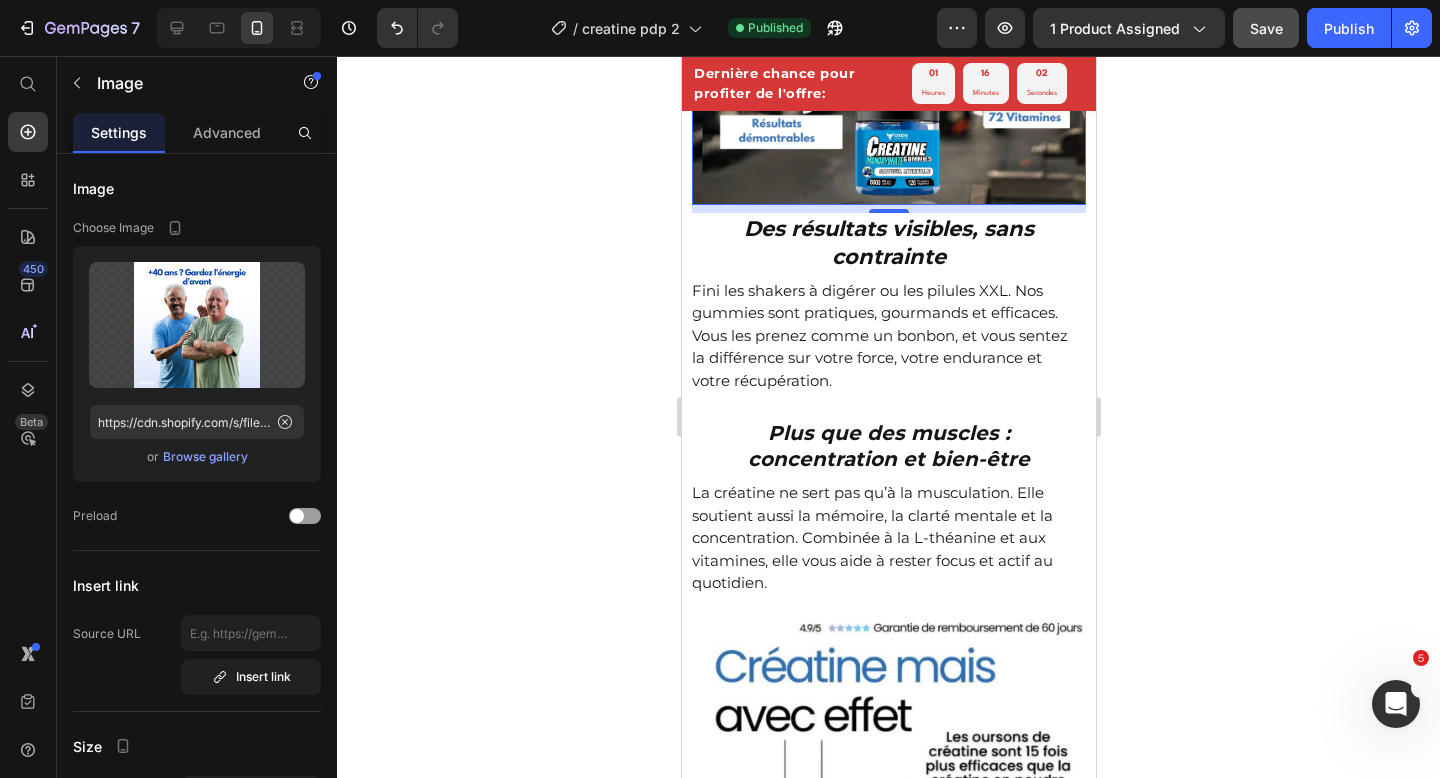scroll, scrollTop: 2668, scrollLeft: 0, axis: vertical 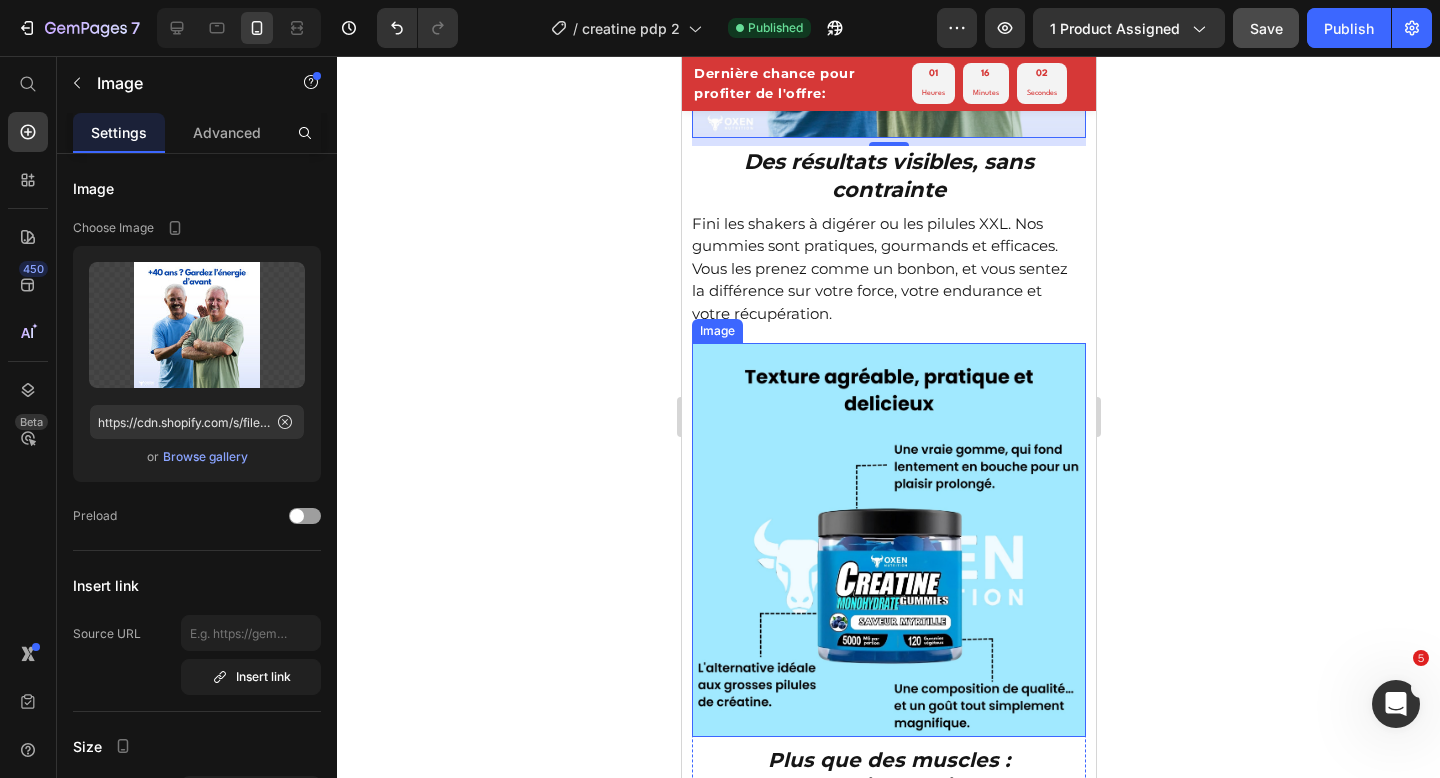 click at bounding box center (887, 539) 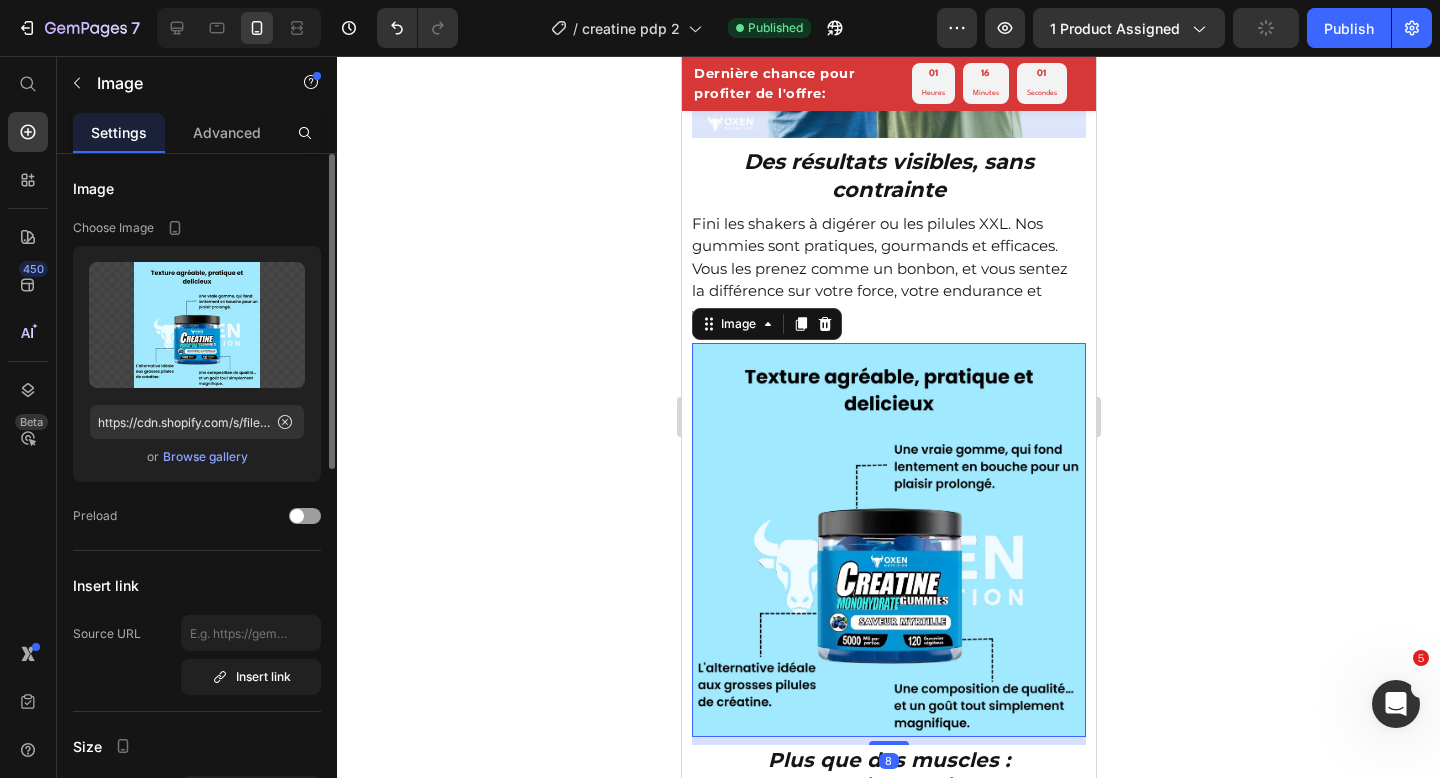 click on "Browse gallery" at bounding box center (205, 457) 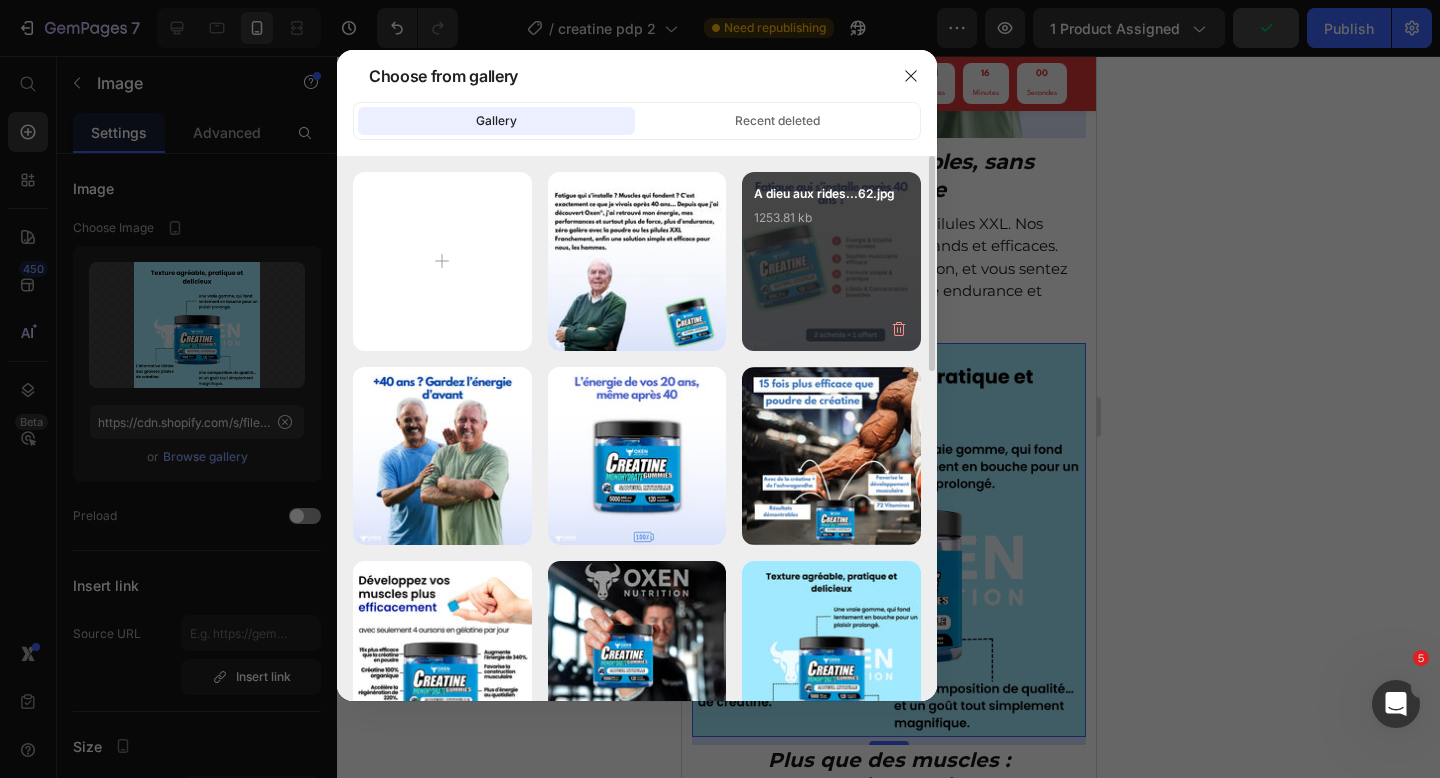 click on "A dieu aux rides...62.jpg 1253.81 kb" at bounding box center (831, 224) 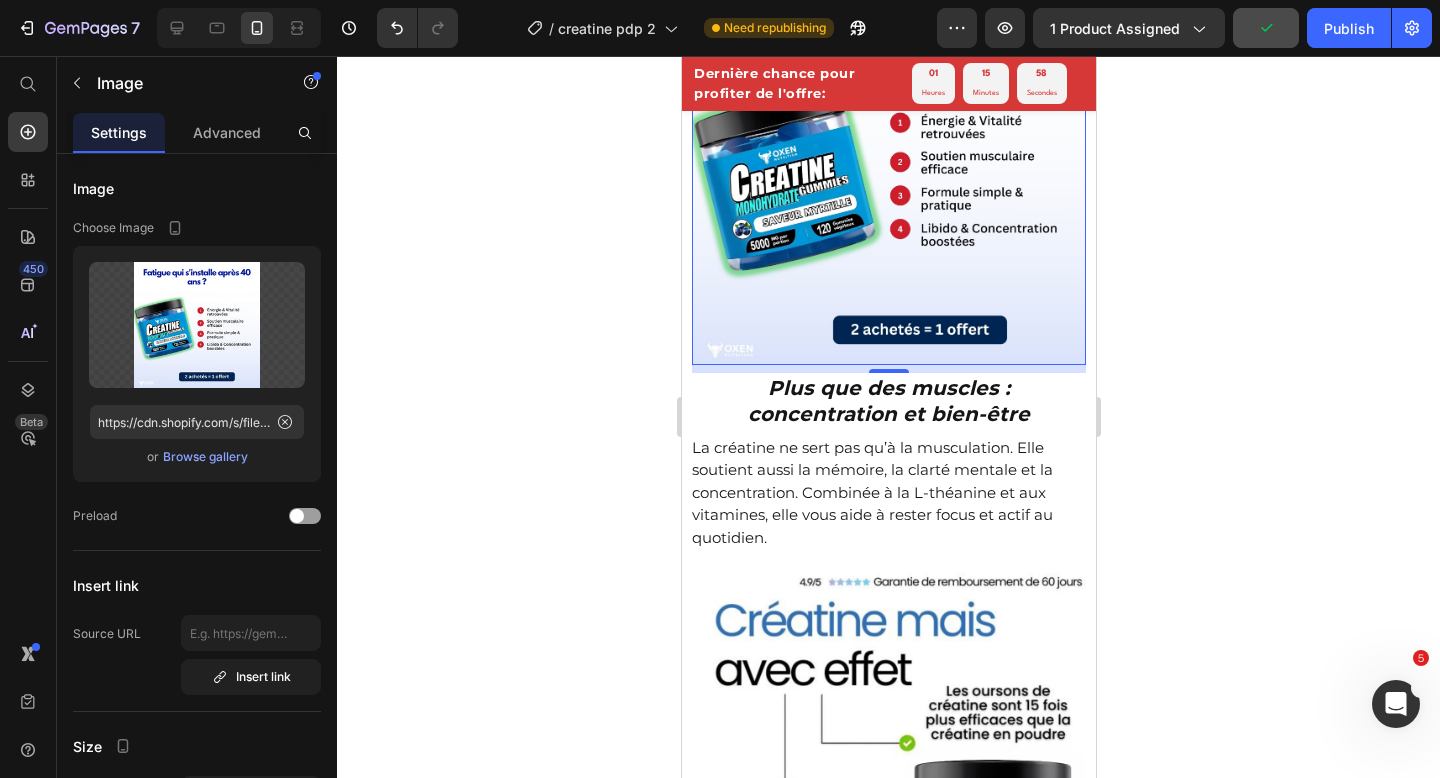 scroll, scrollTop: 3349, scrollLeft: 0, axis: vertical 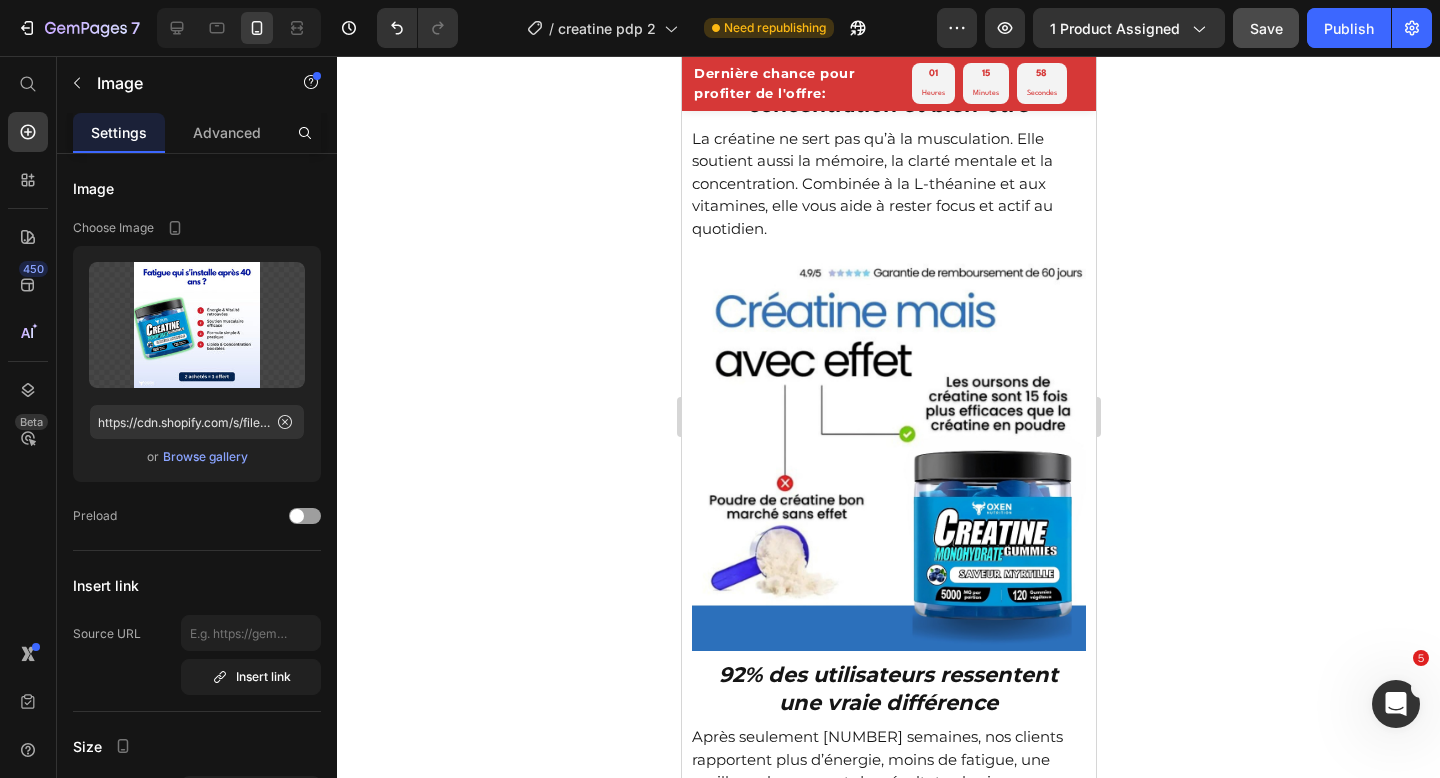 click at bounding box center [887, 454] 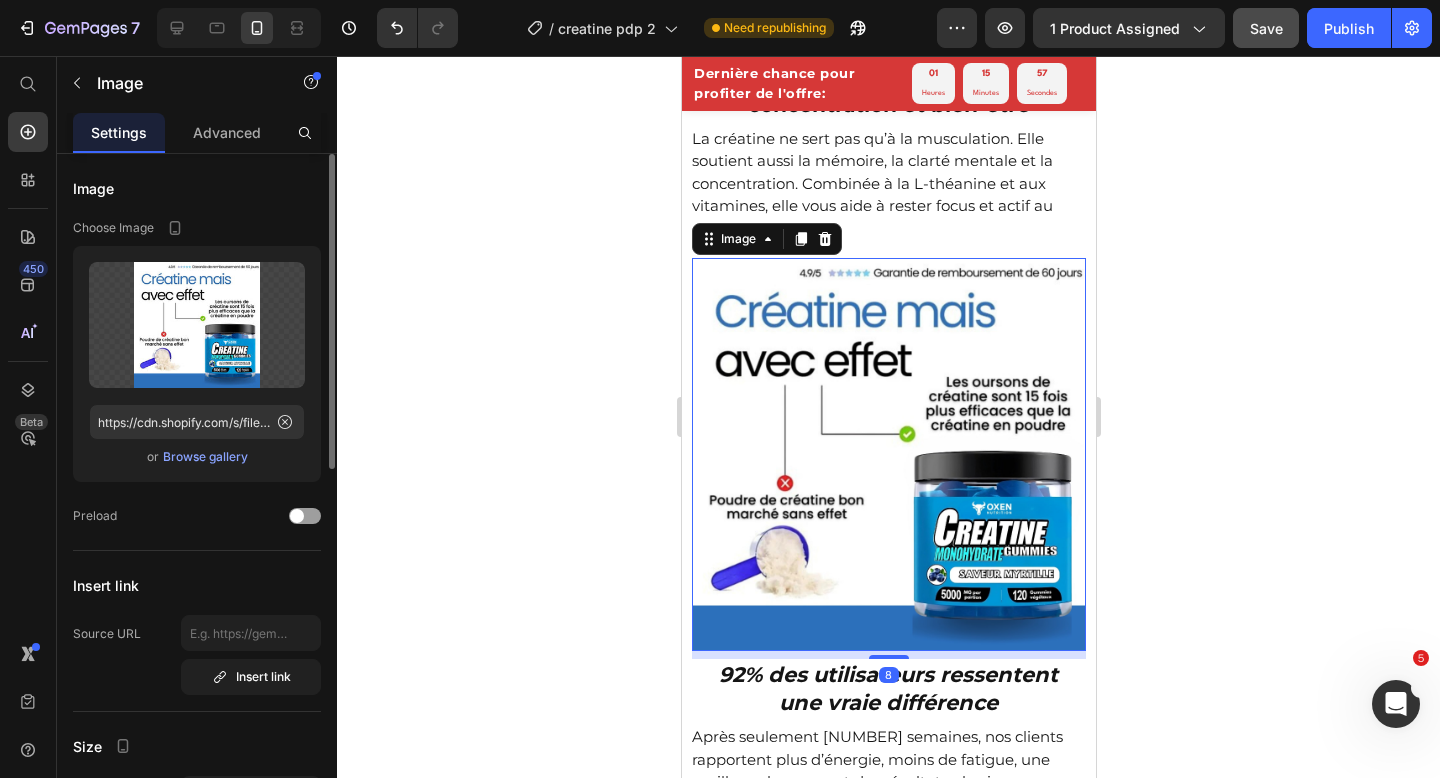 click on "Upload Image https://cdn.shopify.com/s/files/1/0667/0152/5175/files/gempages_543288722347525366-4f660e70-7357-4102-ae5d-1acdecf33530.jpg or Browse gallery" 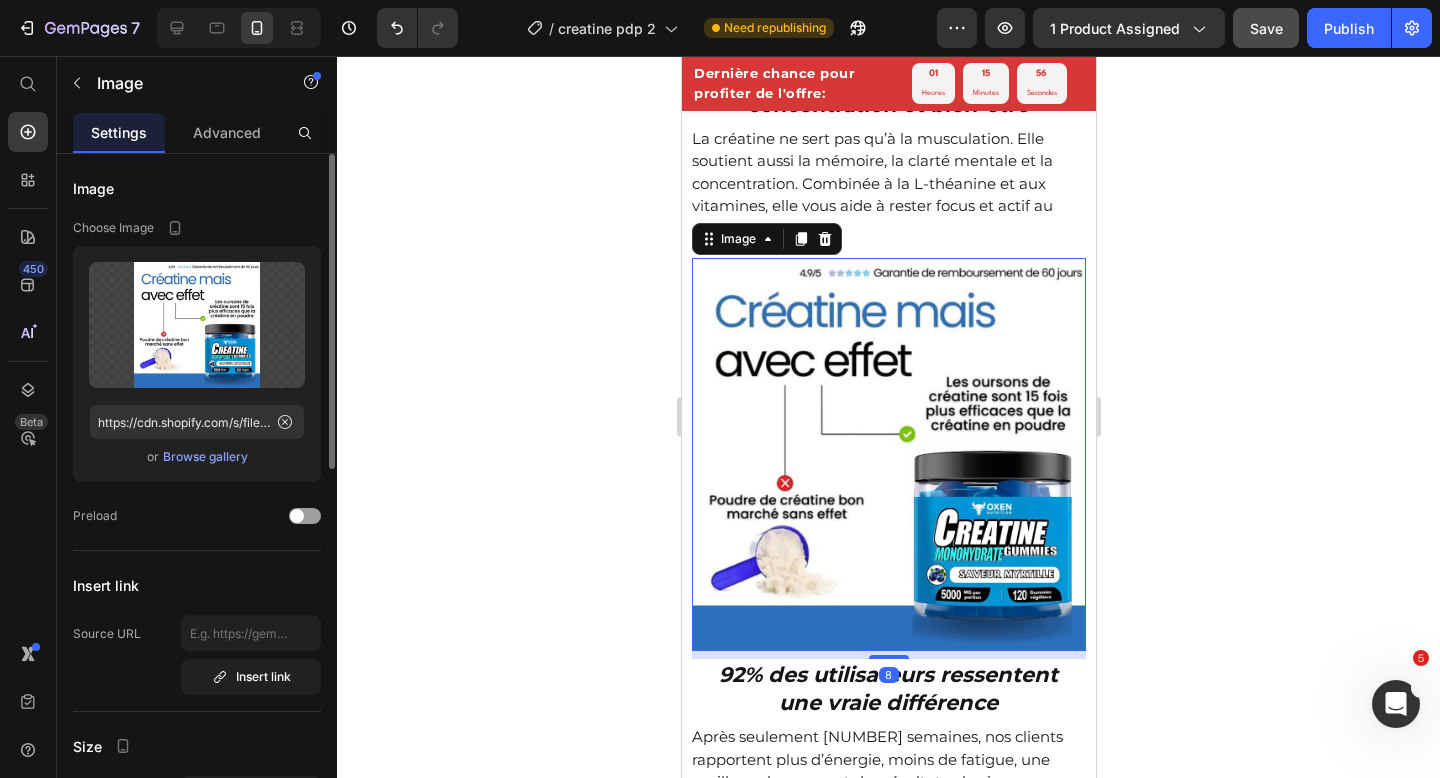 click on "Browse gallery" at bounding box center (205, 457) 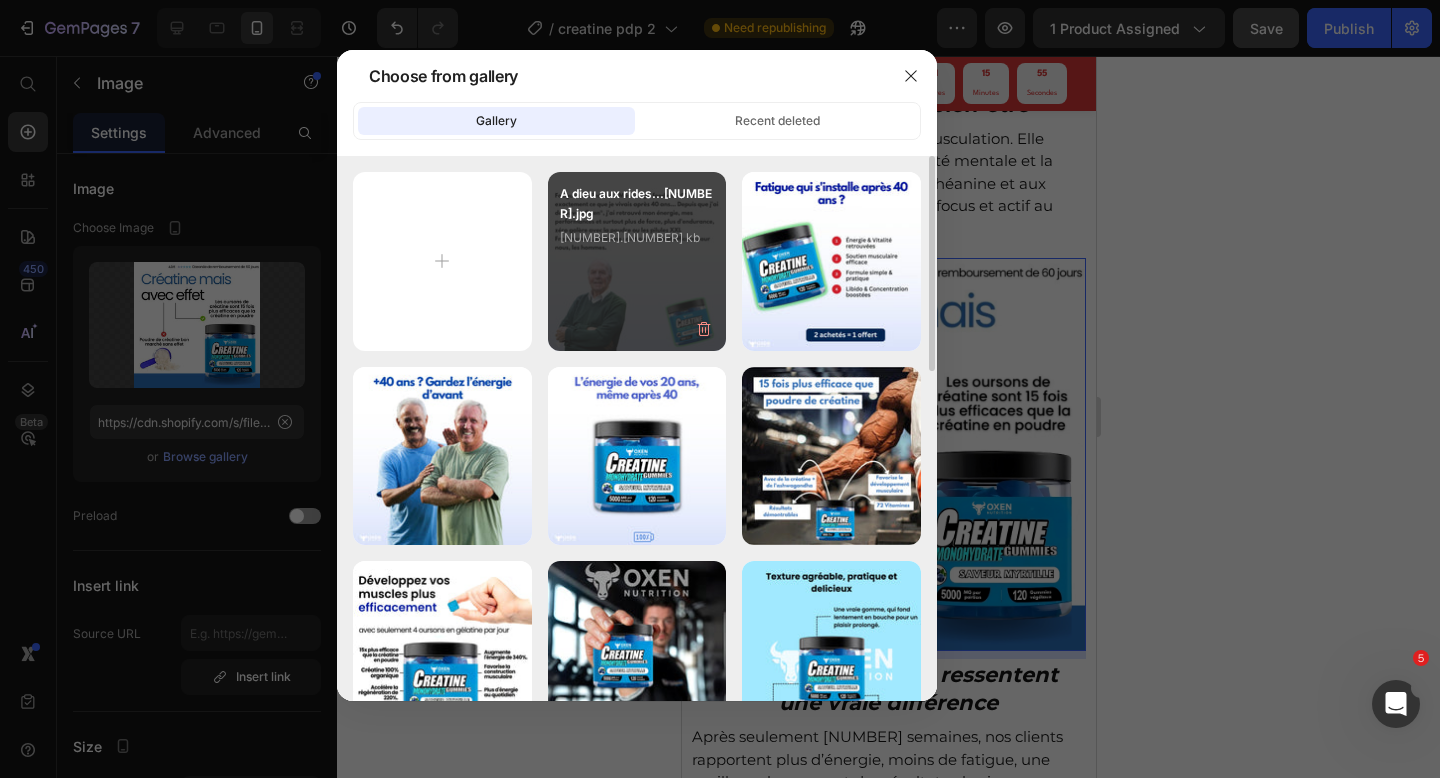 click on "A dieu aux rides...[NUMBER].jpg [NUMBER] kb" at bounding box center [637, 261] 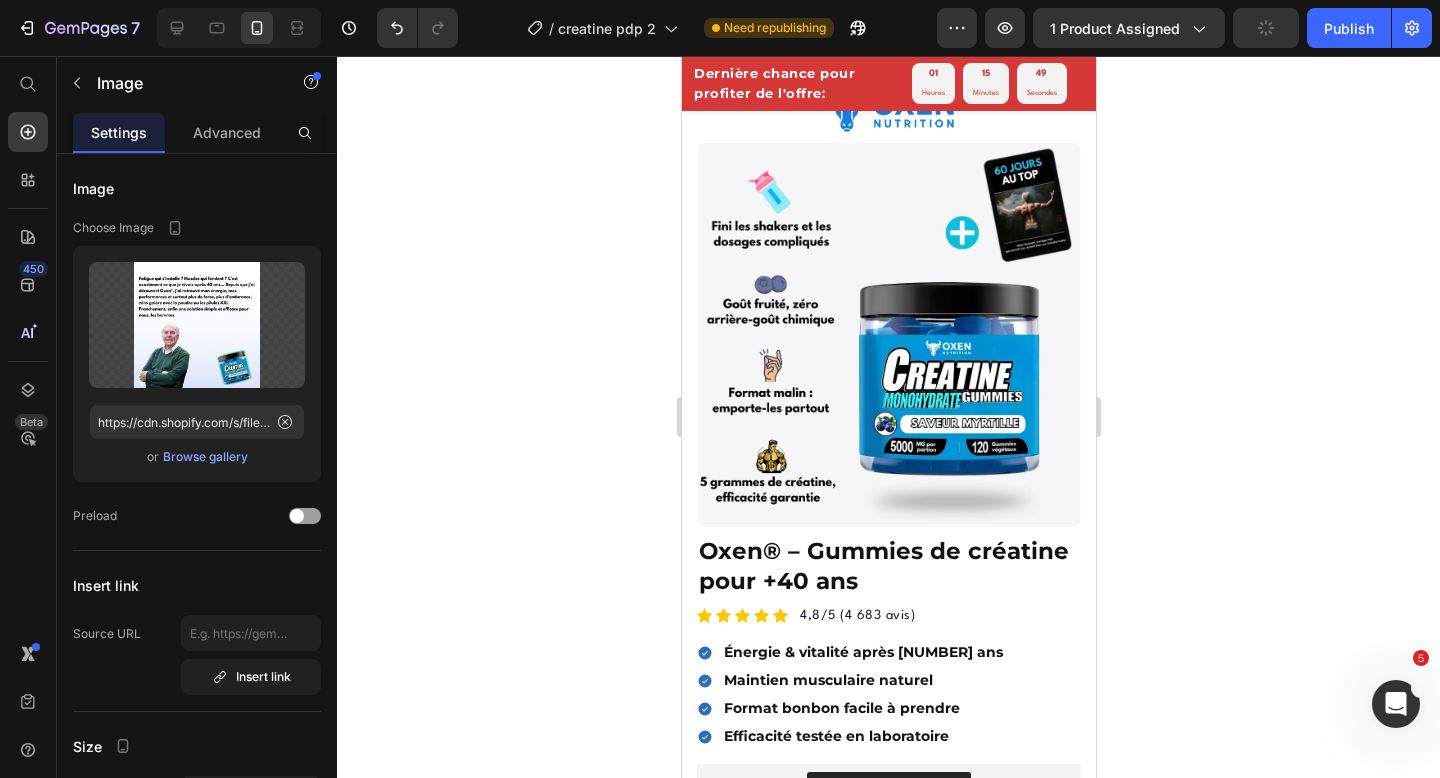 scroll, scrollTop: 0, scrollLeft: 0, axis: both 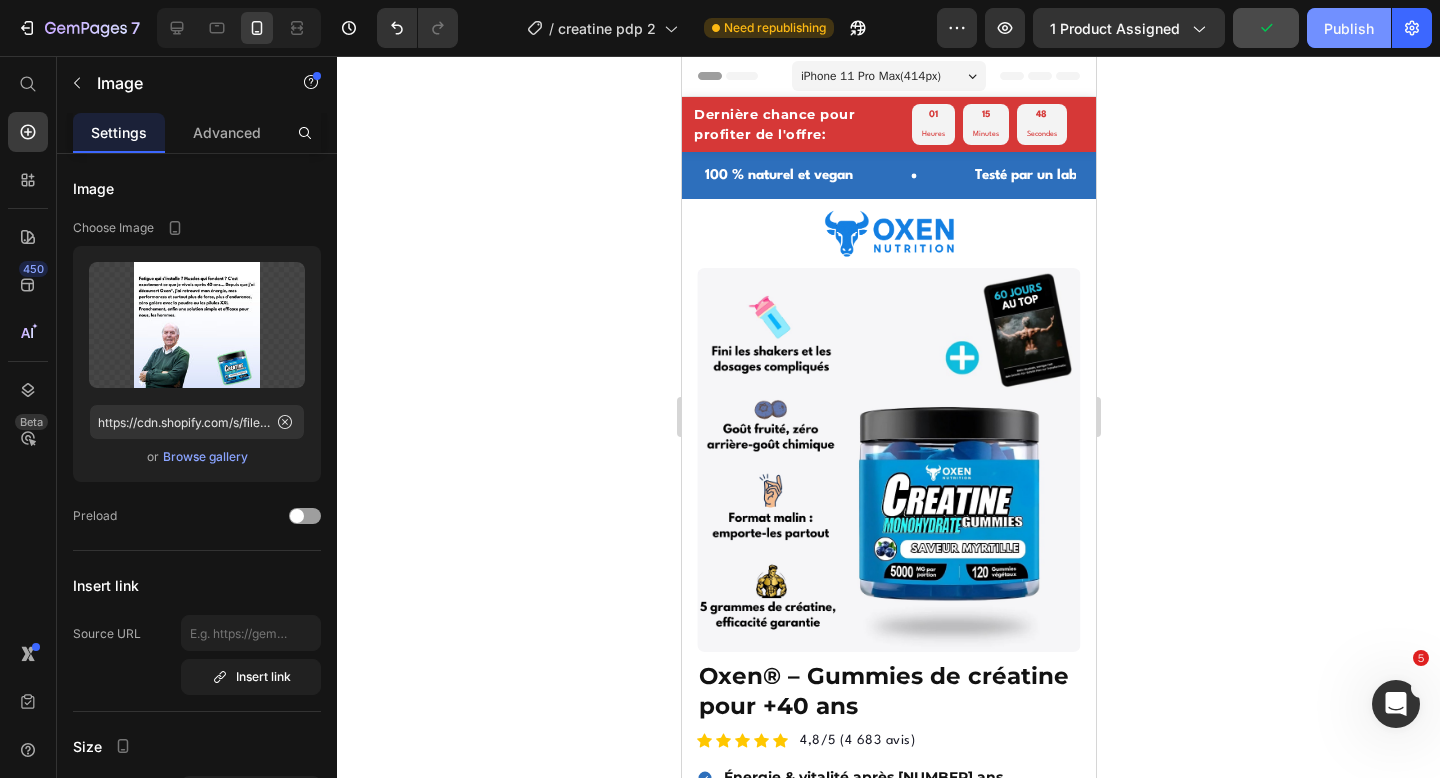 click on "Publish" at bounding box center (1349, 28) 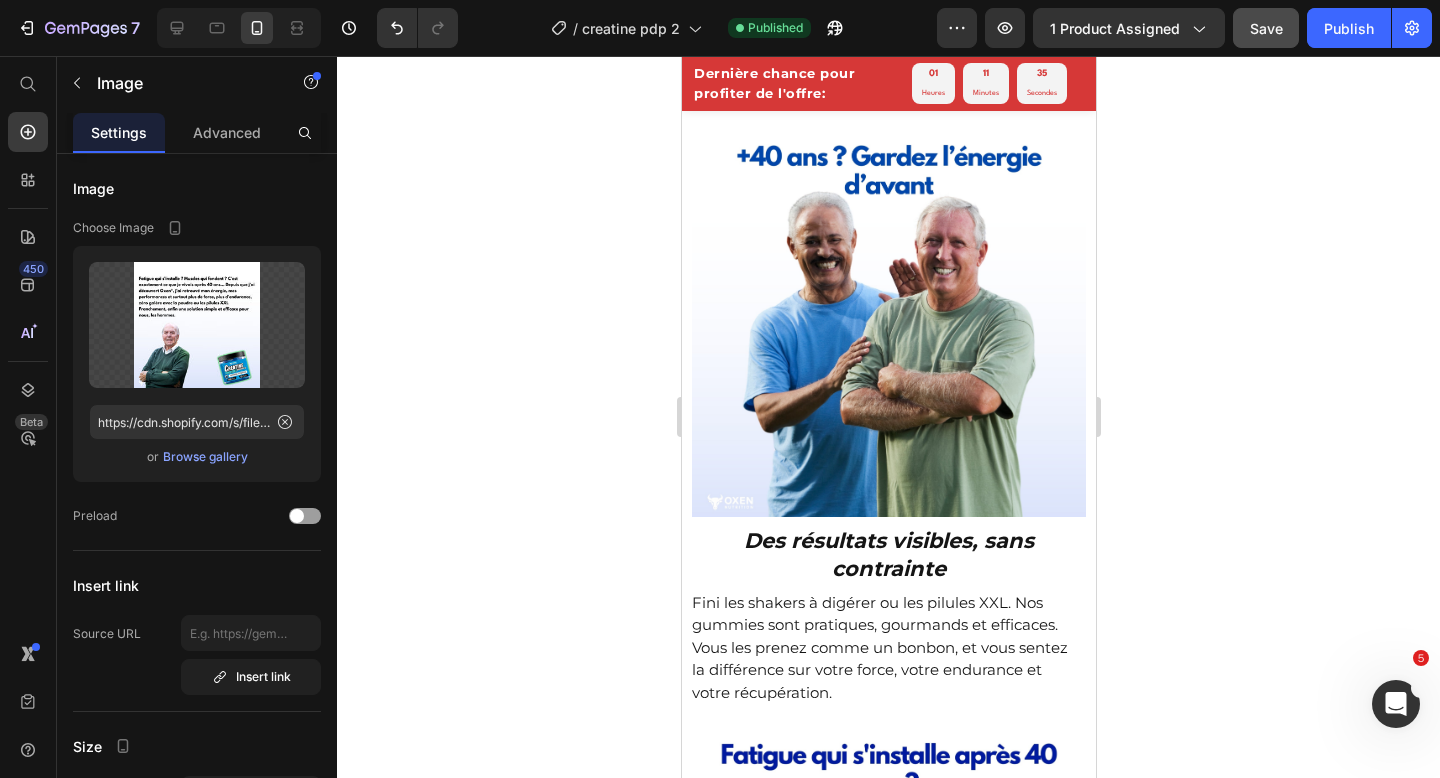 scroll, scrollTop: 2290, scrollLeft: 0, axis: vertical 